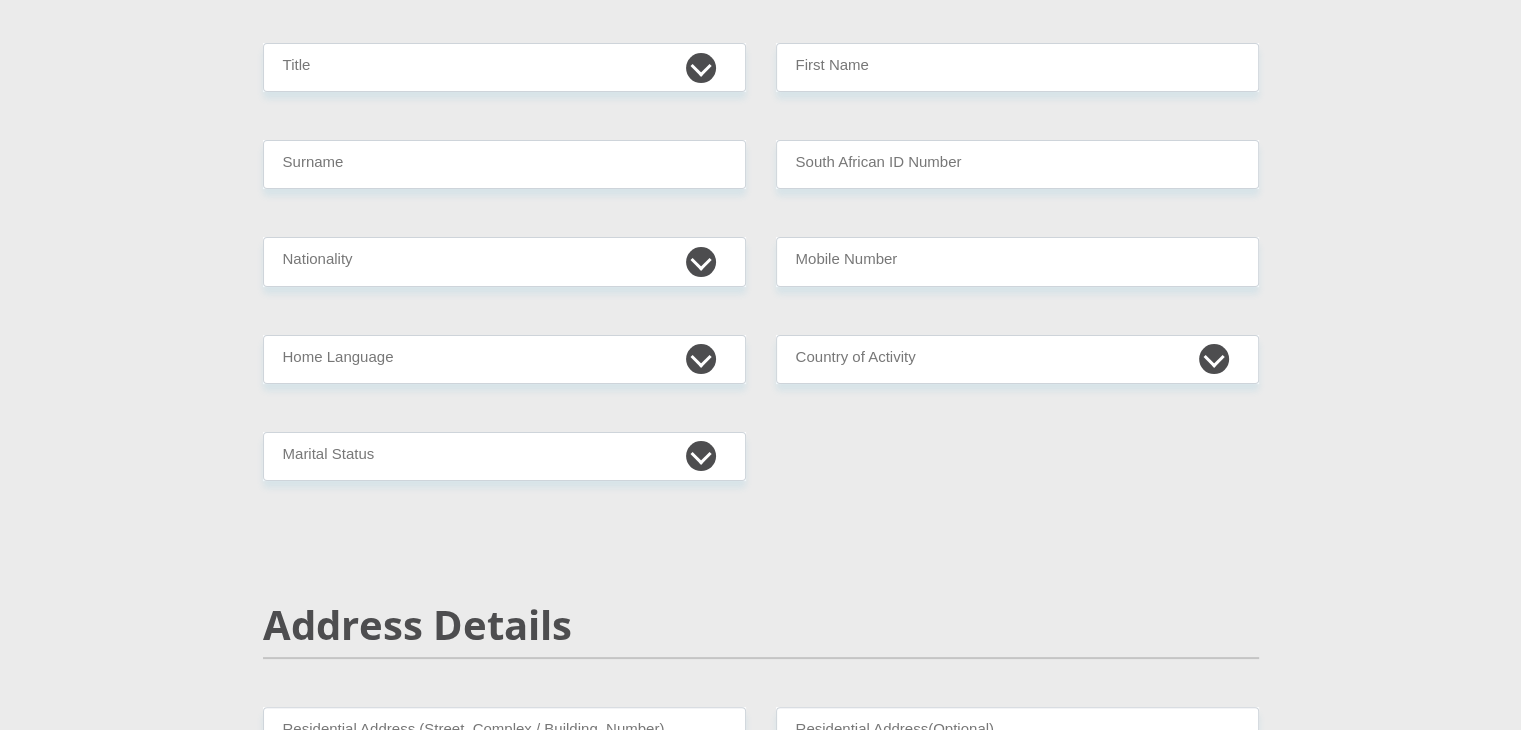 scroll, scrollTop: 0, scrollLeft: 0, axis: both 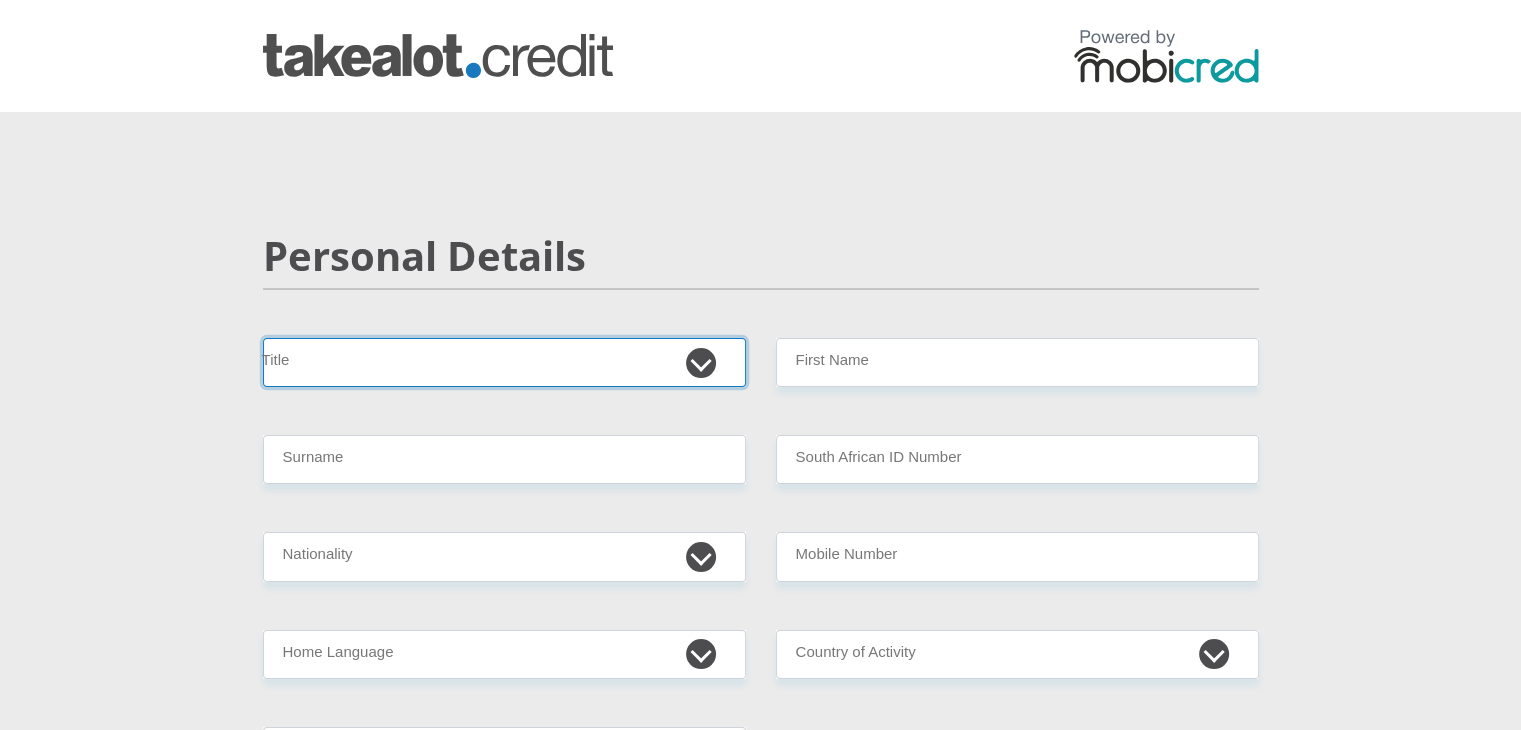click on "Mr
Ms
Mrs
Dr
Other" at bounding box center [504, 362] 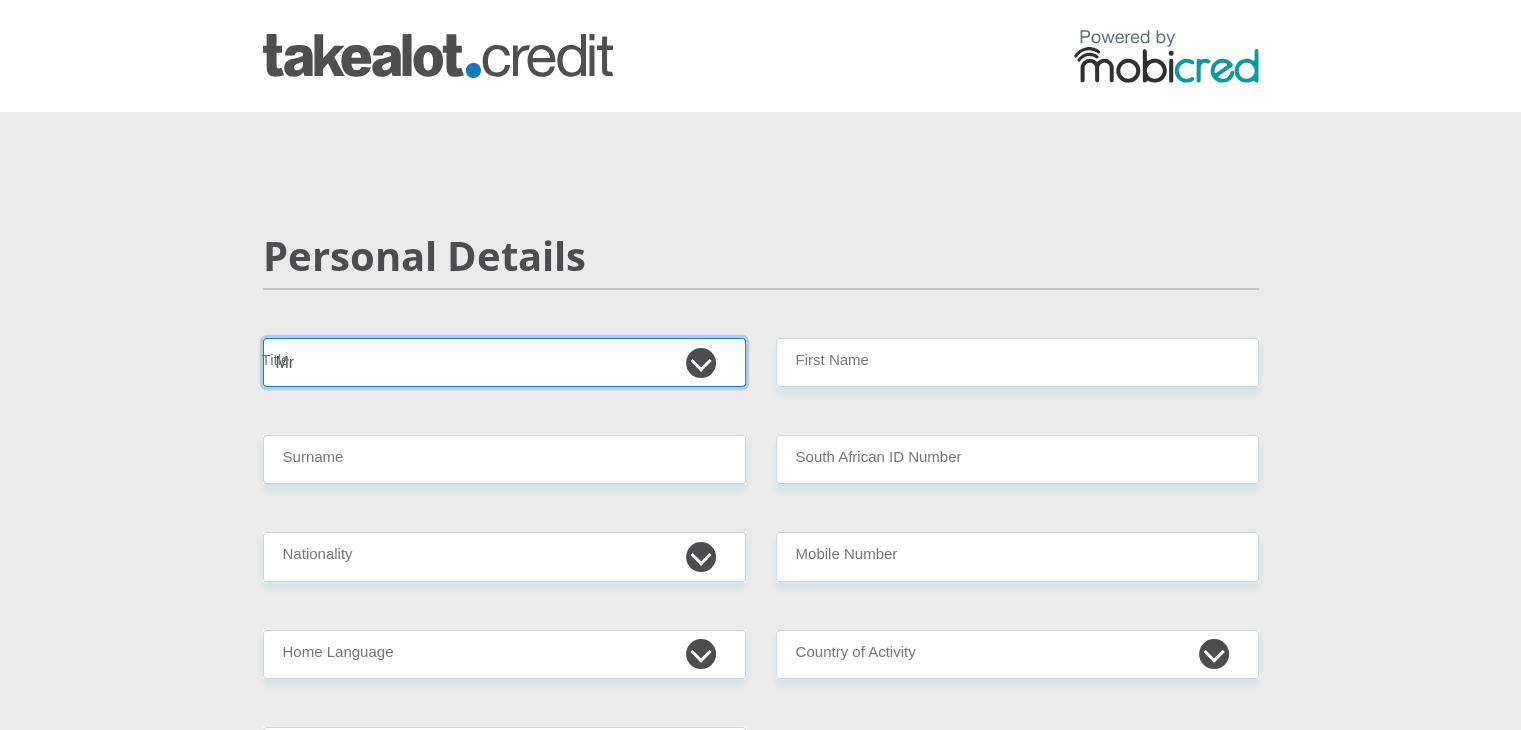 click on "Mr
Ms
Mrs
Dr
Other" at bounding box center [504, 362] 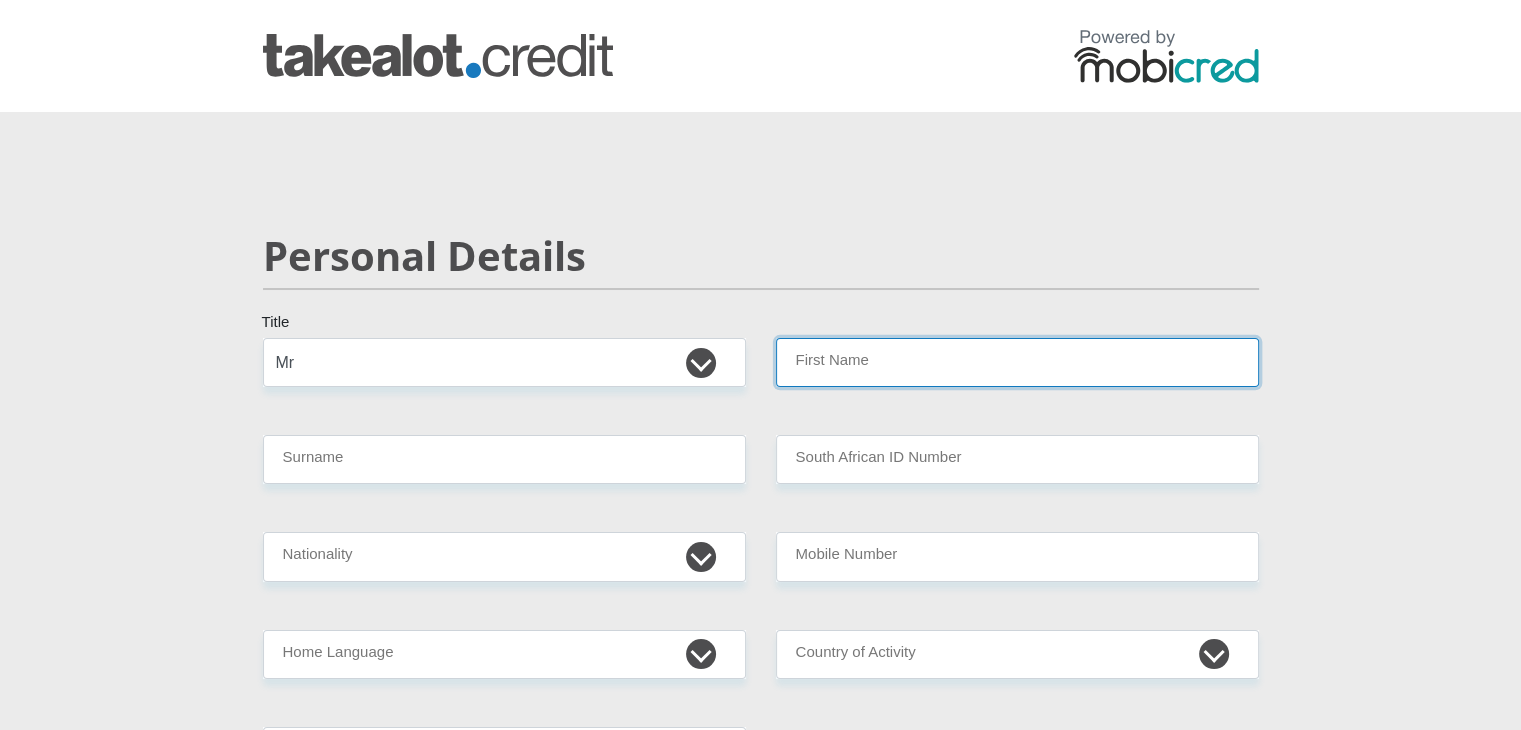 click on "First Name" at bounding box center (1017, 362) 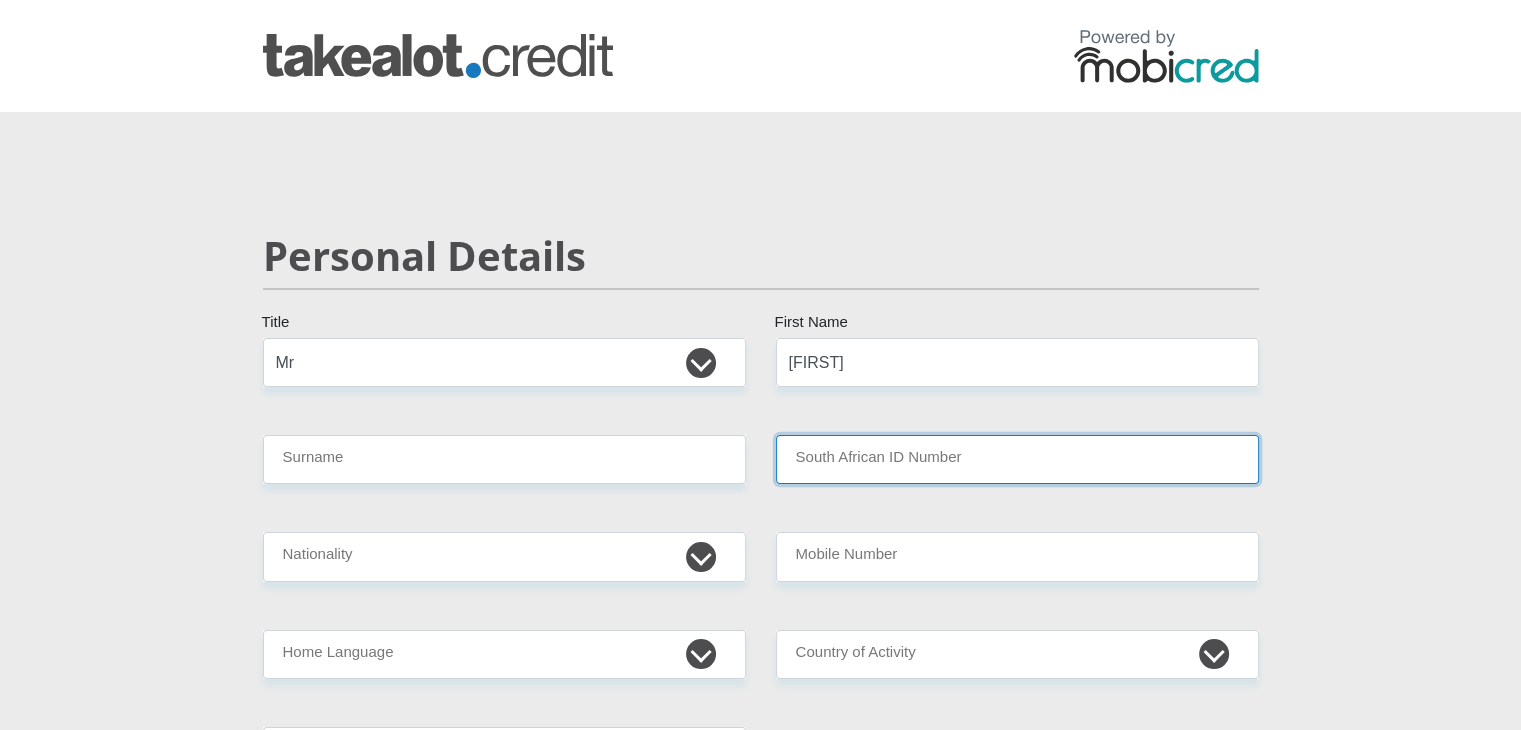 click on "South African ID Number" at bounding box center [1017, 459] 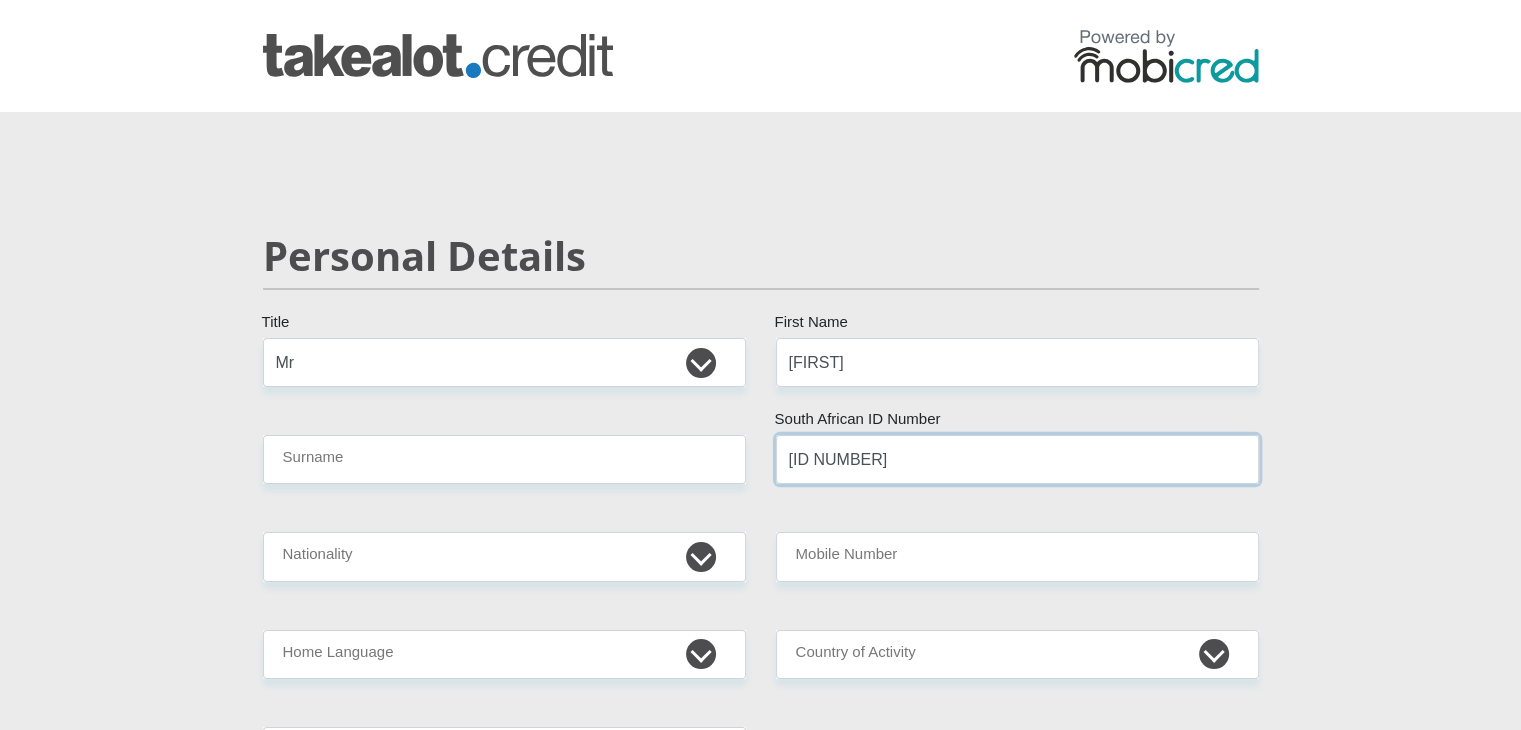 type on "[ID NUMBER]" 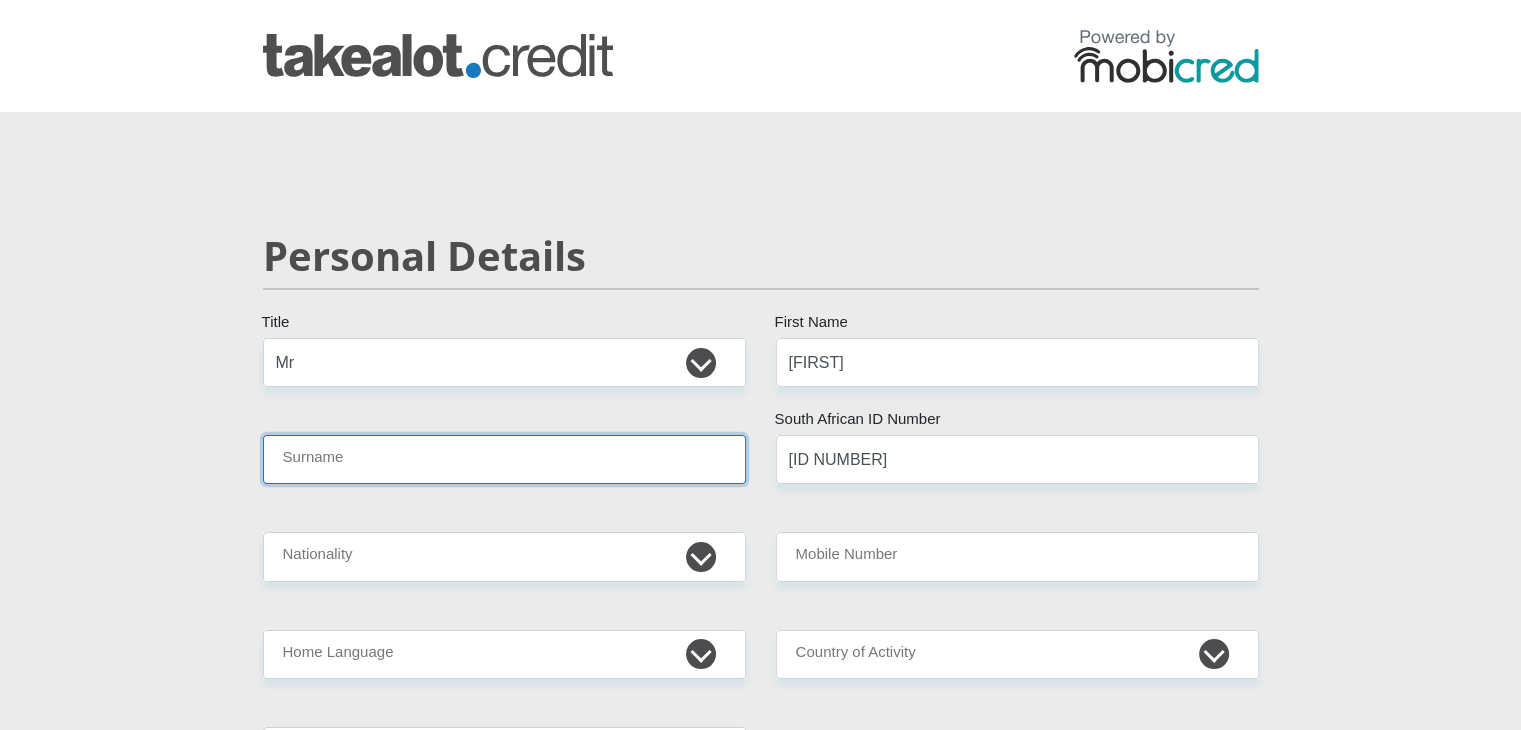 click on "Surname" at bounding box center (504, 459) 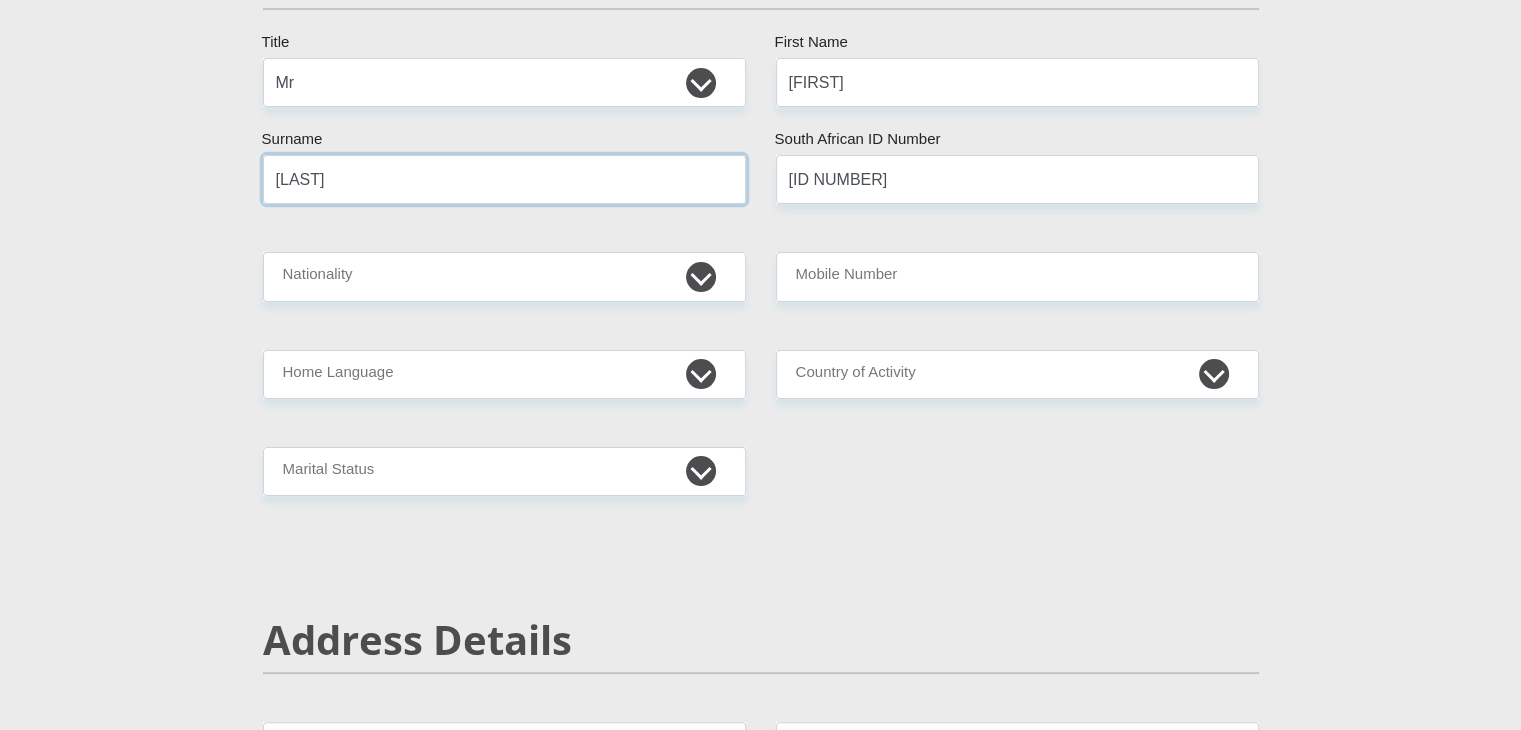 scroll, scrollTop: 282, scrollLeft: 0, axis: vertical 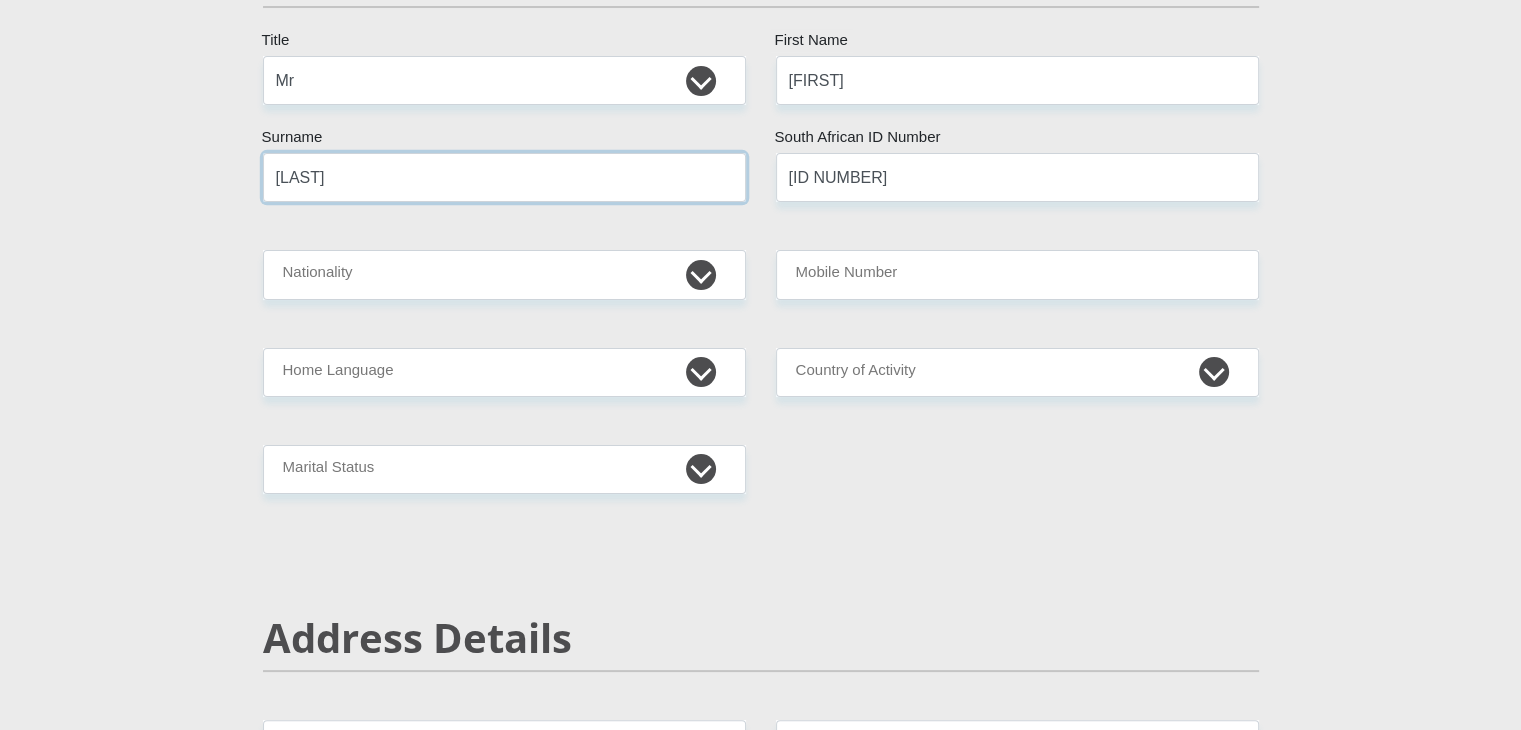 type on "[LAST]" 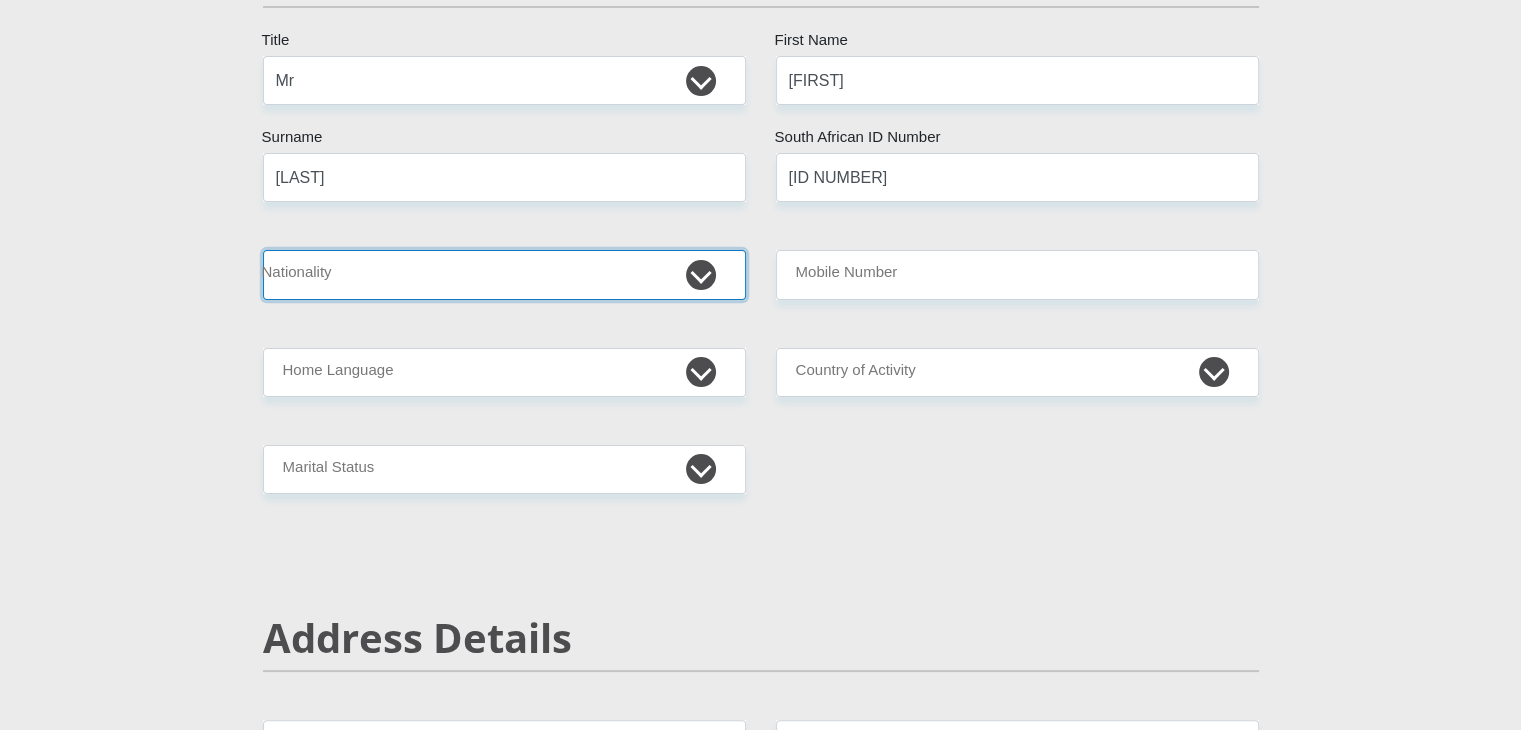 click on "South Africa
Afghanistan
Aland Islands
Albania
Algeria
America Samoa
American Virgin Islands
Andorra
Angola
Anguilla
Antarctica
Antigua and Barbuda
Argentina
Armenia
Aruba
Ascension Island
Australia
Austria
Azerbaijan
Bahamas
Bahrain
Bangladesh
Barbados
Chad" at bounding box center [504, 274] 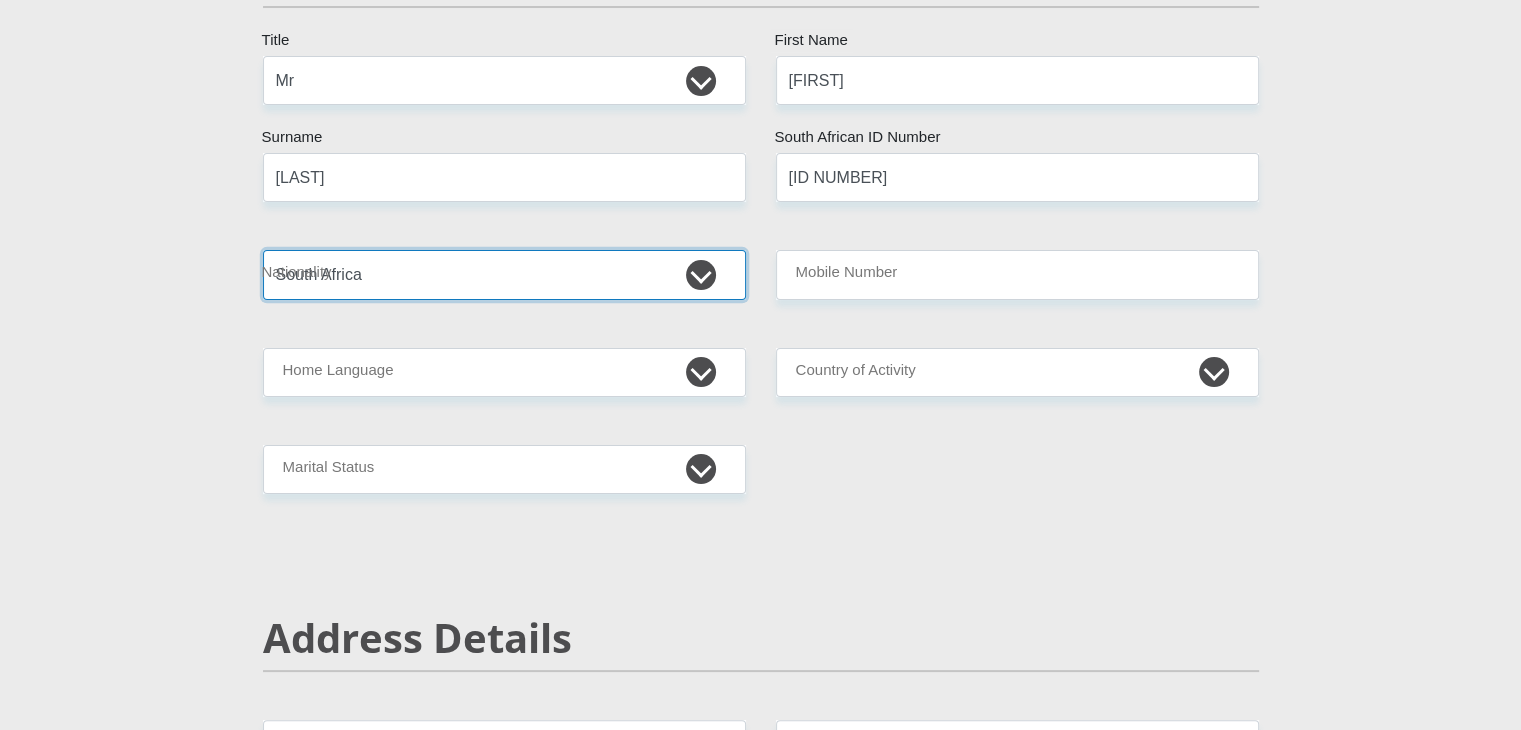 click on "South Africa
Afghanistan
Aland Islands
Albania
Algeria
America Samoa
American Virgin Islands
Andorra
Angola
Anguilla
Antarctica
Antigua and Barbuda
Argentina
Armenia
Aruba
Ascension Island
Australia
Austria
Azerbaijan
Bahamas
Bahrain
Bangladesh
Barbados
Chad" at bounding box center [504, 274] 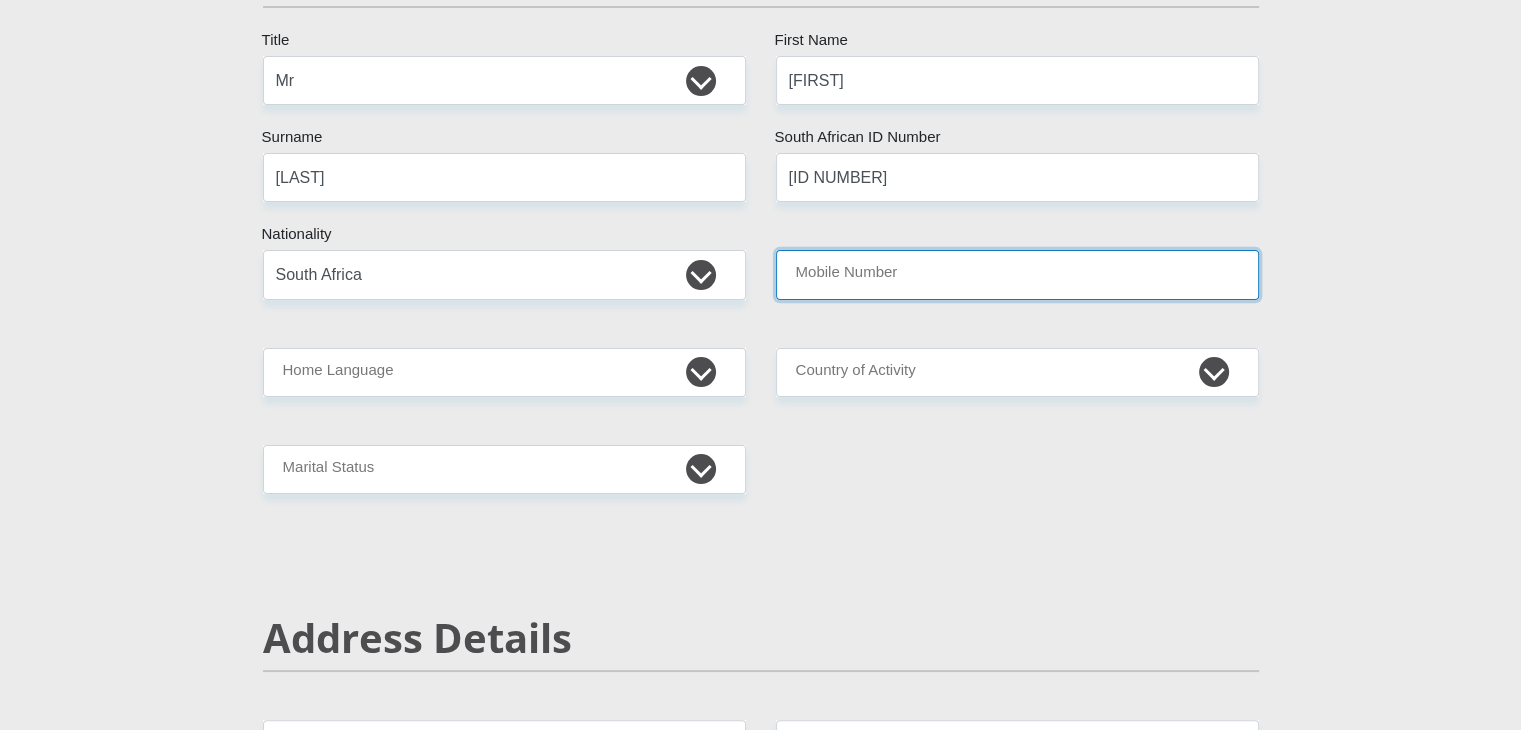 click on "Mobile Number" at bounding box center [1017, 274] 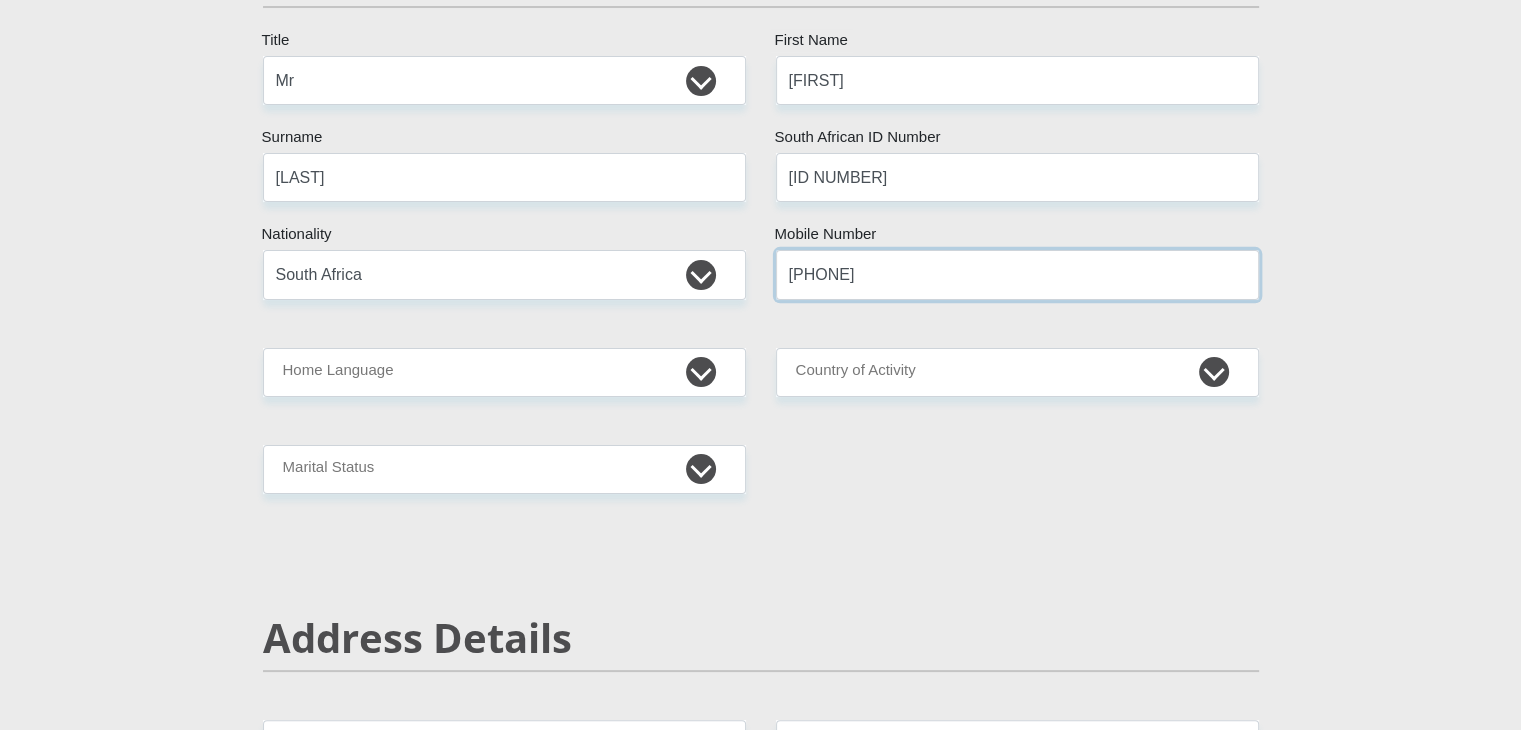 type on "[PHONE]" 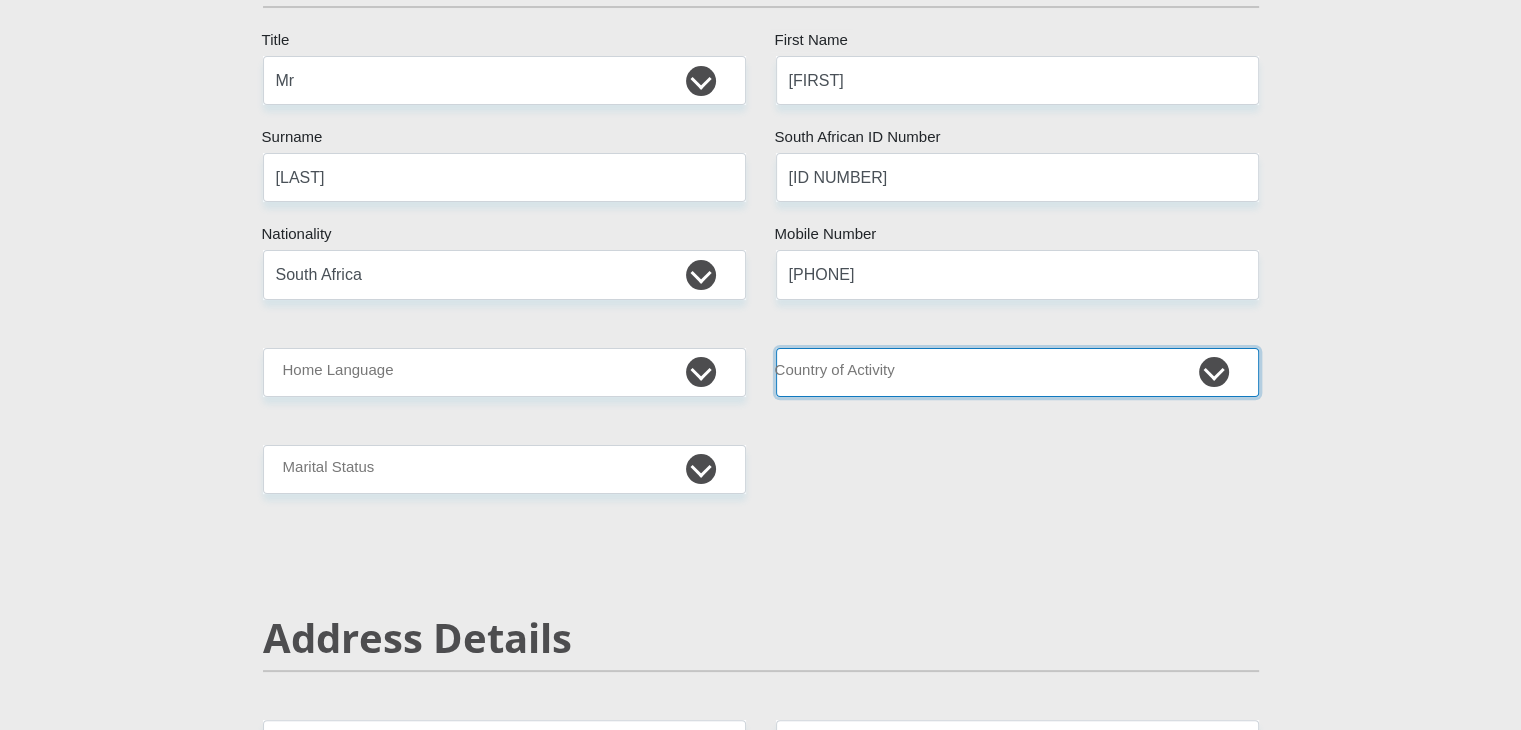 click on "South Africa
Afghanistan
Aland Islands
Albania
Algeria
America Samoa
American Virgin Islands
Andorra
Angola
Anguilla
Antarctica
Antigua and Barbuda
Argentina
Armenia
Aruba
Ascension Island
Australia
Austria
Azerbaijan
Chad" at bounding box center [1017, 372] 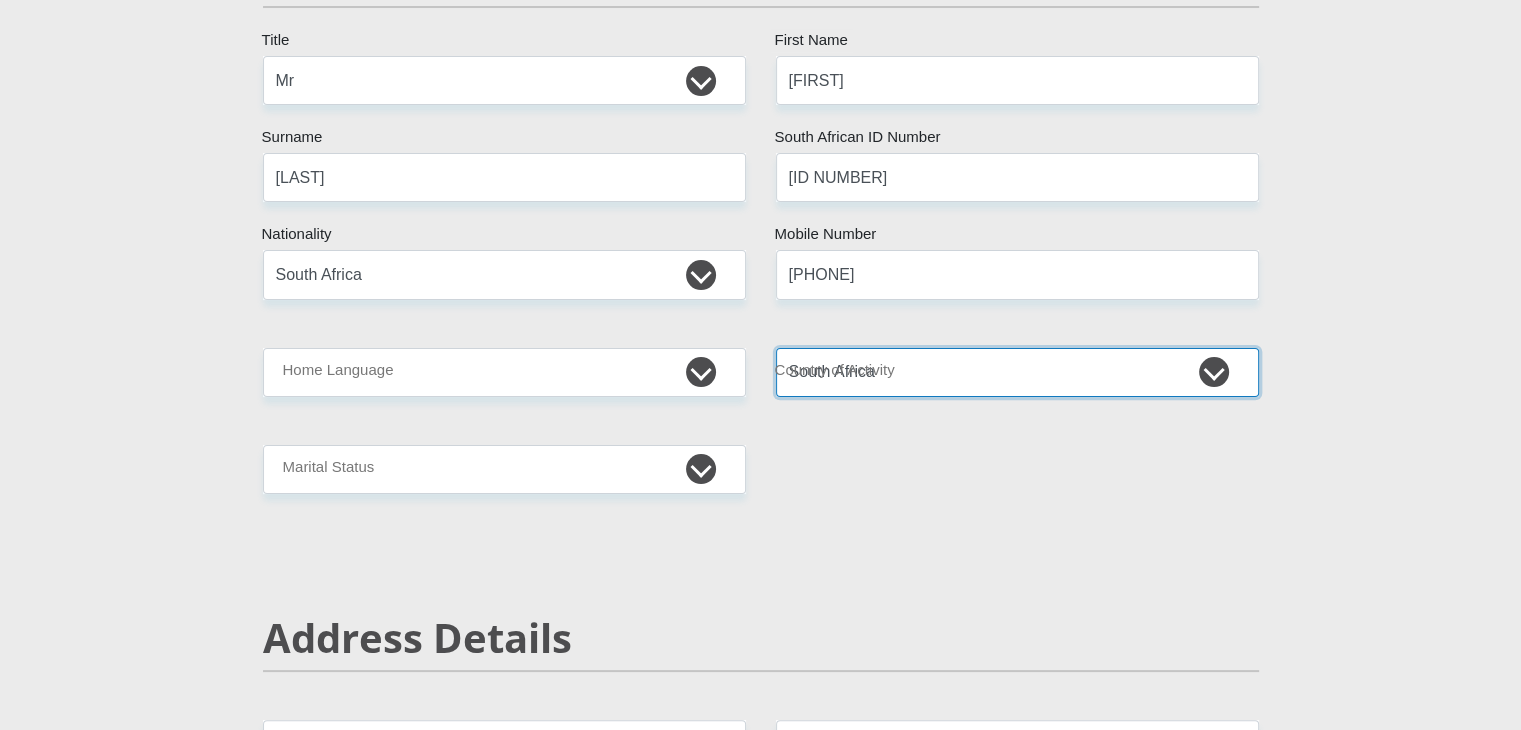 click on "South Africa
Afghanistan
Aland Islands
Albania
Algeria
America Samoa
American Virgin Islands
Andorra
Angola
Anguilla
Antarctica
Antigua and Barbuda
Argentina
Armenia
Aruba
Ascension Island
Australia
Austria
Azerbaijan
Chad" at bounding box center [1017, 372] 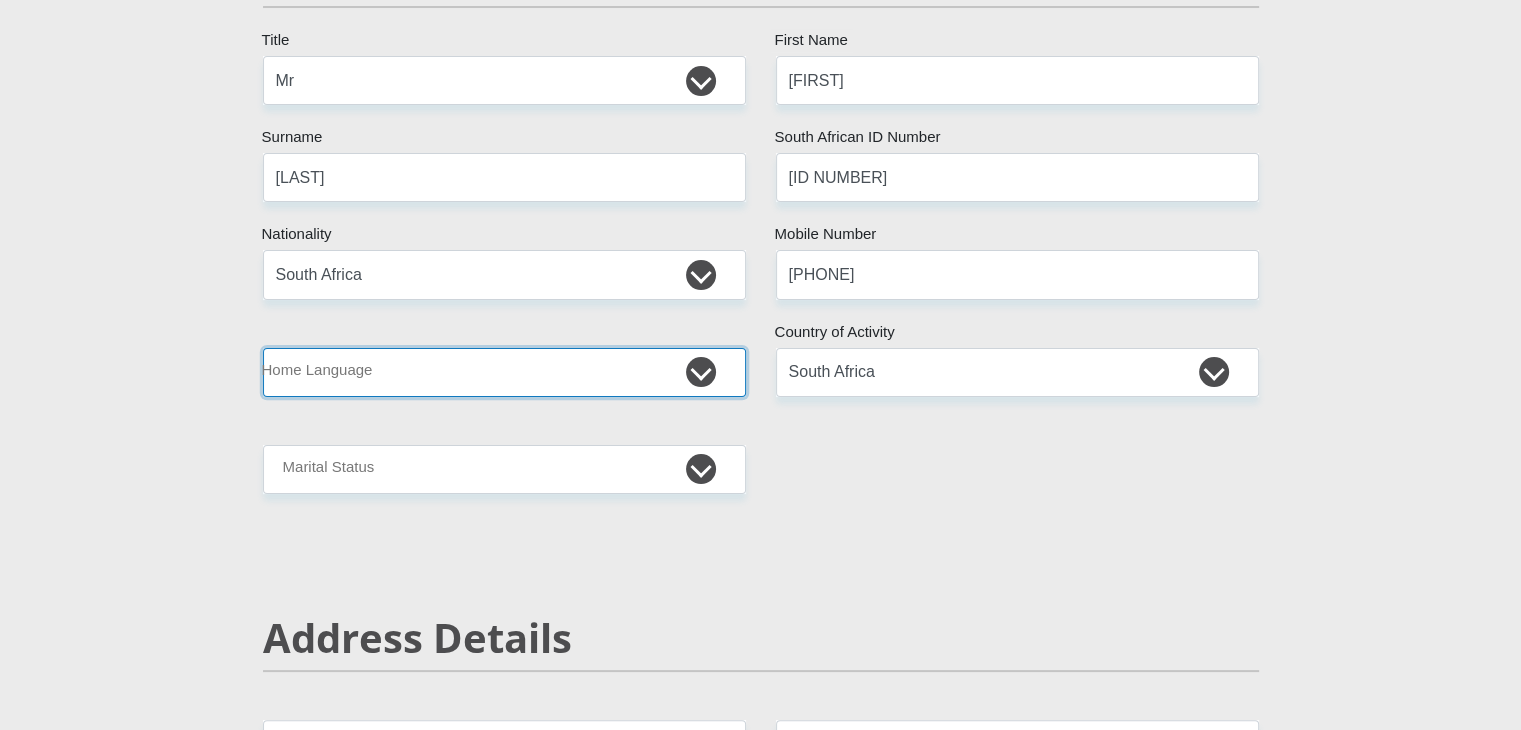 click on "Afrikaans
English
Sepedi
South Ndebele
Southern Sotho
Swati
Tsonga
Tswana
Venda
Xhosa
Zulu
Other" at bounding box center (504, 372) 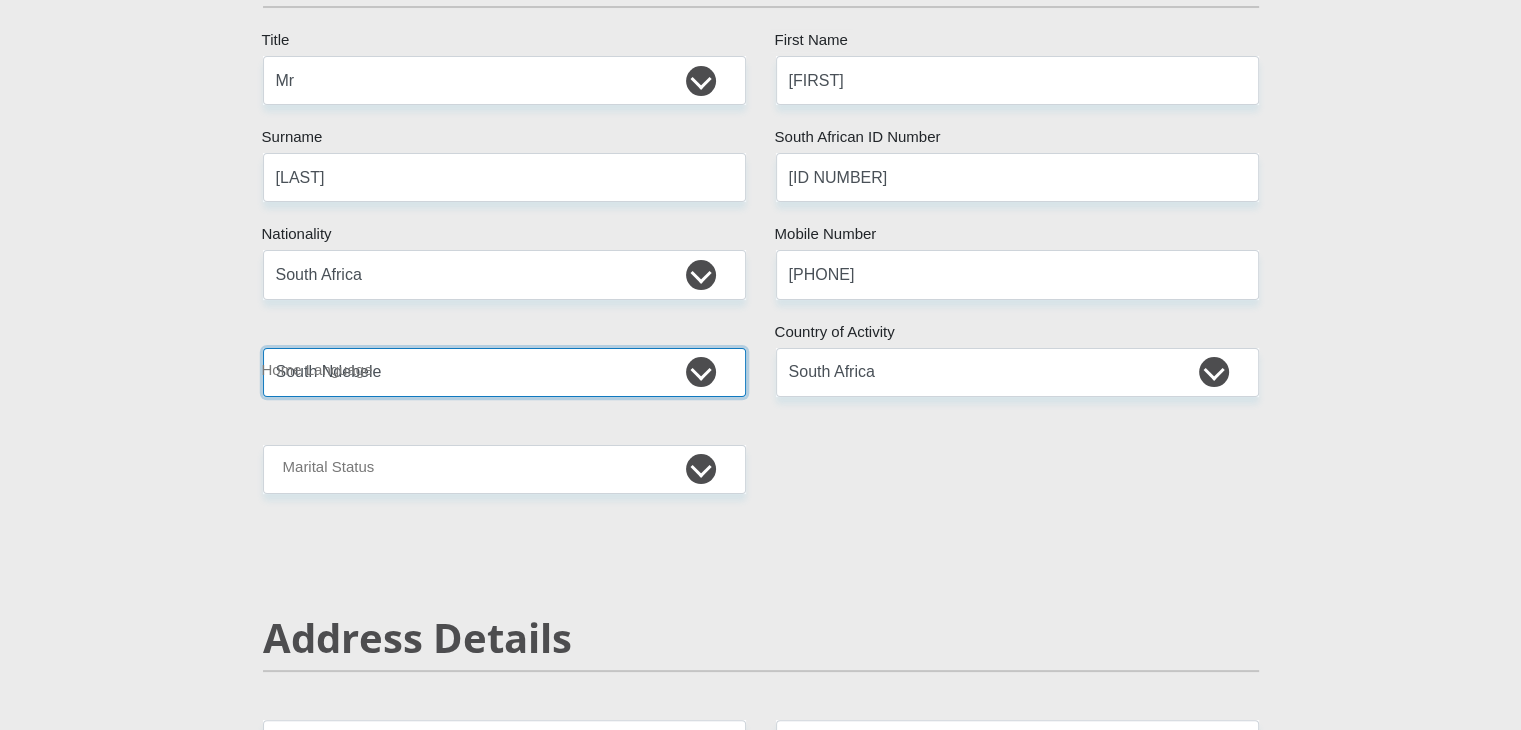 click on "Afrikaans
English
Sepedi
South Ndebele
Southern Sotho
Swati
Tsonga
Tswana
Venda
Xhosa
Zulu
Other" at bounding box center (504, 372) 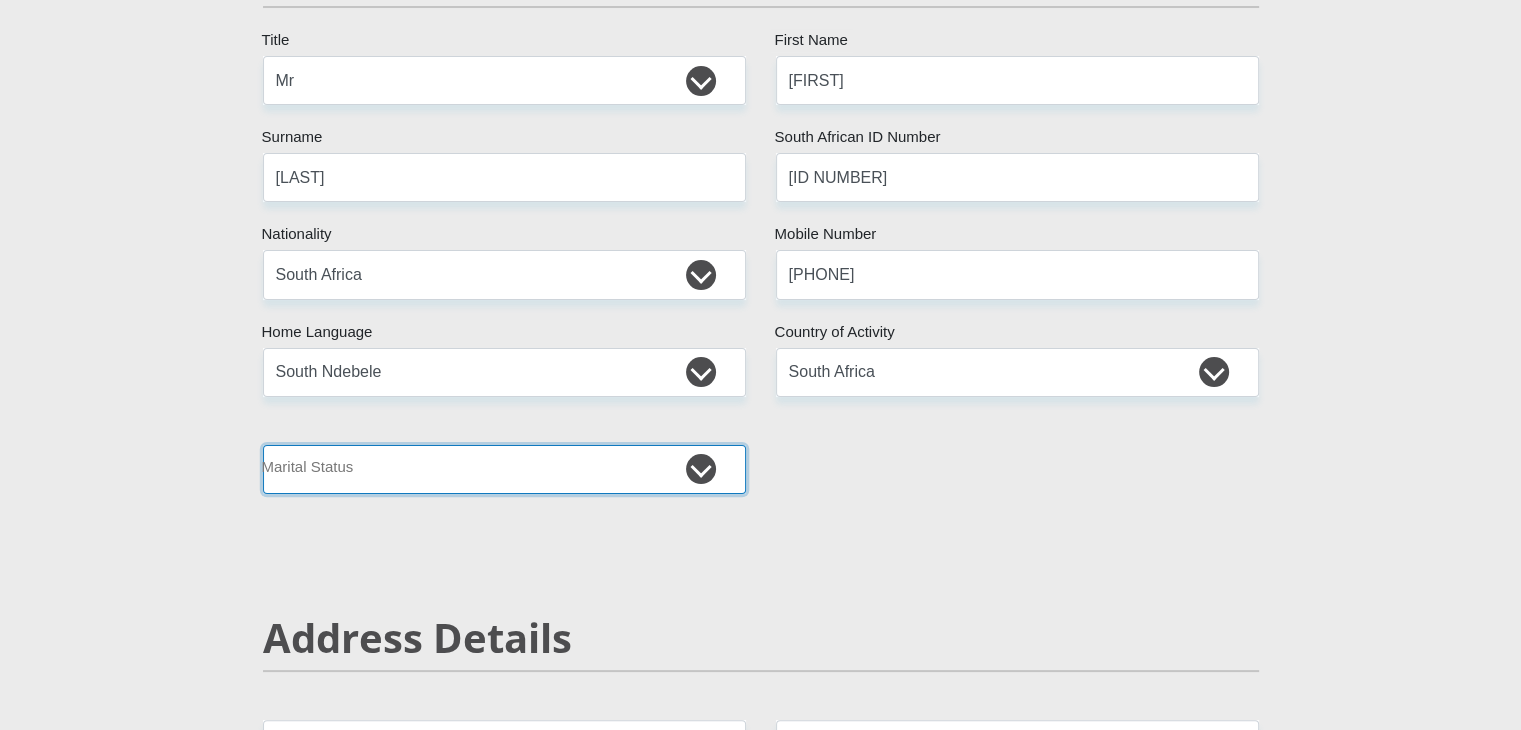 click on "Married ANC
Single
Divorced
Widowed
Married COP or Customary Law" at bounding box center [504, 469] 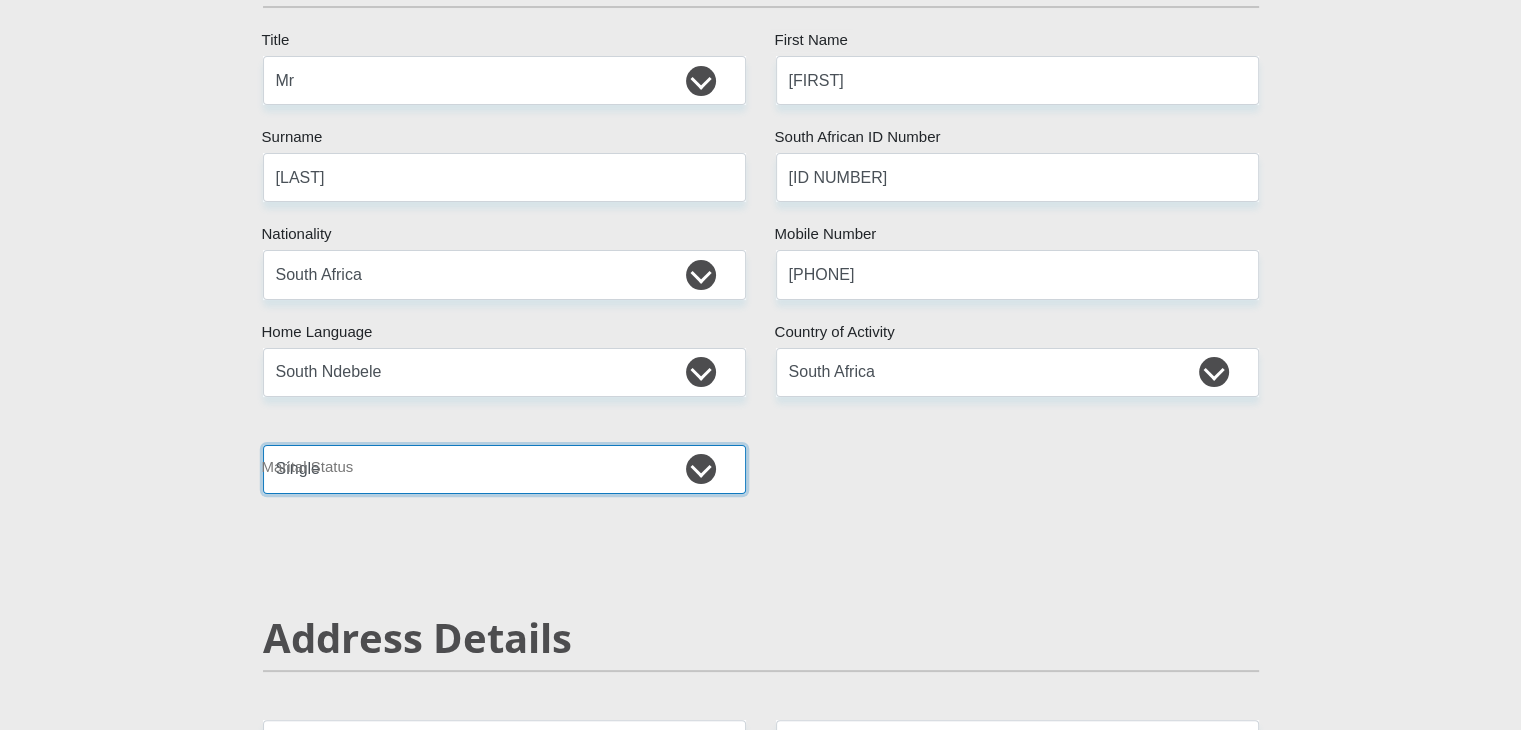 click on "Married ANC
Single
Divorced
Widowed
Married COP or Customary Law" at bounding box center [504, 469] 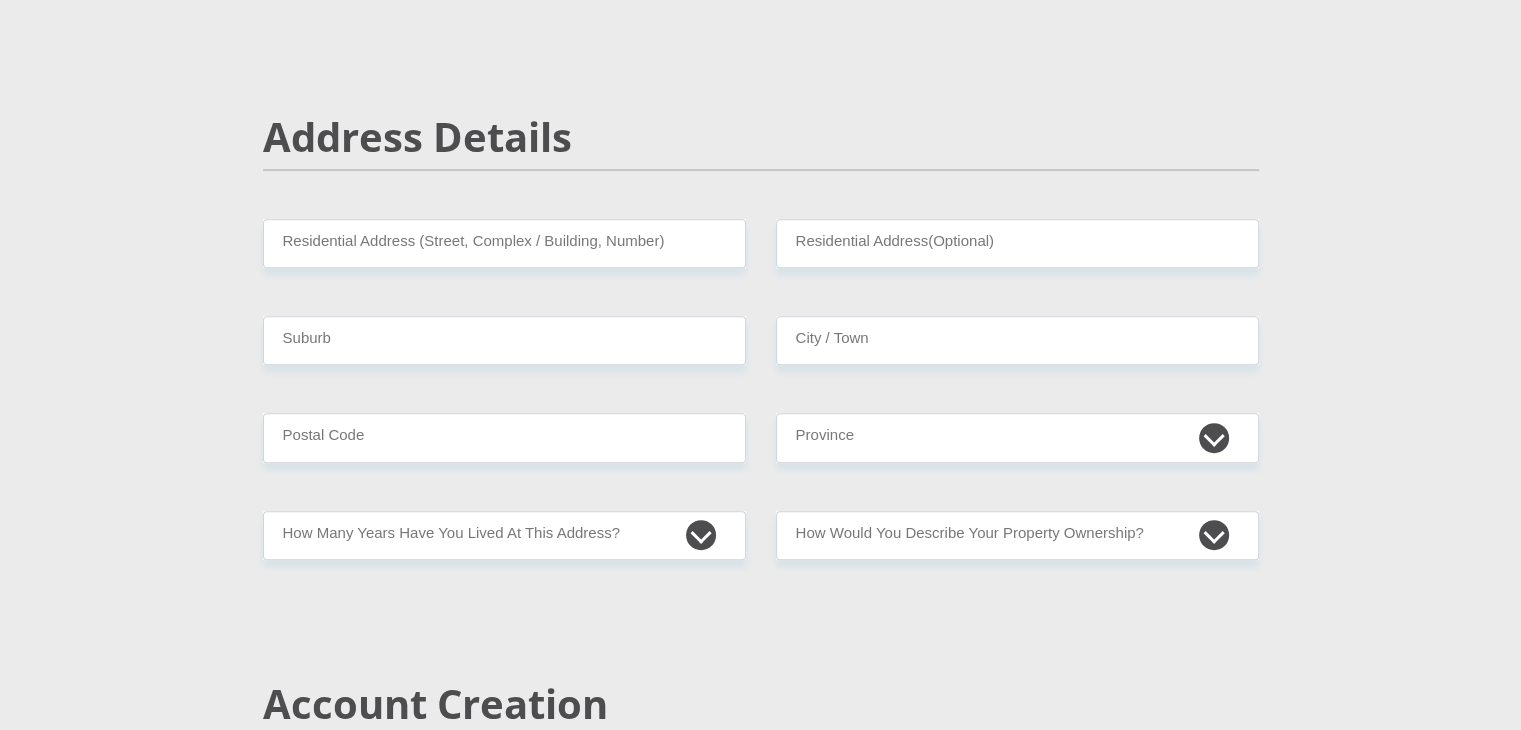scroll, scrollTop: 784, scrollLeft: 0, axis: vertical 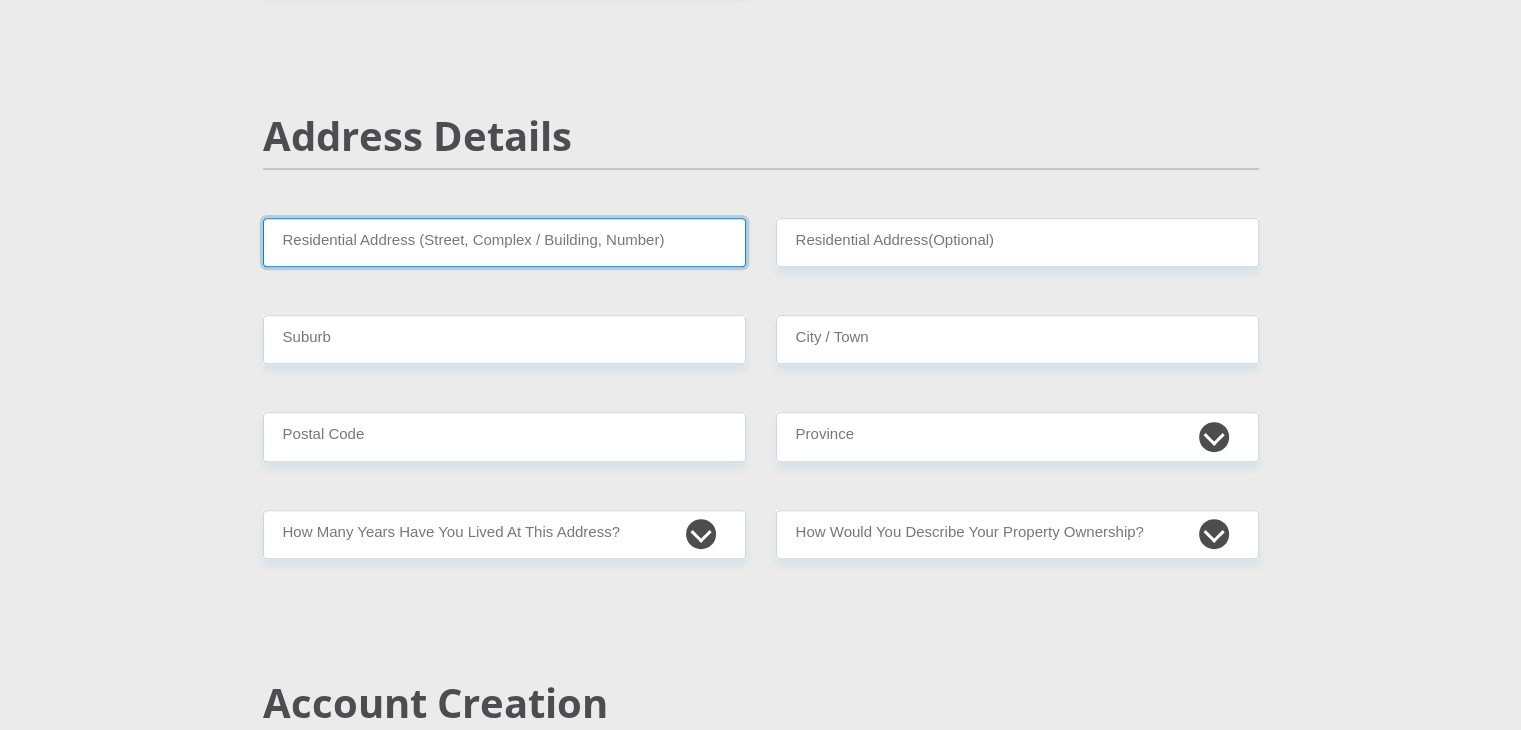 click on "Residential Address (Street, Complex / Building, Number)" at bounding box center [504, 242] 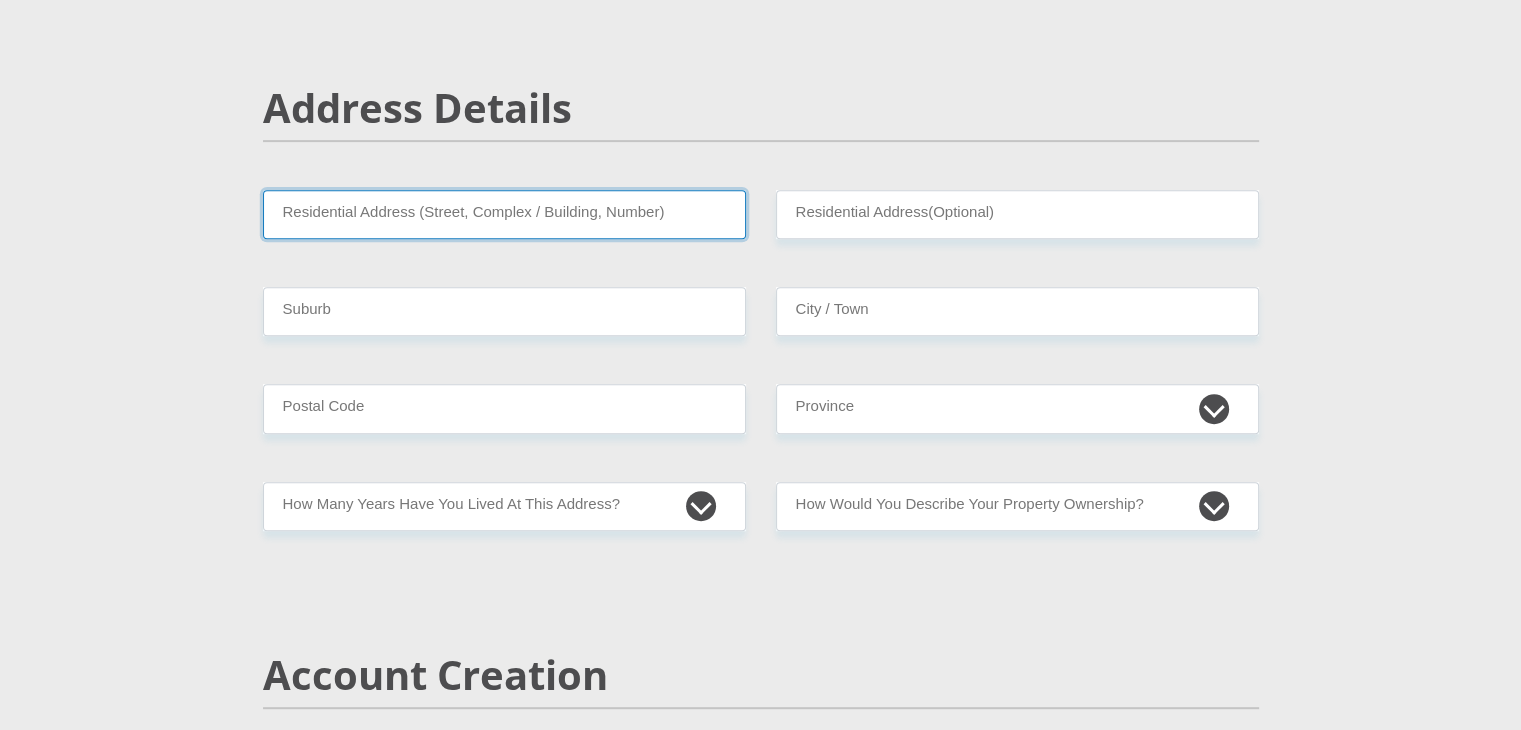 scroll, scrollTop: 788, scrollLeft: 0, axis: vertical 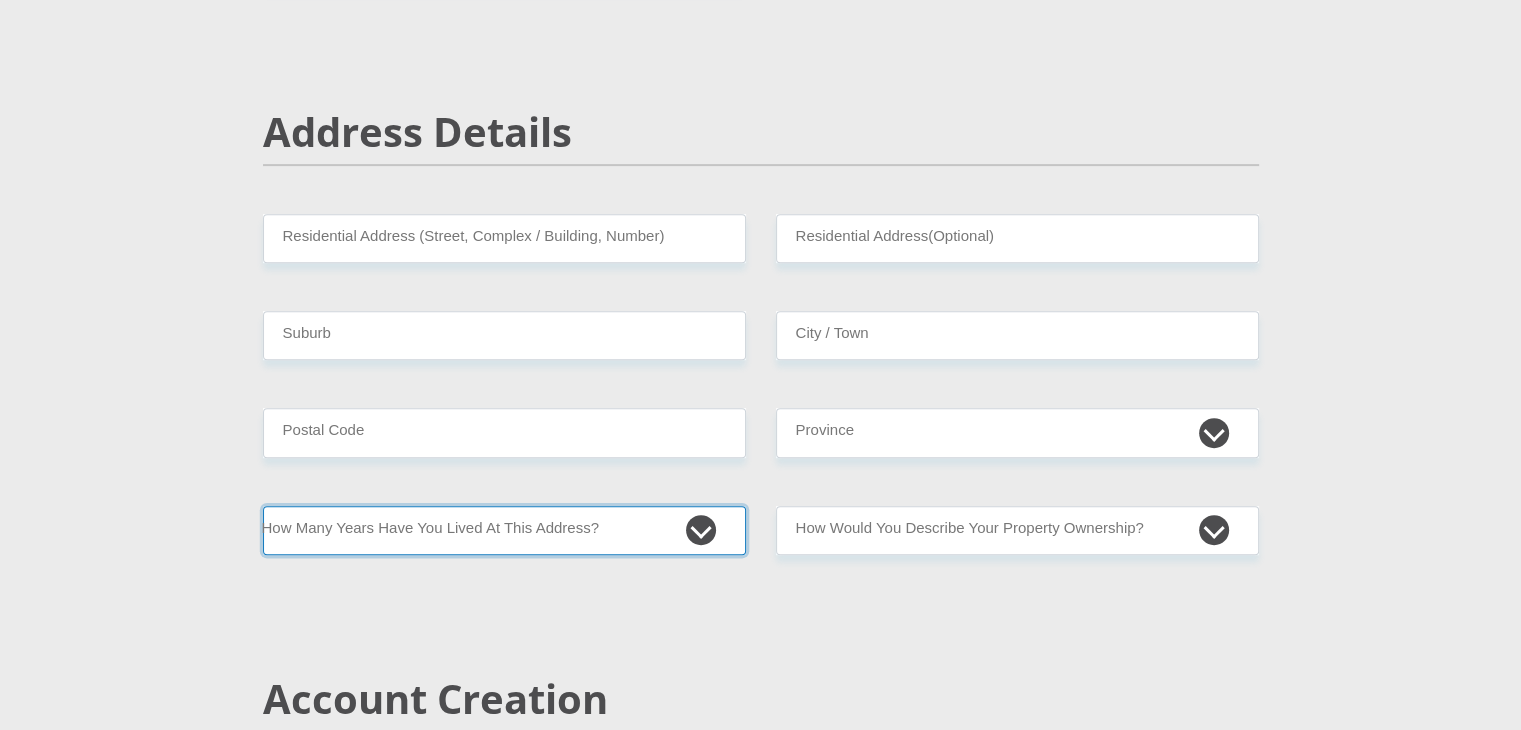 click on "less than 1 year
1-3 years
3-5 years
5+ years" at bounding box center [504, 530] 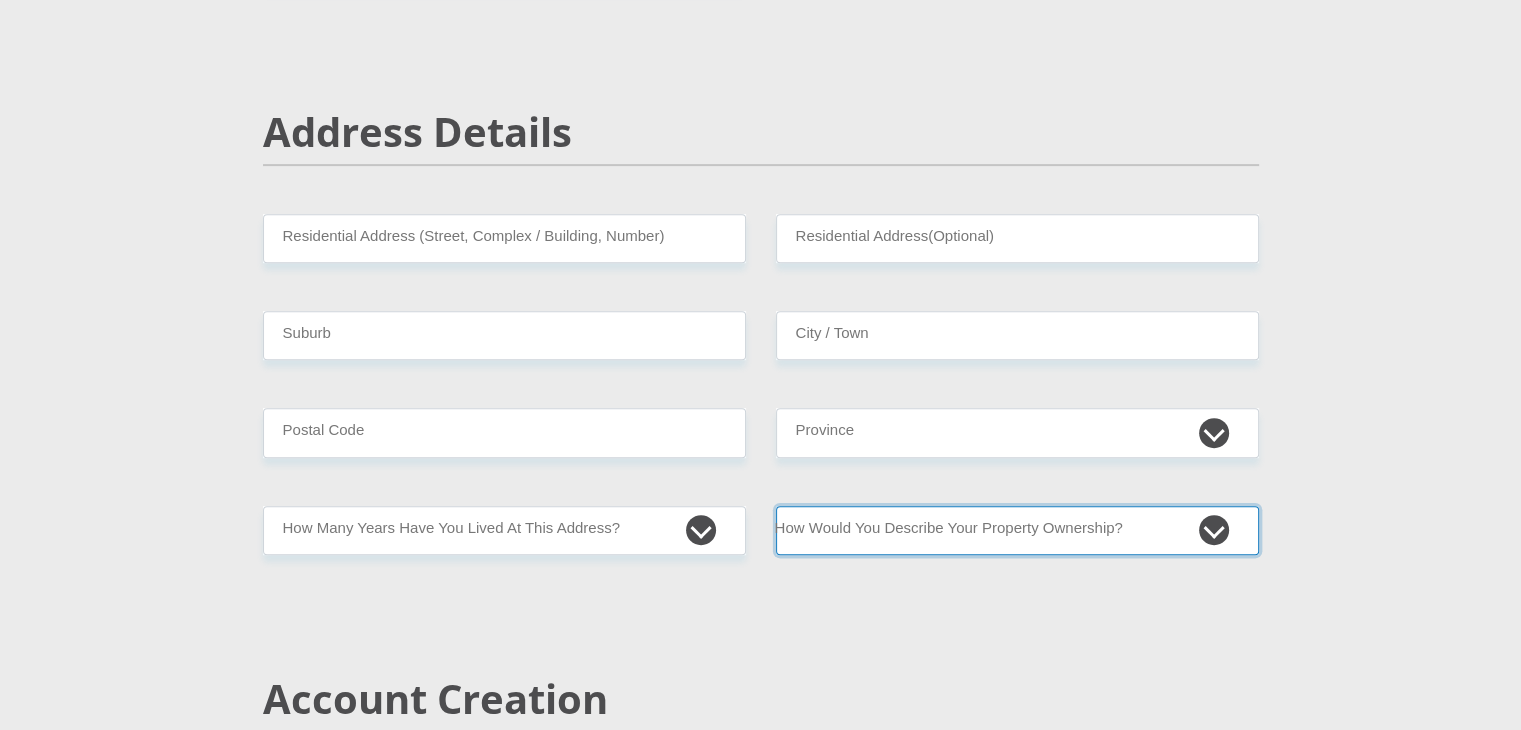 click on "Owned
Rented
Family Owned
Company Dwelling" at bounding box center [1017, 530] 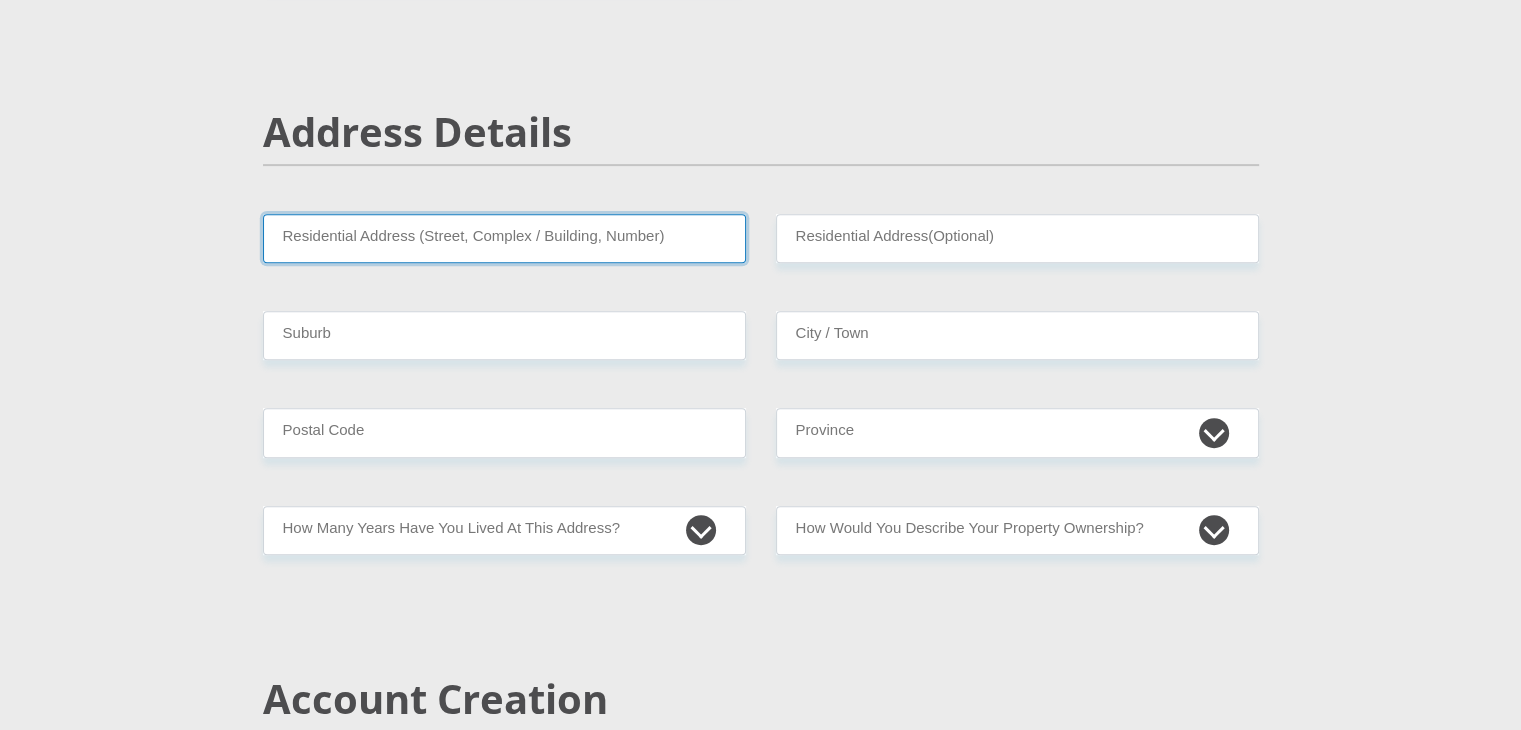 click on "Residential Address (Street, Complex / Building, Number)" at bounding box center (504, 238) 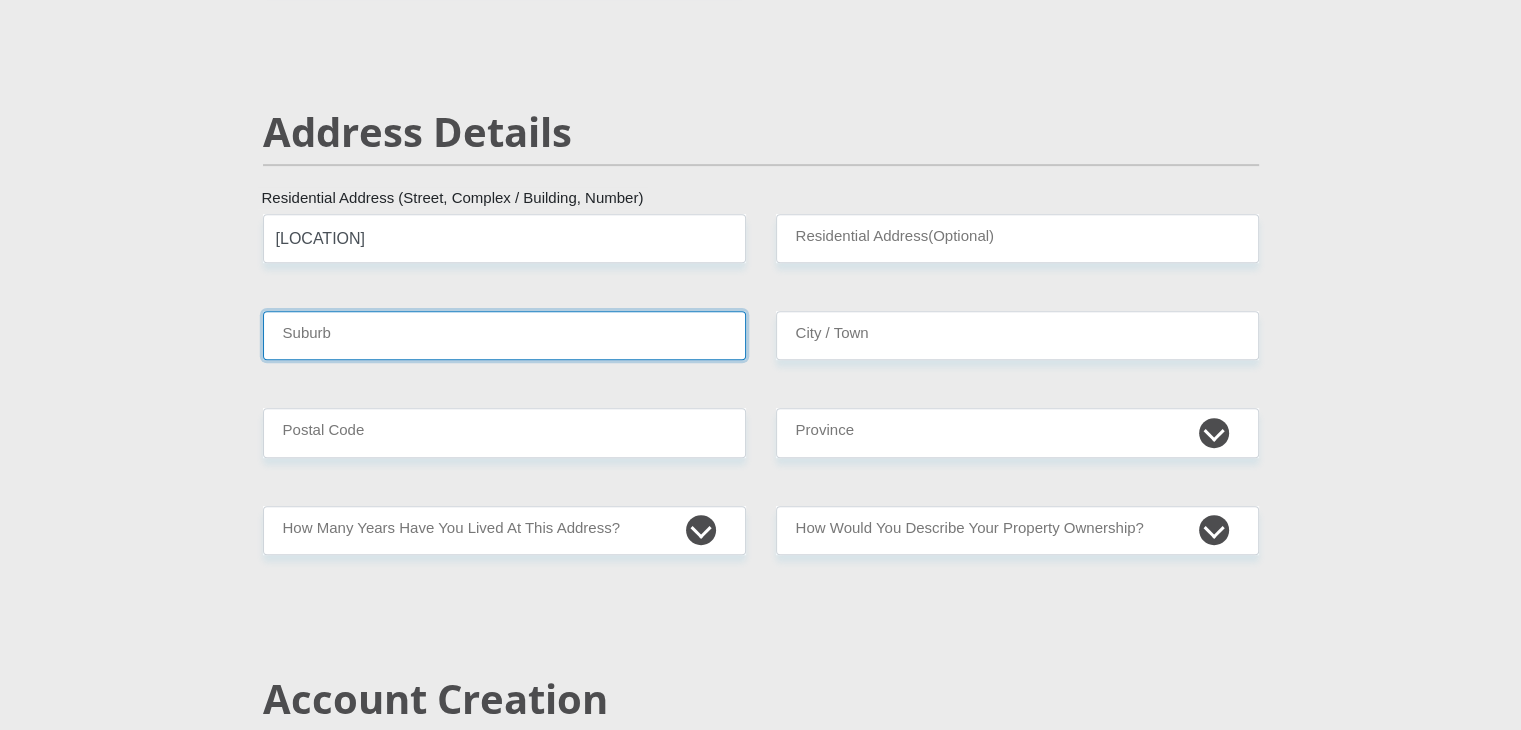 type on "[CITY]" 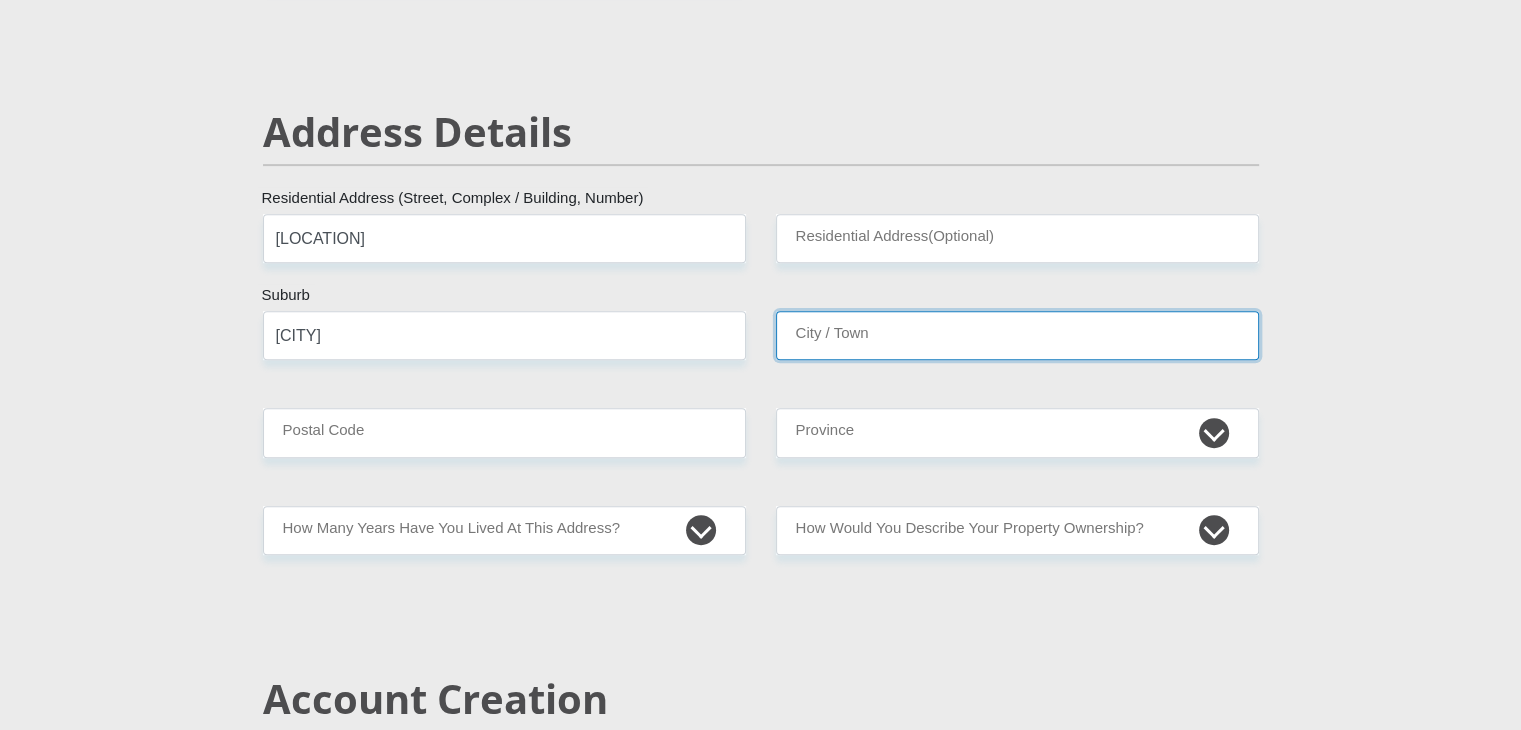 type on "[CITY]" 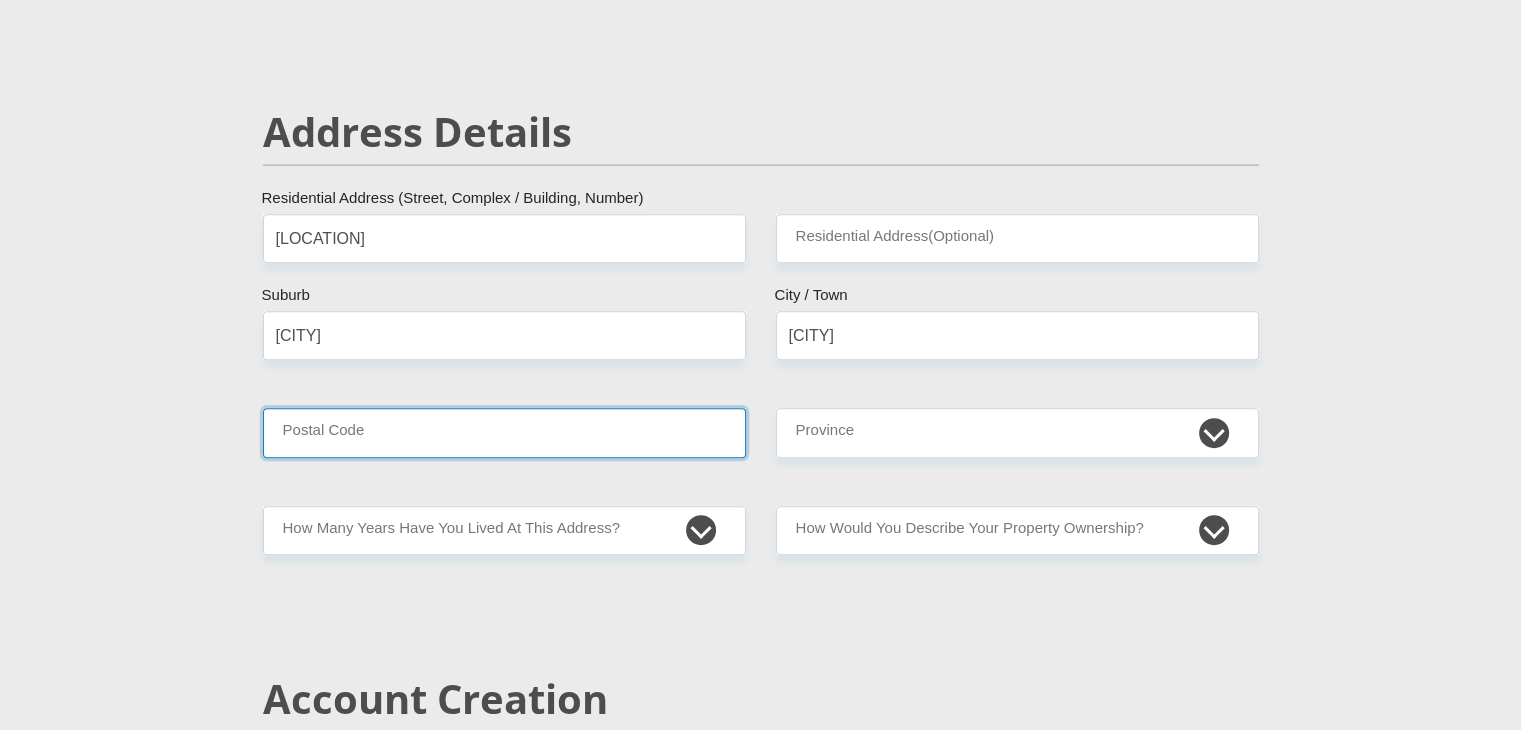 type on "[NUMBER]" 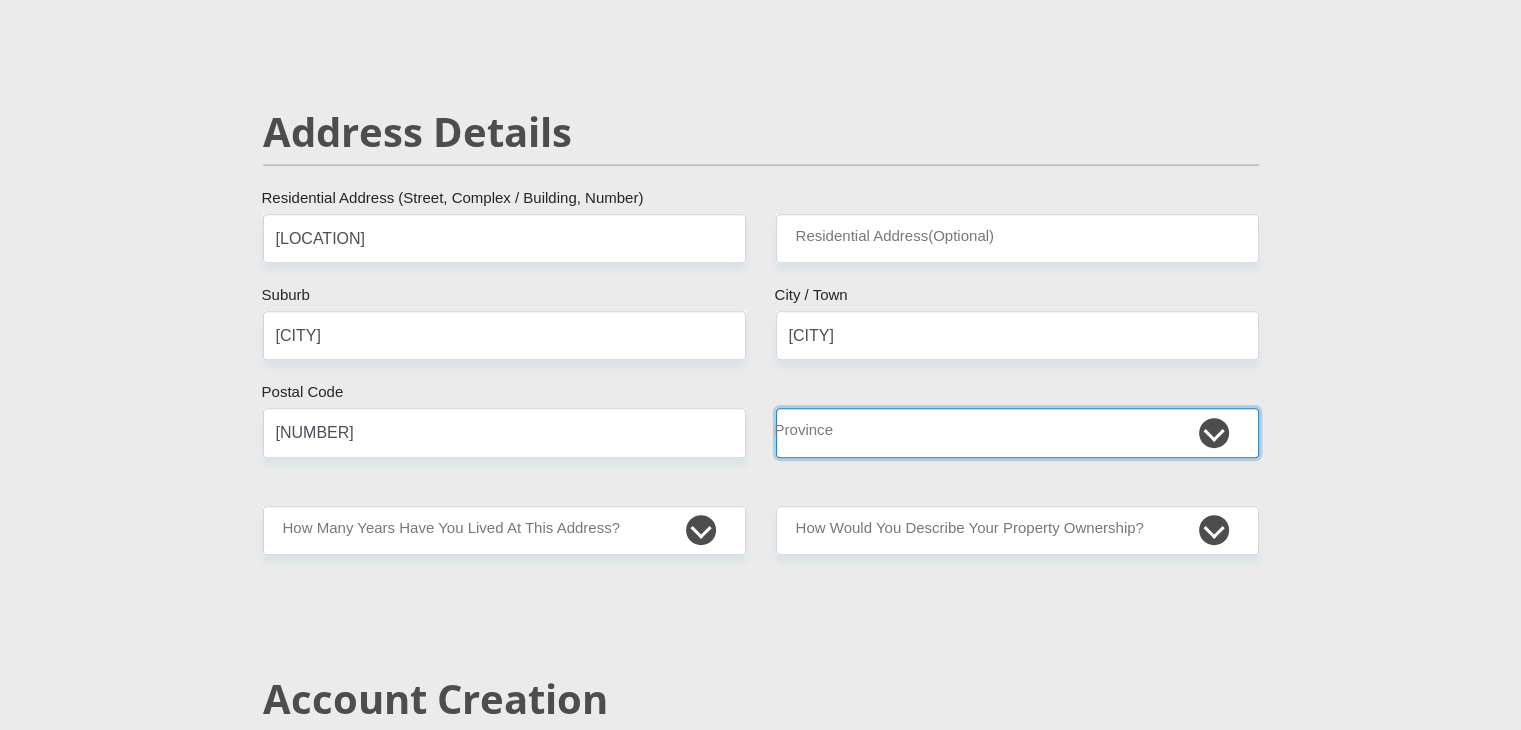 click on "Eastern Cape
Free State
Gauteng
KwaZulu-Natal
Limpopo
Mpumalanga
Northern Cape
North West
Western Cape" at bounding box center (1017, 432) 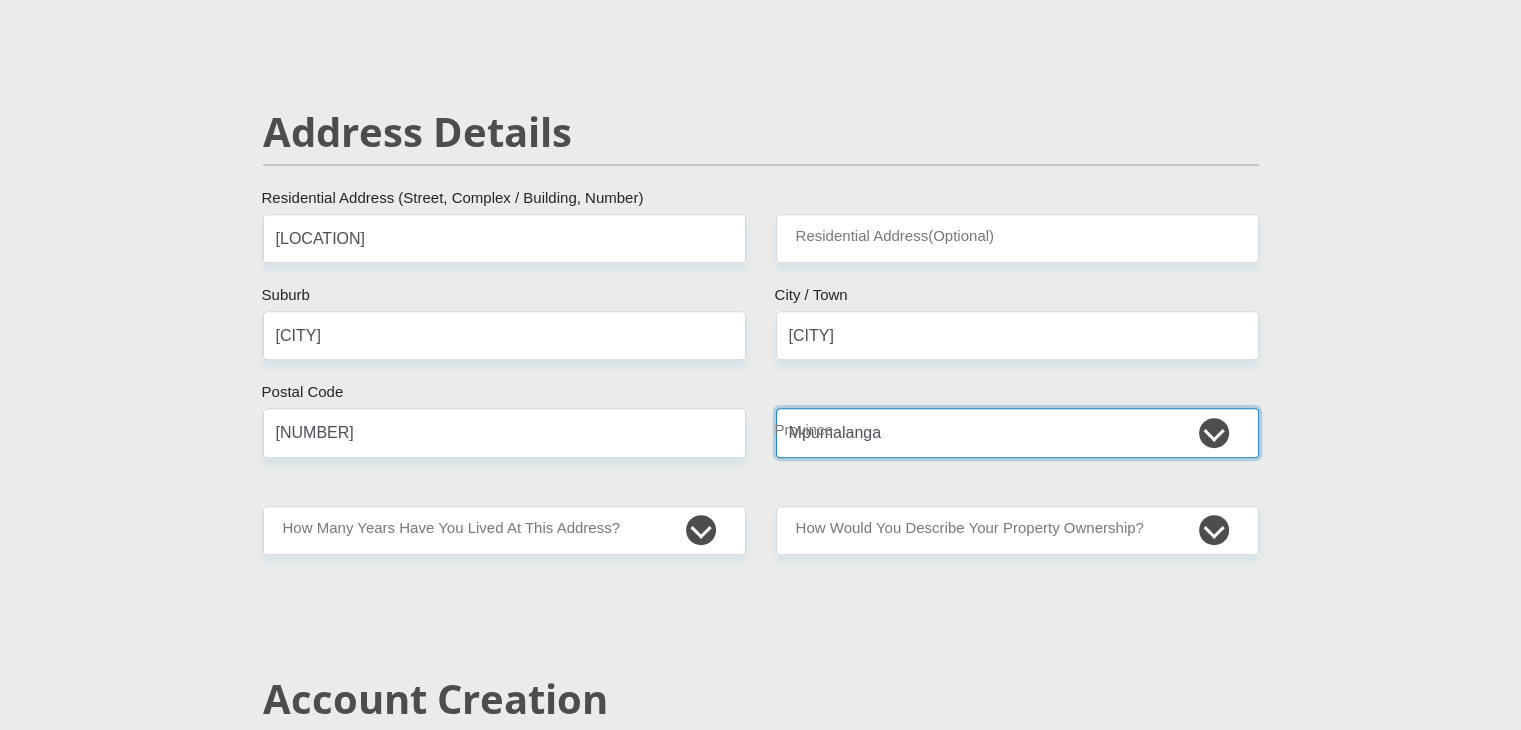 click on "Eastern Cape
Free State
Gauteng
KwaZulu-Natal
Limpopo
Mpumalanga
Northern Cape
North West
Western Cape" at bounding box center [1017, 432] 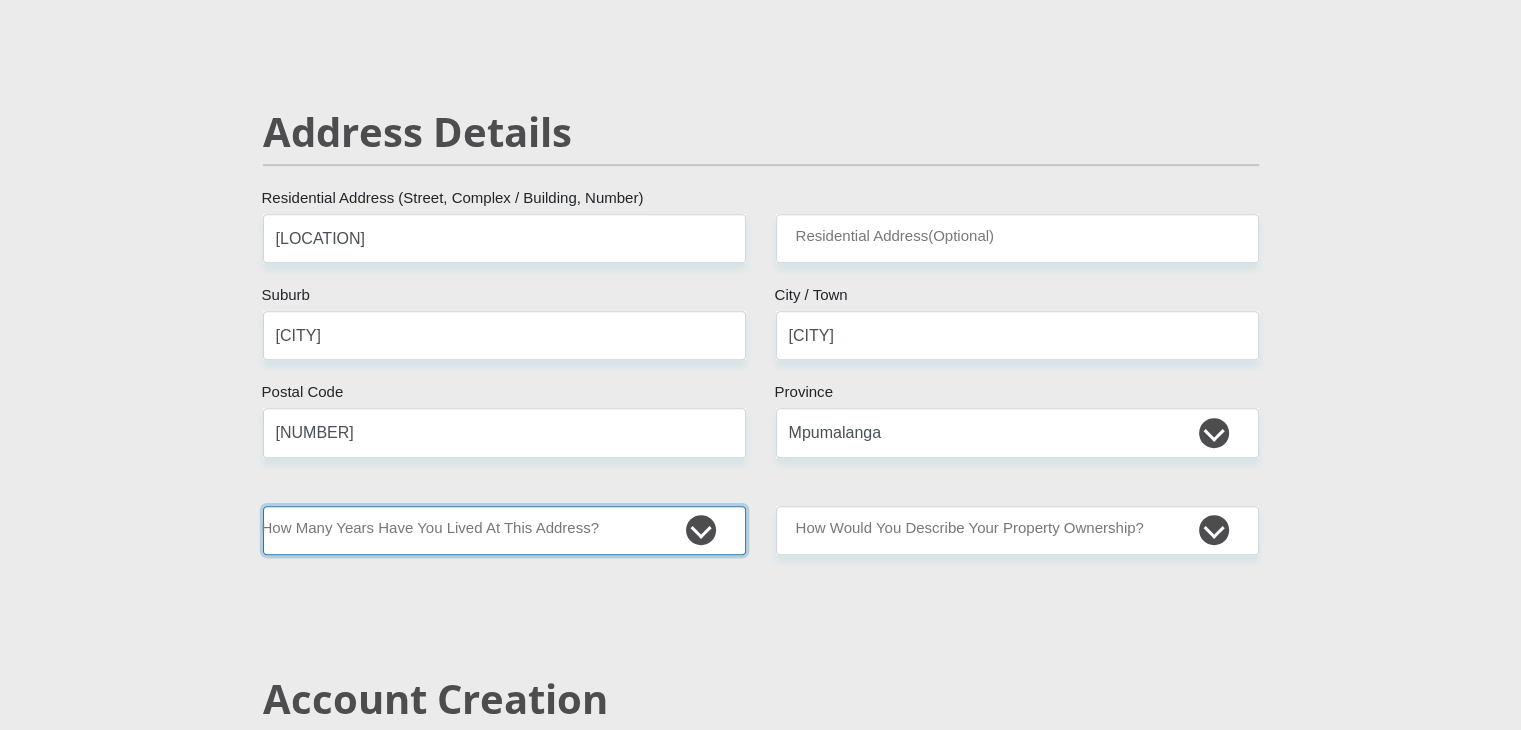 click on "less than 1 year
1-3 years
3-5 years
5+ years" at bounding box center [504, 530] 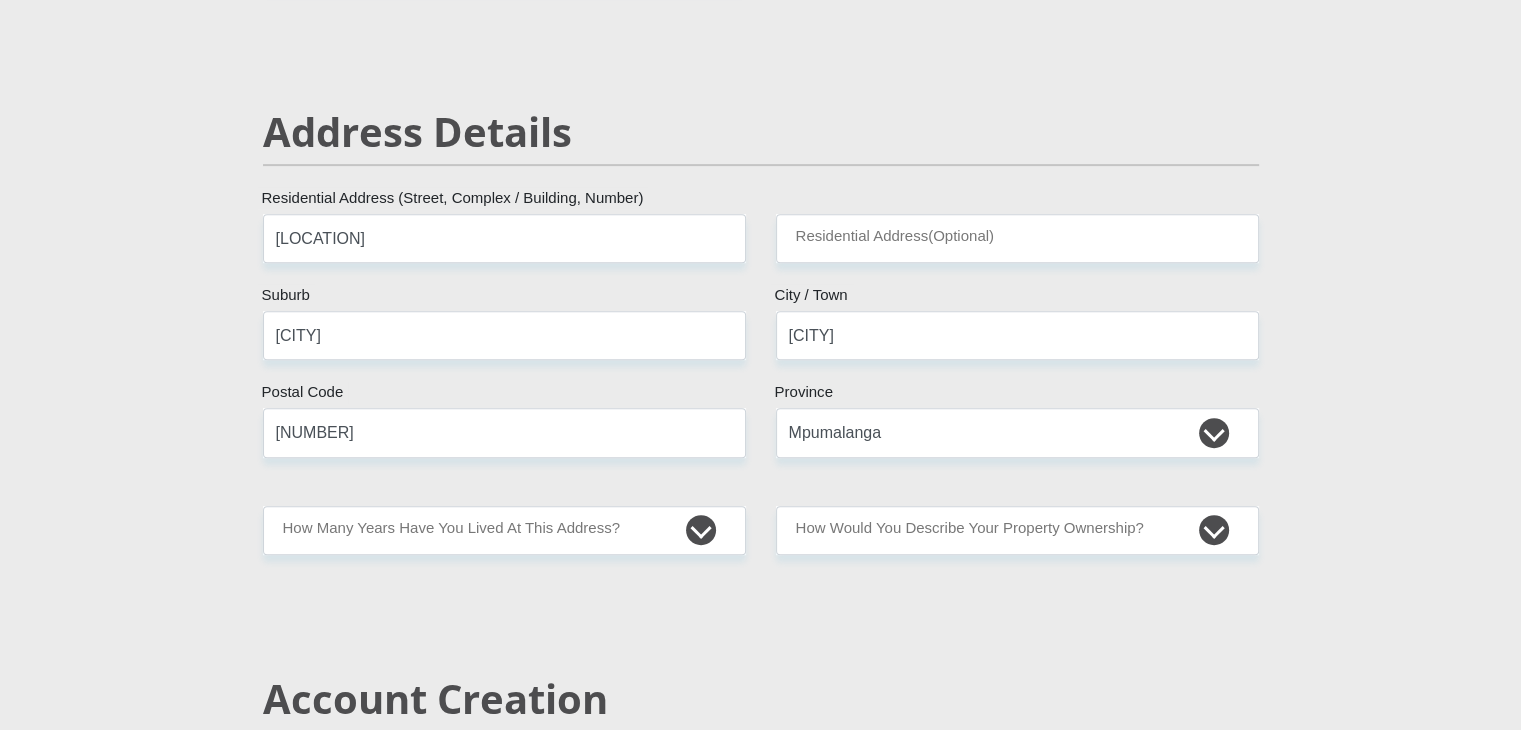 click on "Account Creation" at bounding box center [761, 699] 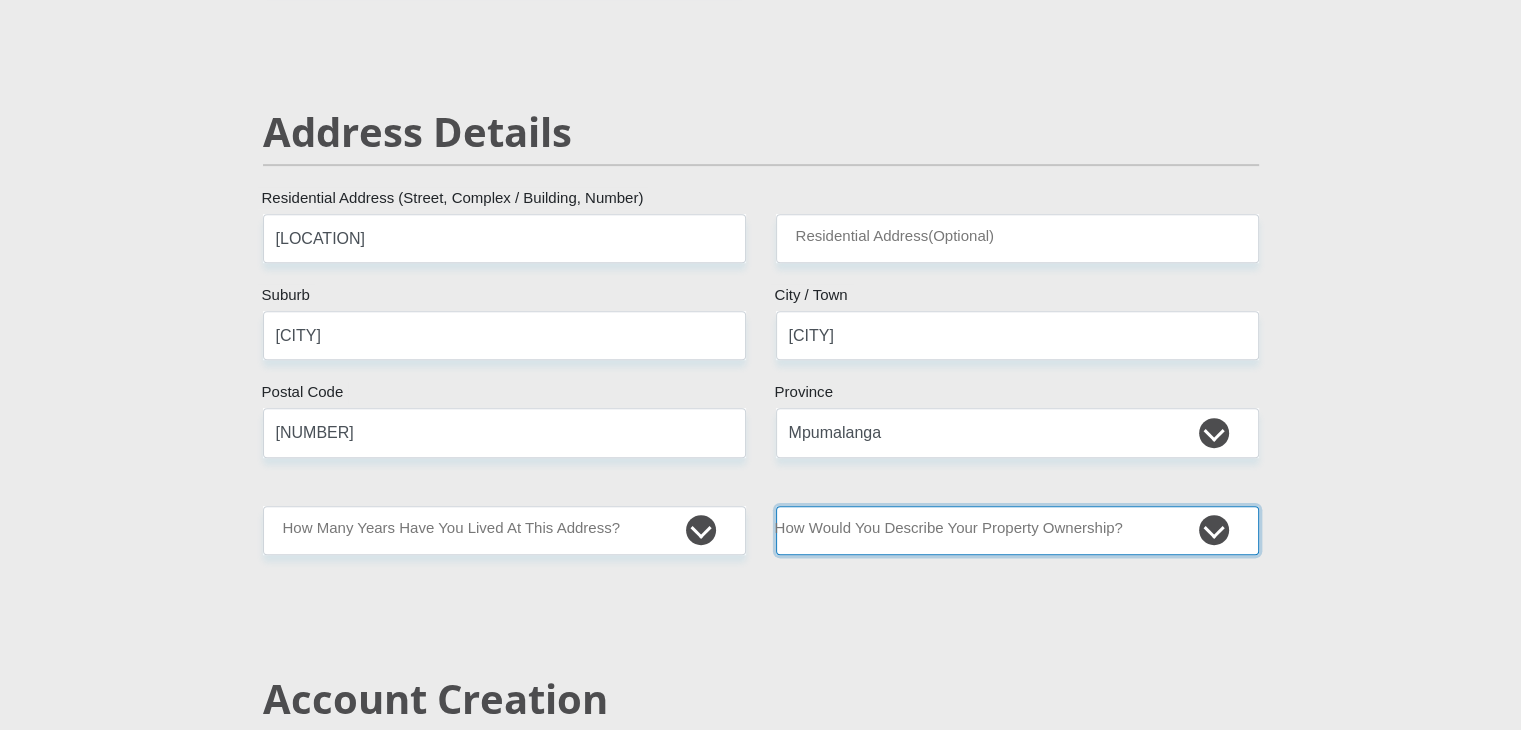 click on "Owned
Rented
Family Owned
Company Dwelling" at bounding box center (1017, 530) 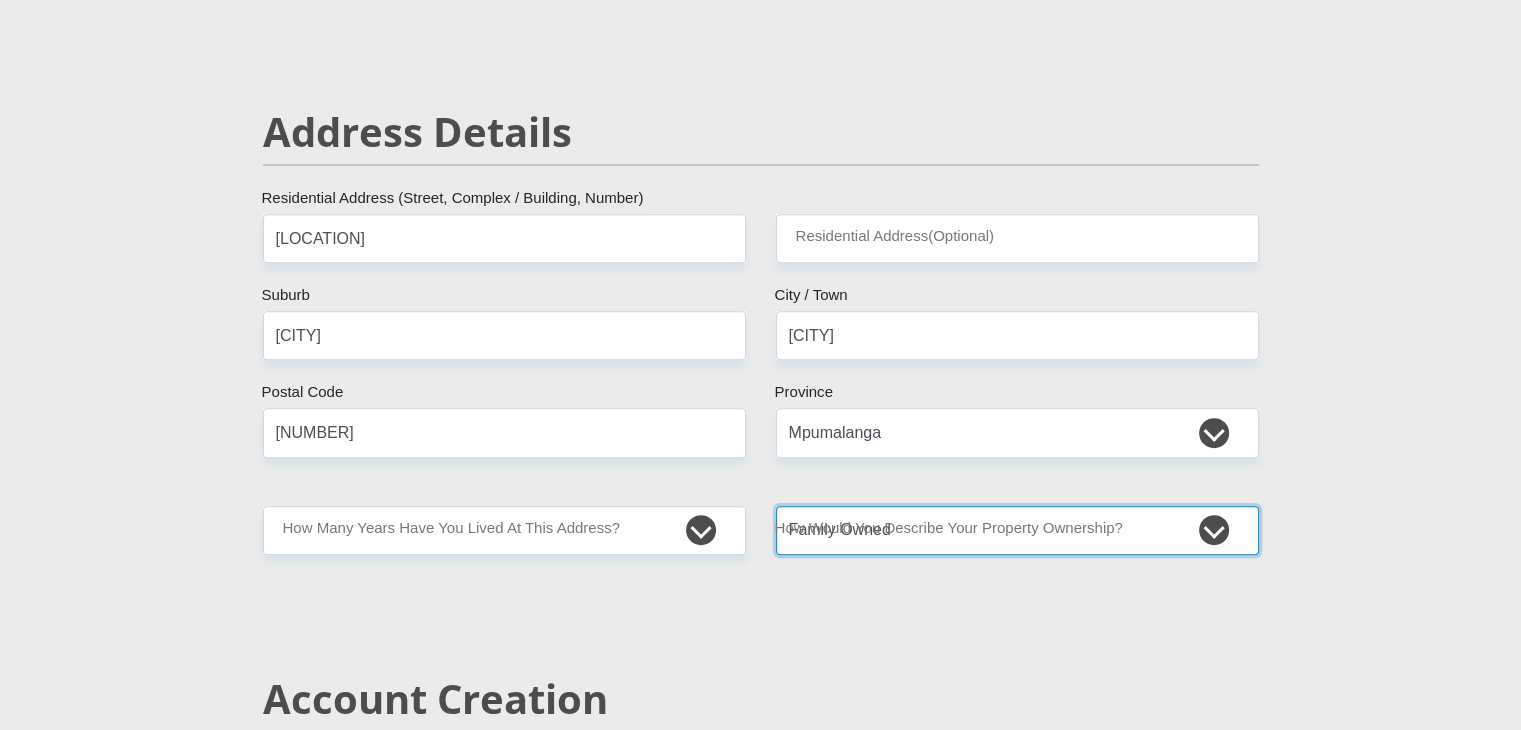 click on "Owned
Rented
Family Owned
Company Dwelling" at bounding box center [1017, 530] 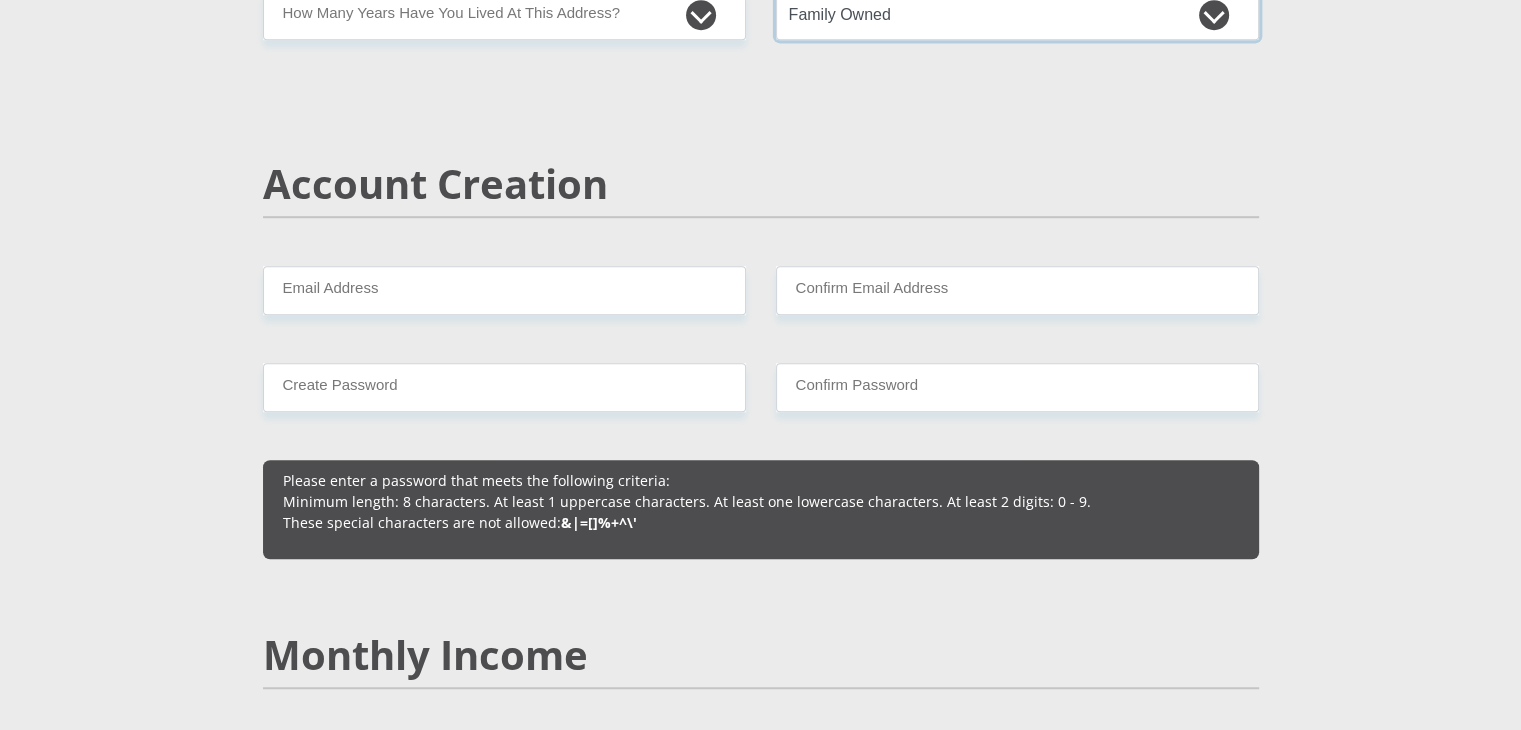 scroll, scrollTop: 1374, scrollLeft: 0, axis: vertical 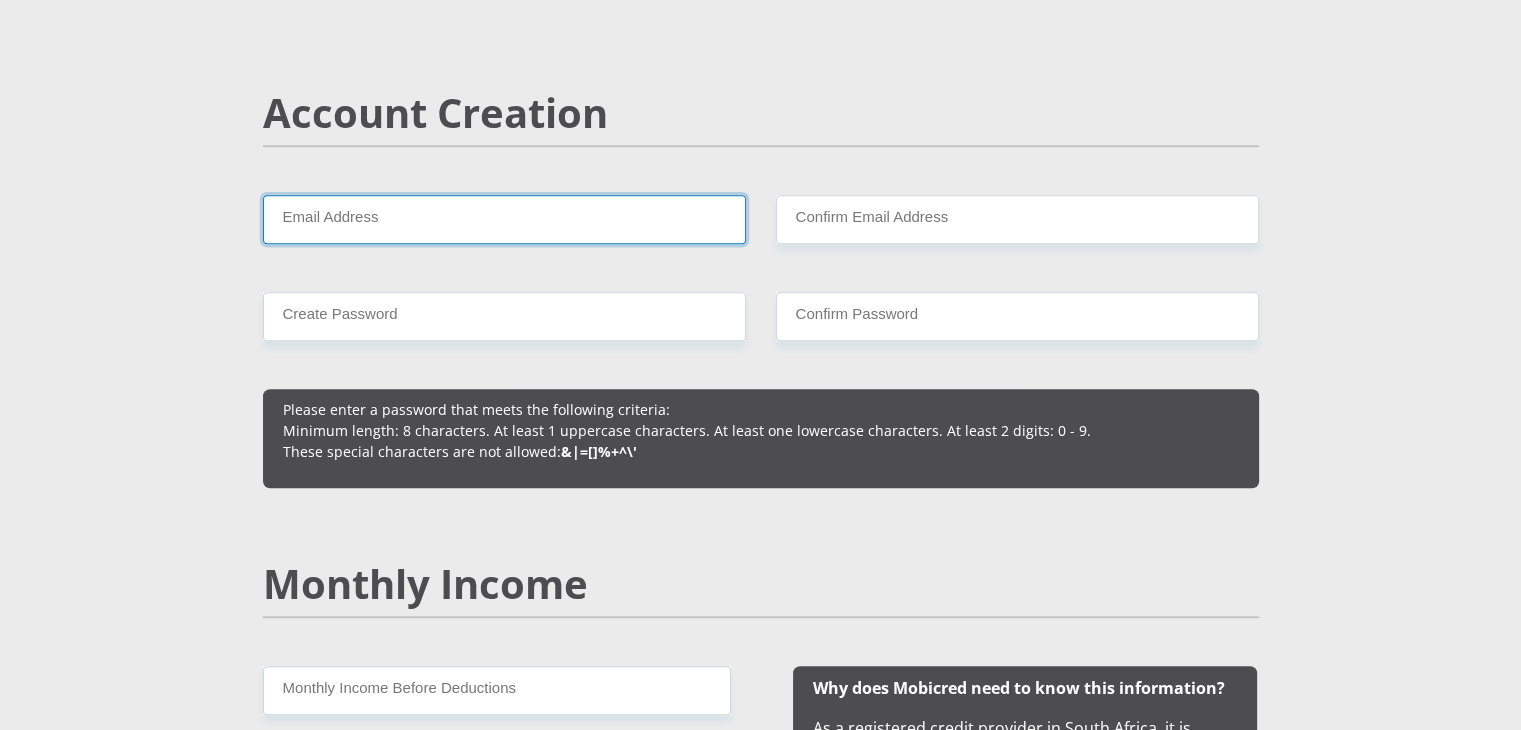 click on "Email Address" at bounding box center (504, 219) 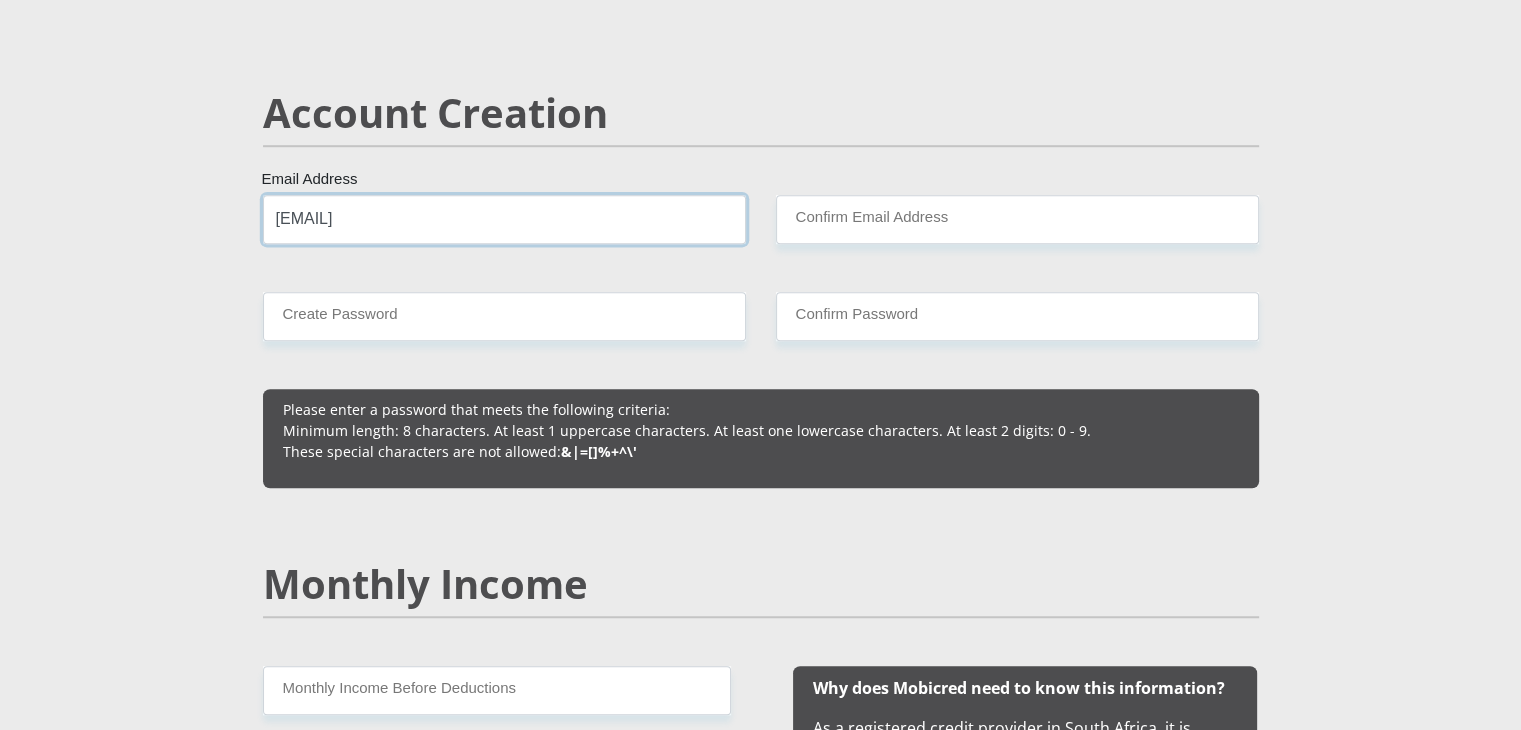 type on "[EMAIL]" 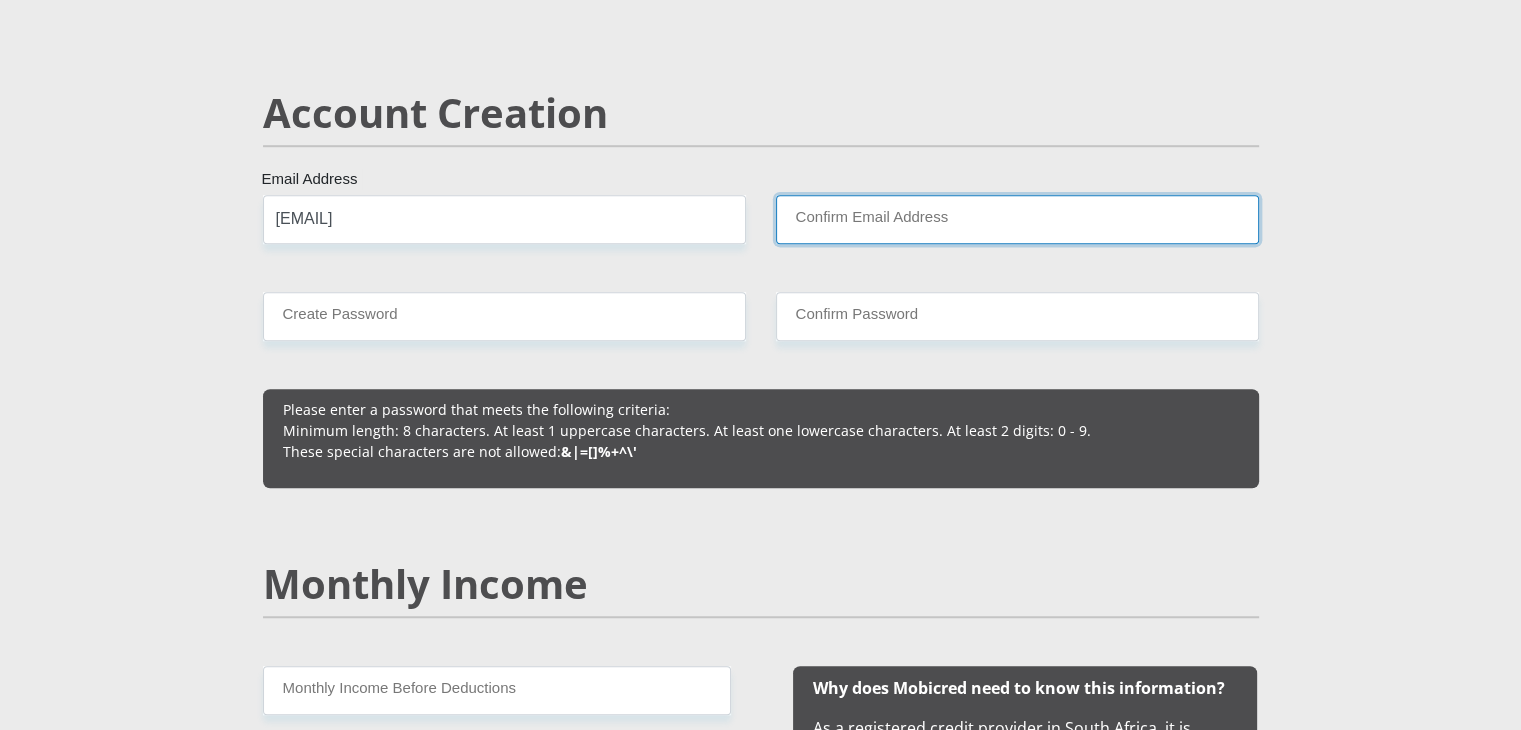 click on "Confirm Email Address" at bounding box center [1017, 219] 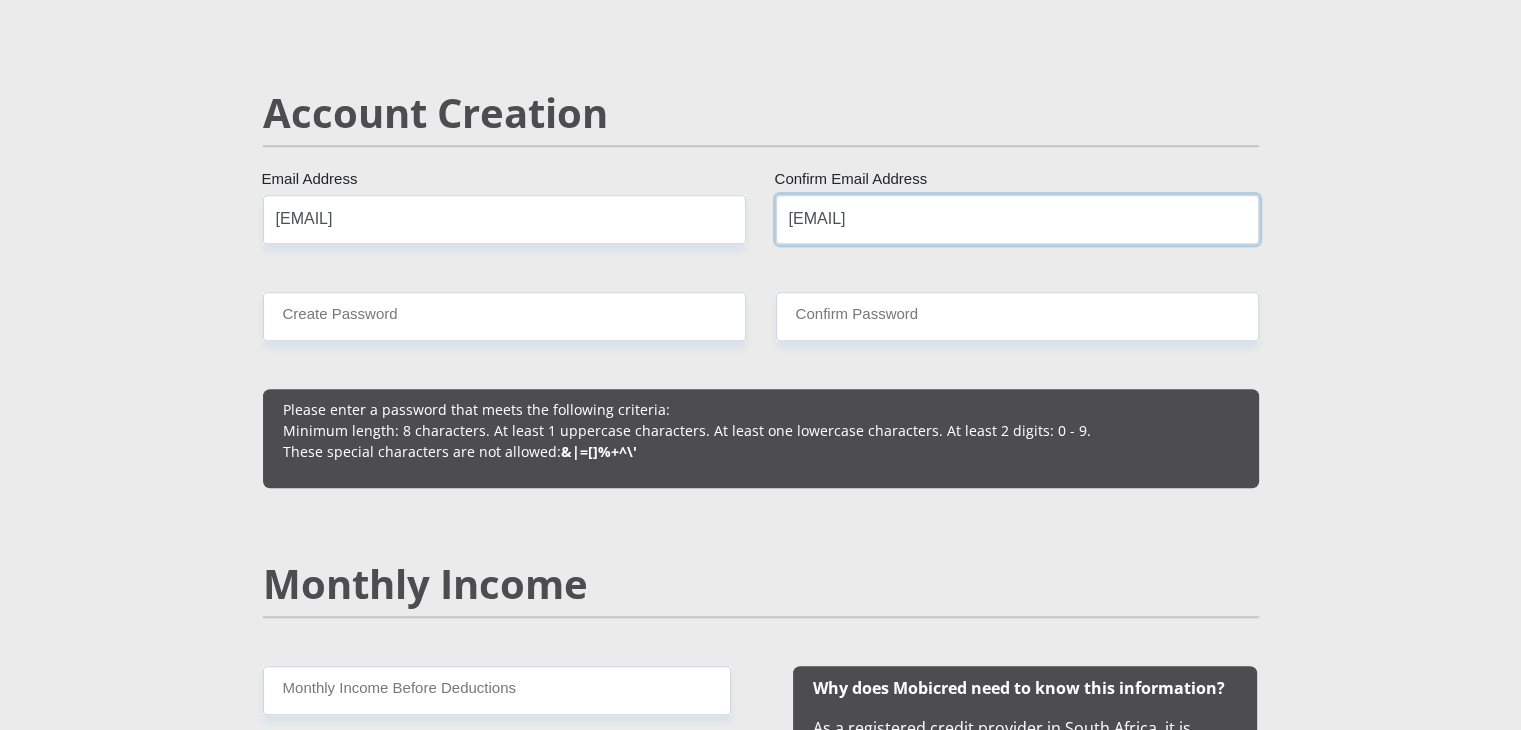 type on "[EMAIL]" 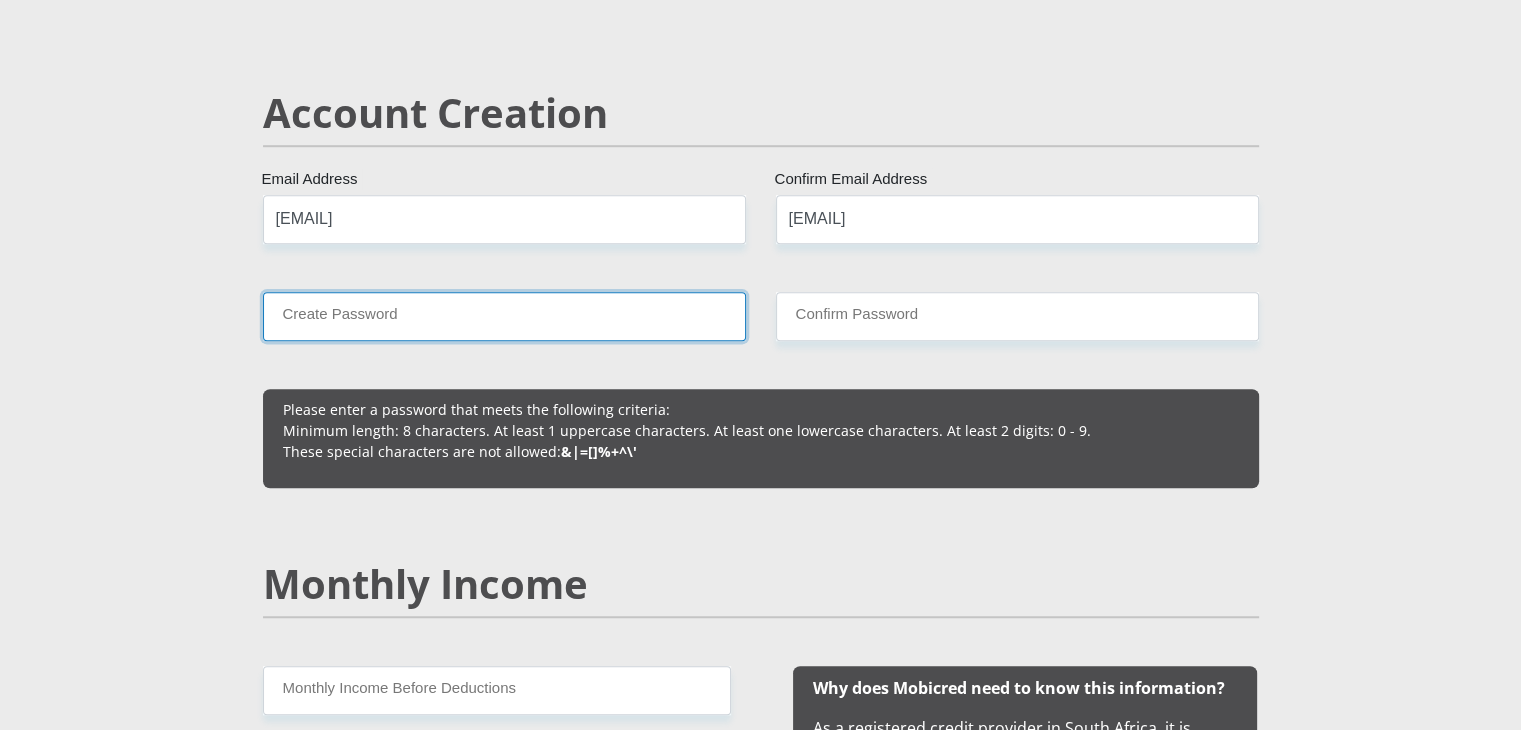 click on "Create Password" at bounding box center [504, 316] 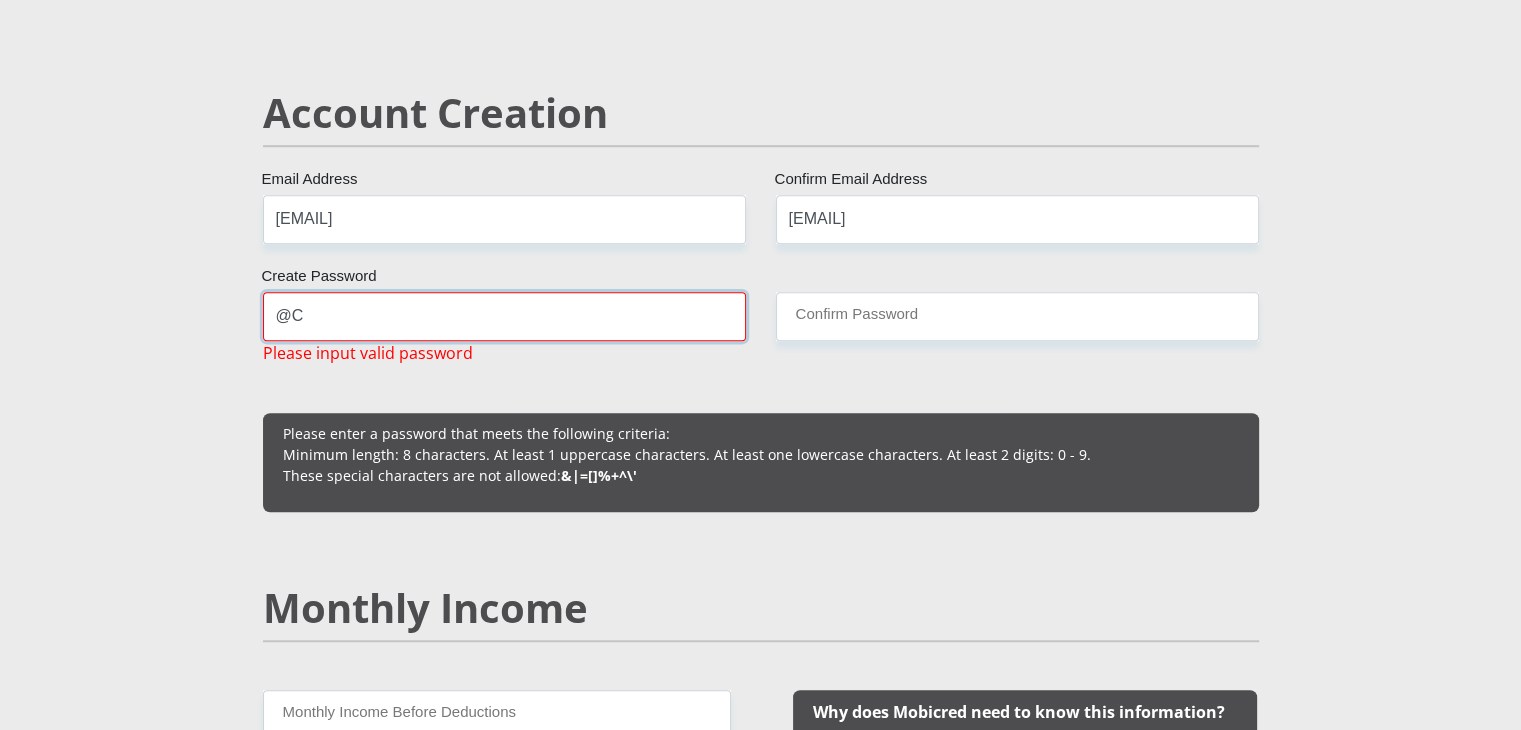 type on "@" 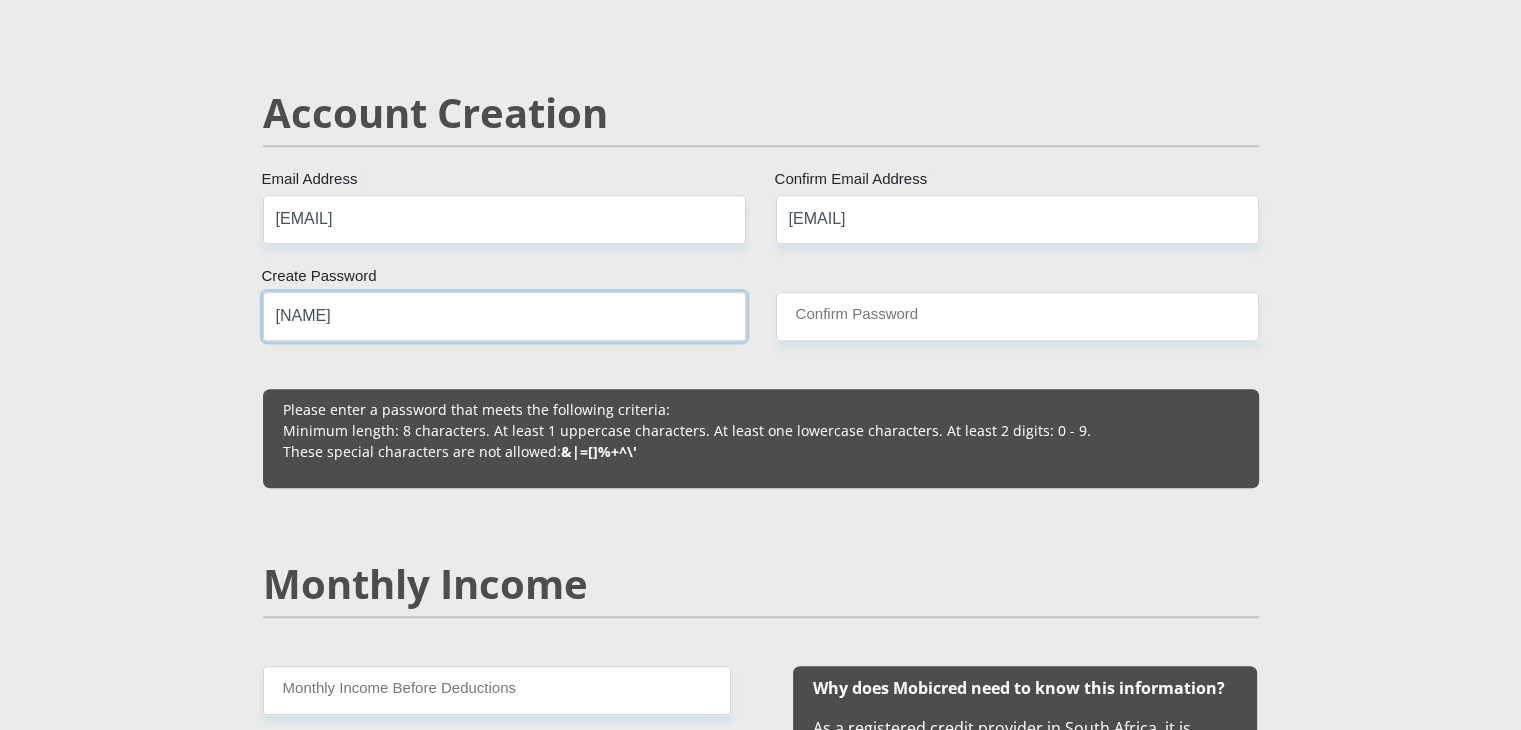 type on "[NAME]" 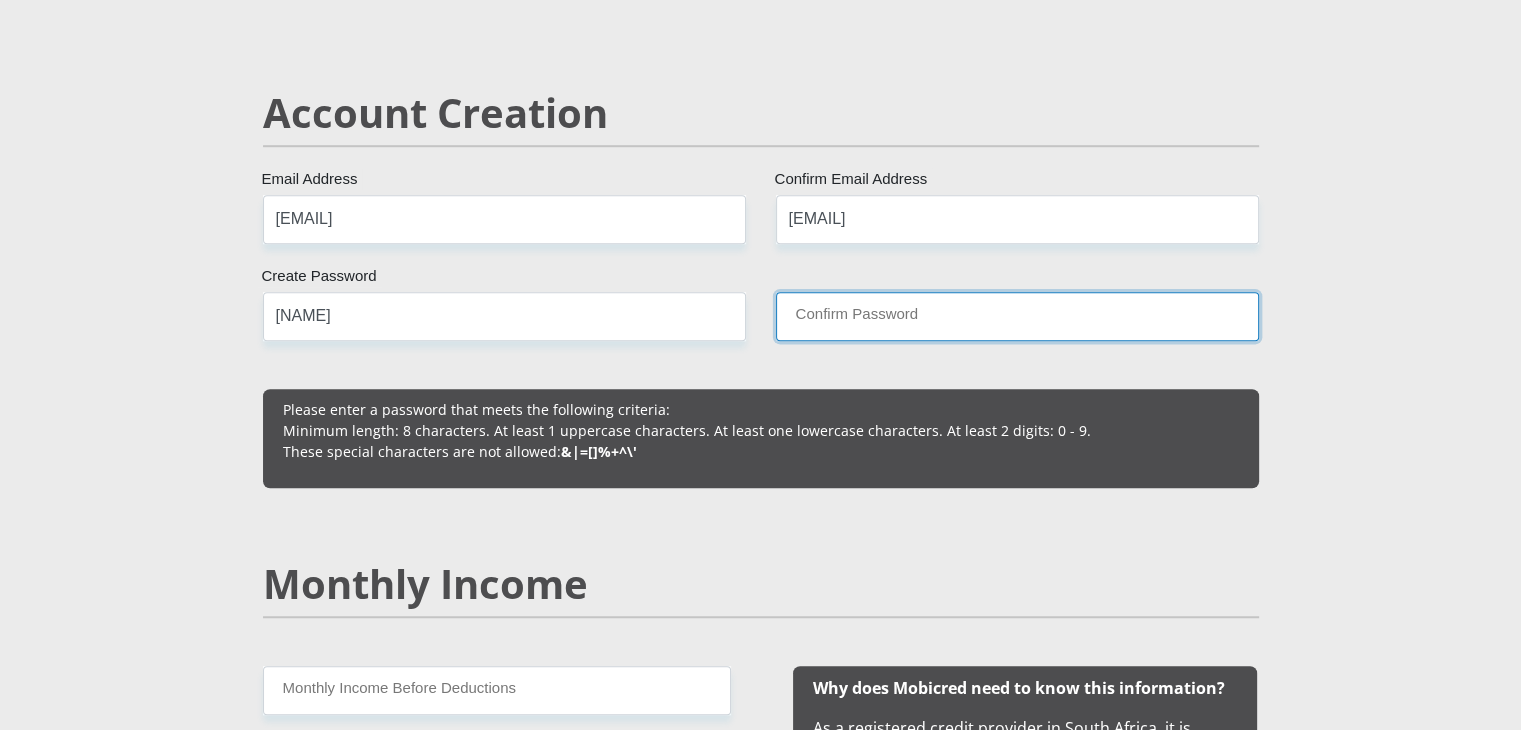 click on "Confirm Password" at bounding box center [1017, 316] 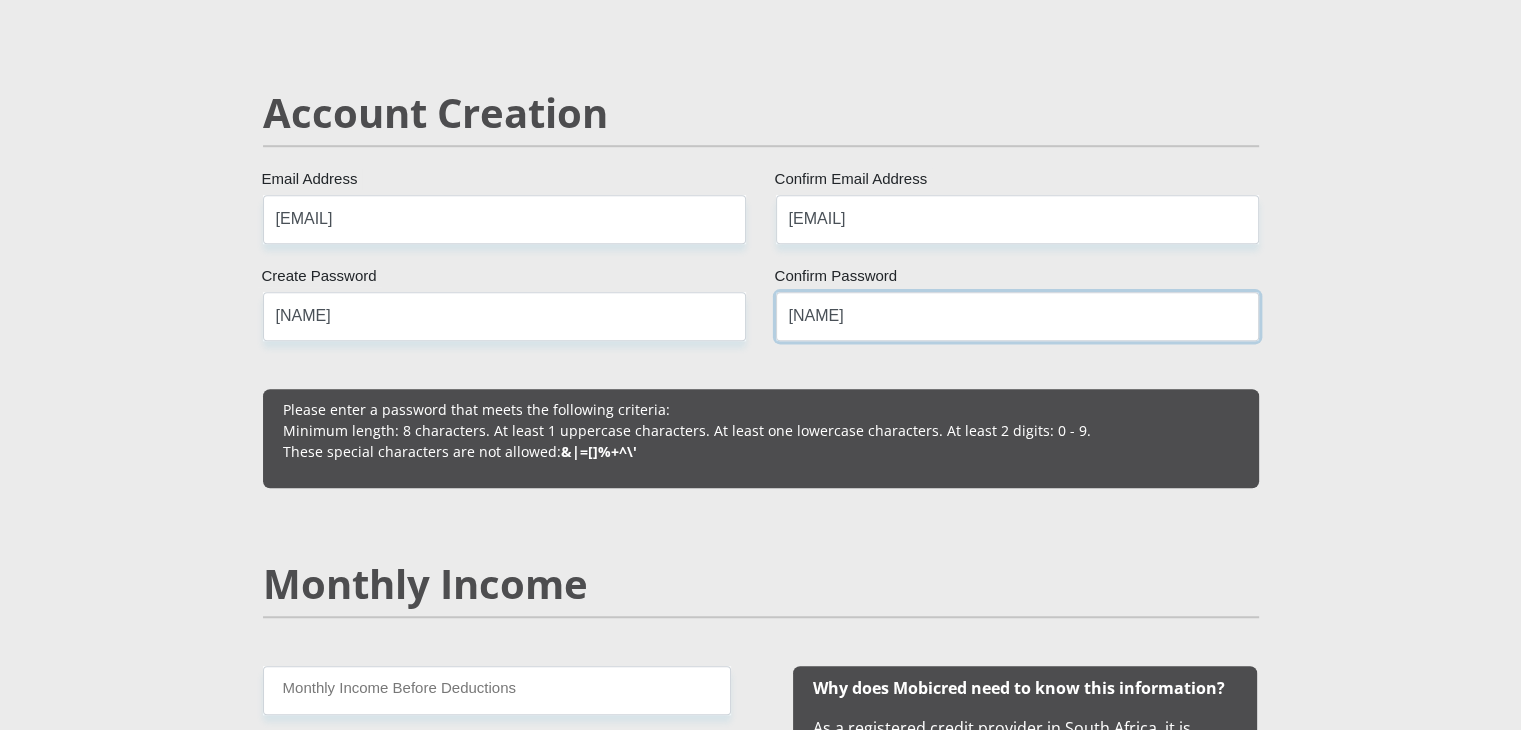 scroll, scrollTop: 920, scrollLeft: 0, axis: vertical 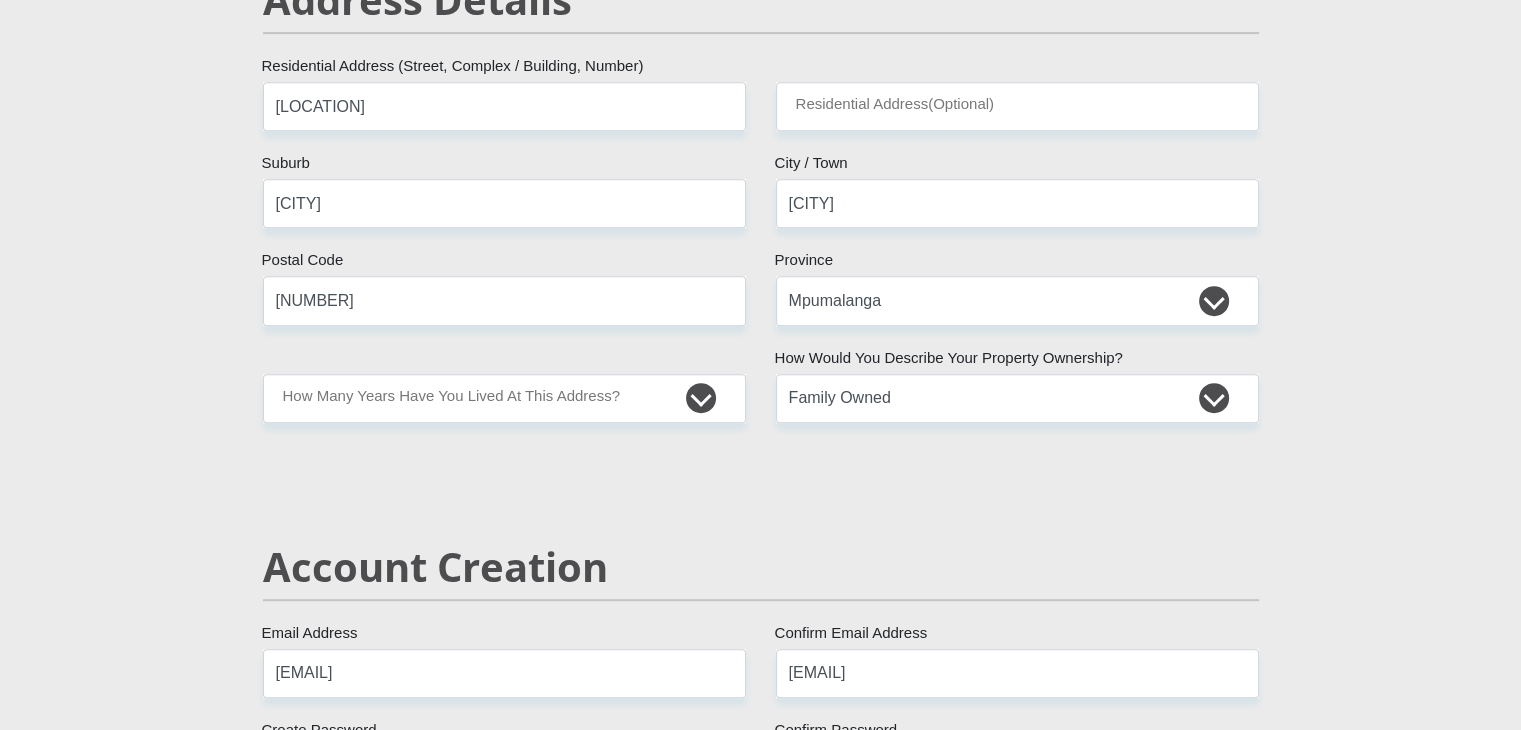 type on "[NAME]" 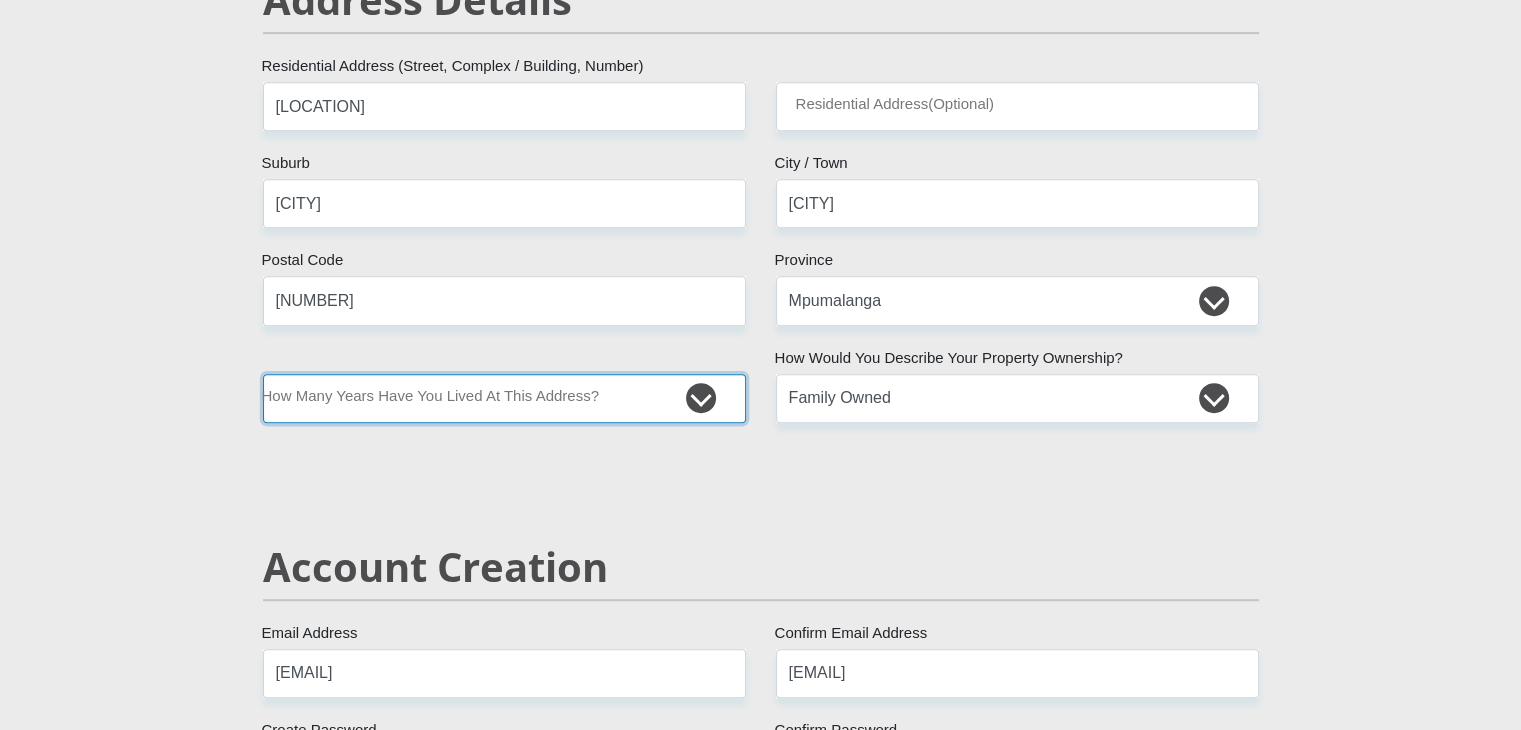 click on "less than 1 year
1-3 years
3-5 years
5+ years" at bounding box center (504, 398) 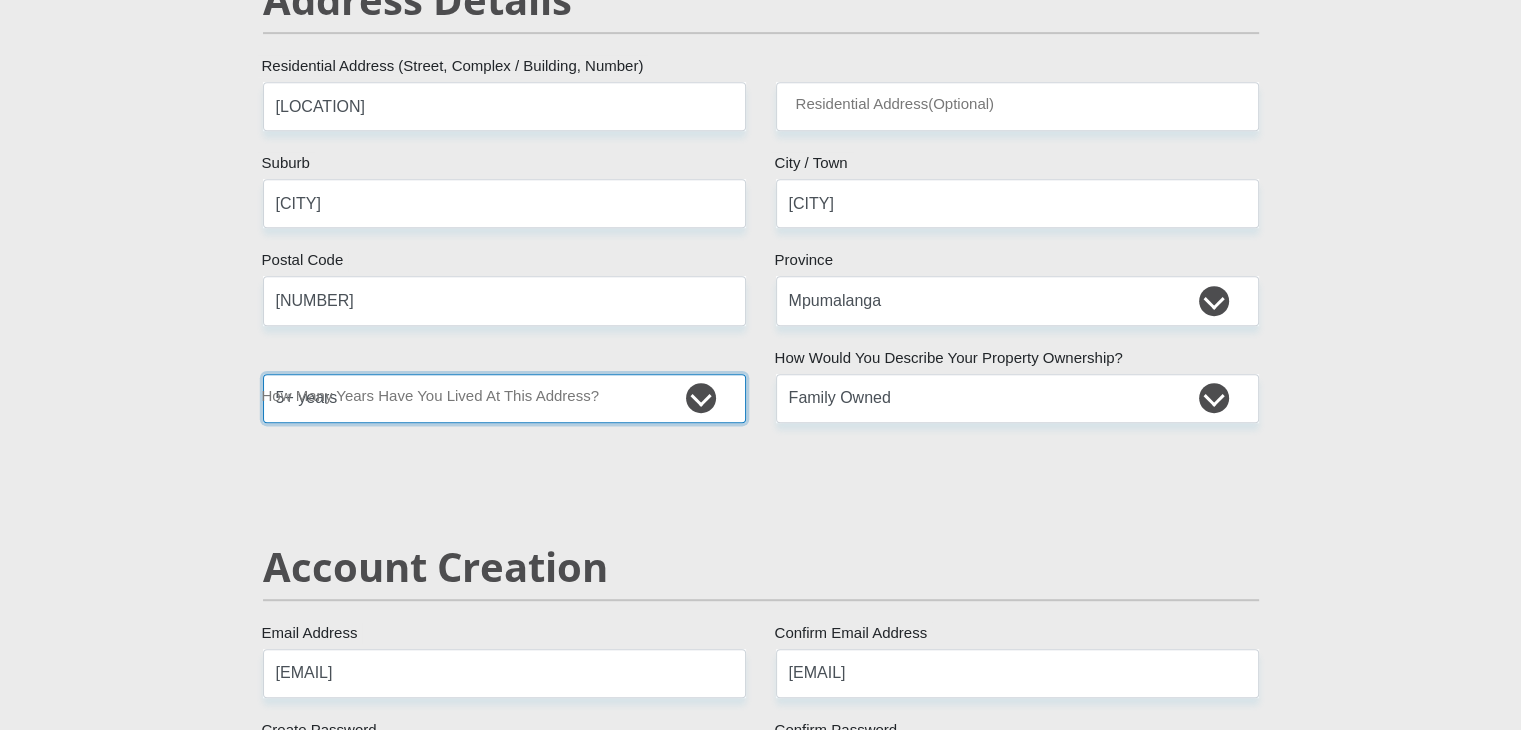 click on "less than 1 year
1-3 years
3-5 years
5+ years" at bounding box center (504, 398) 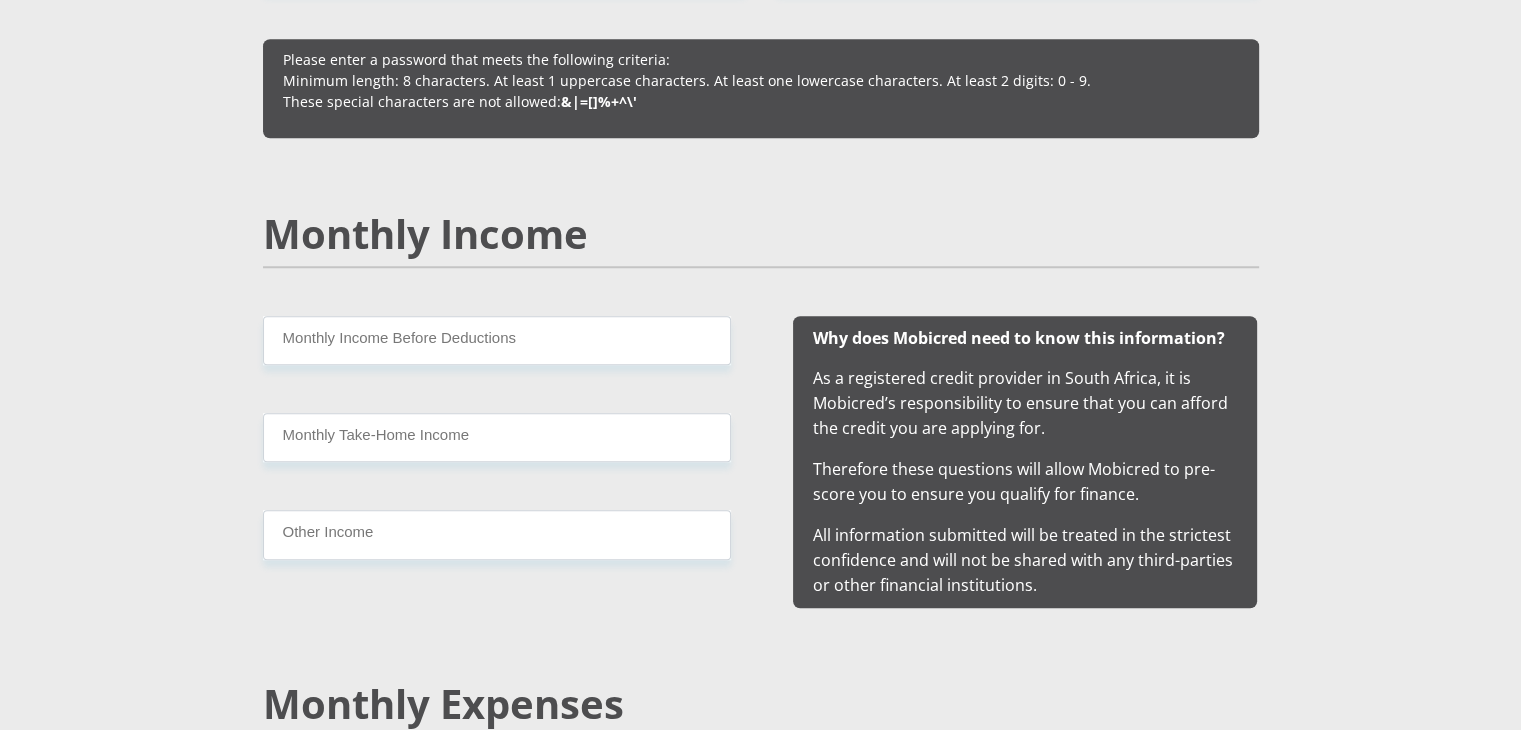 scroll, scrollTop: 1724, scrollLeft: 0, axis: vertical 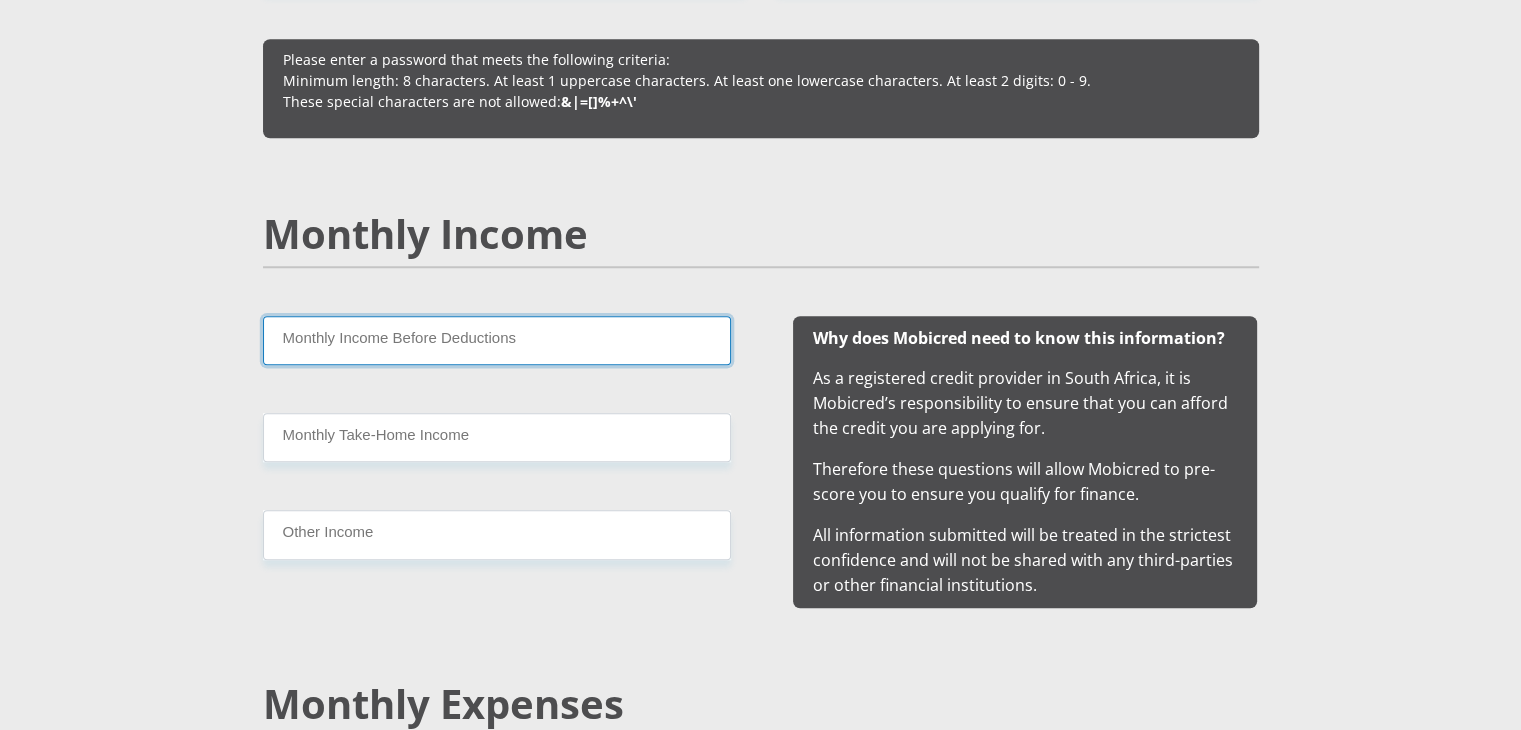 click on "Monthly Income Before Deductions" at bounding box center (497, 340) 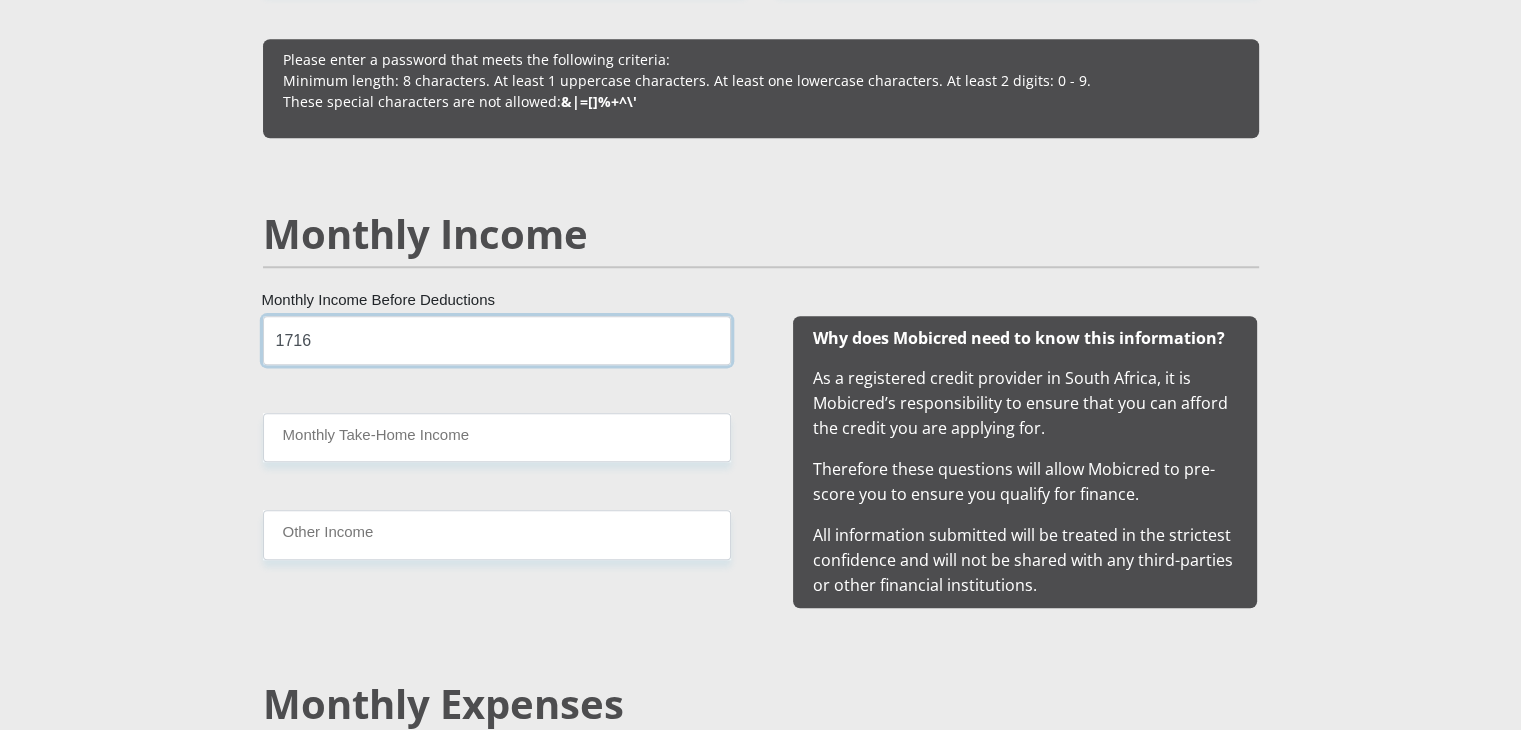 type on "1716" 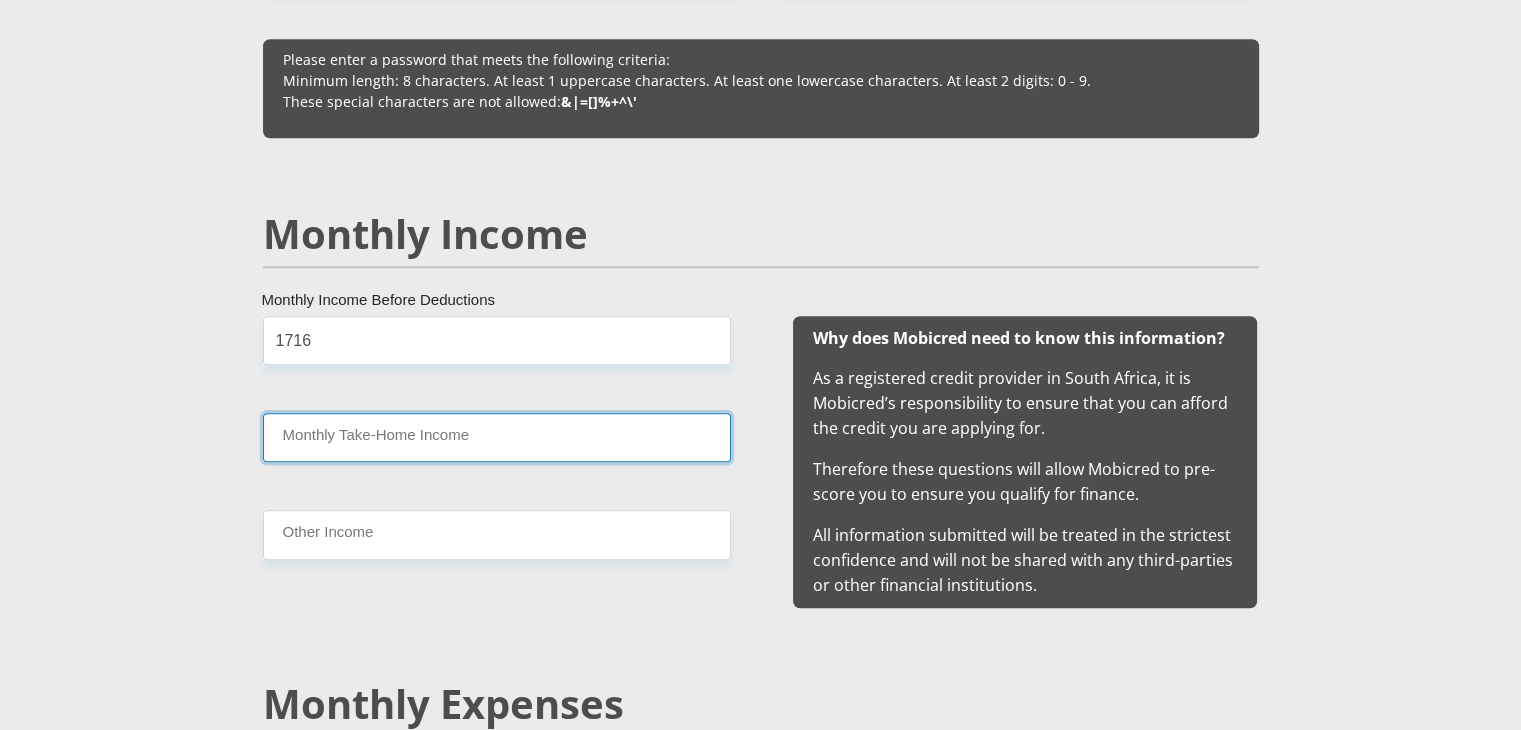 click on "Monthly Take-Home Income" at bounding box center [497, 437] 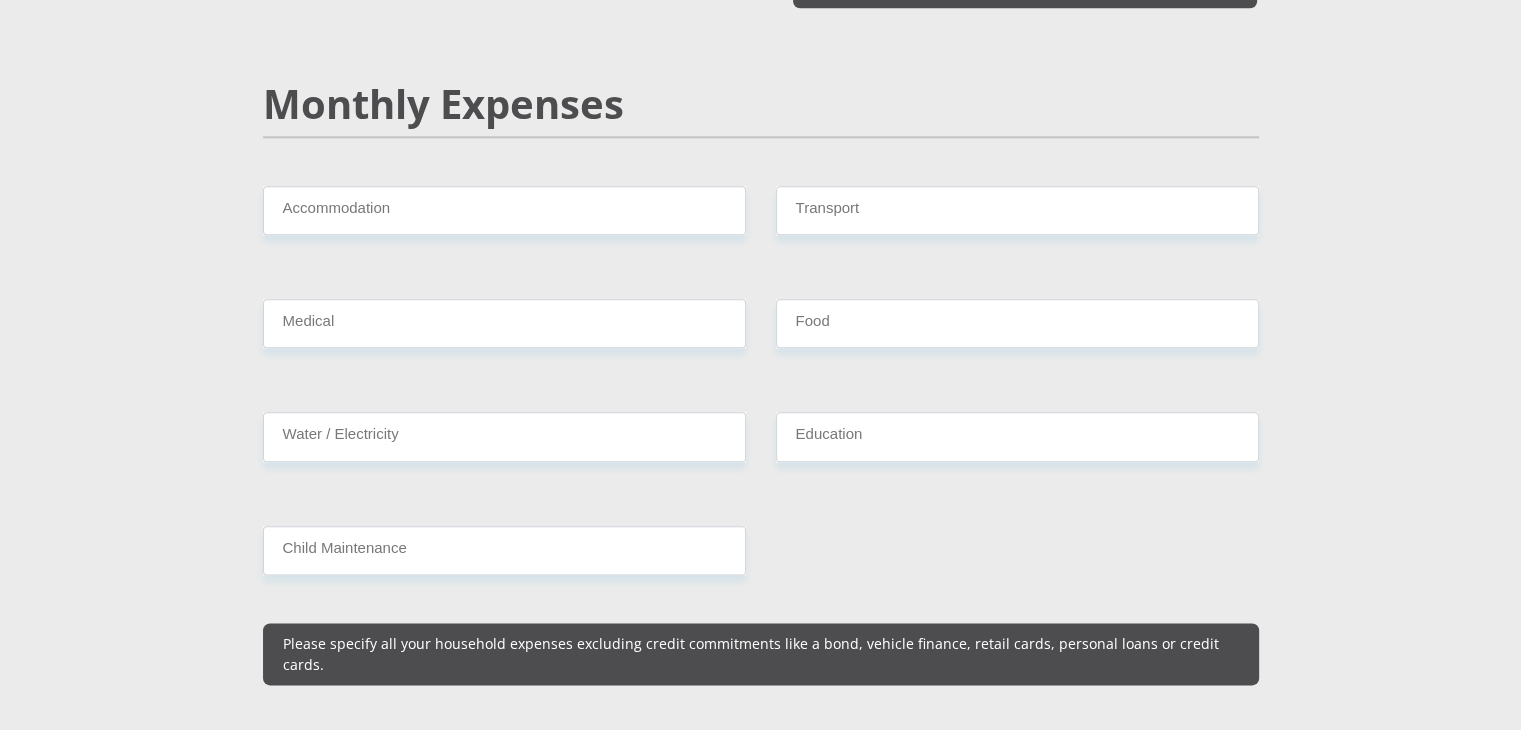 scroll, scrollTop: 2326, scrollLeft: 0, axis: vertical 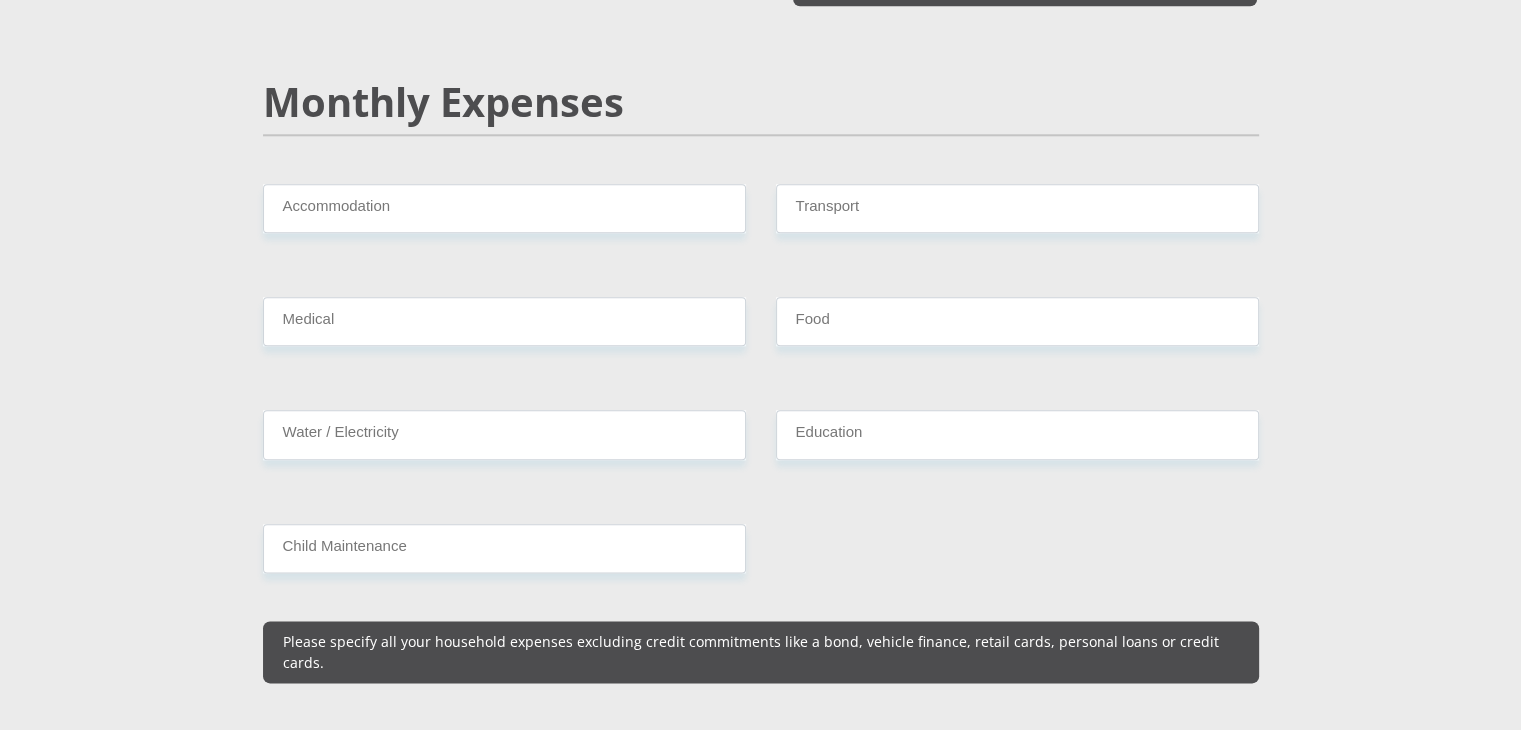 type on "1716" 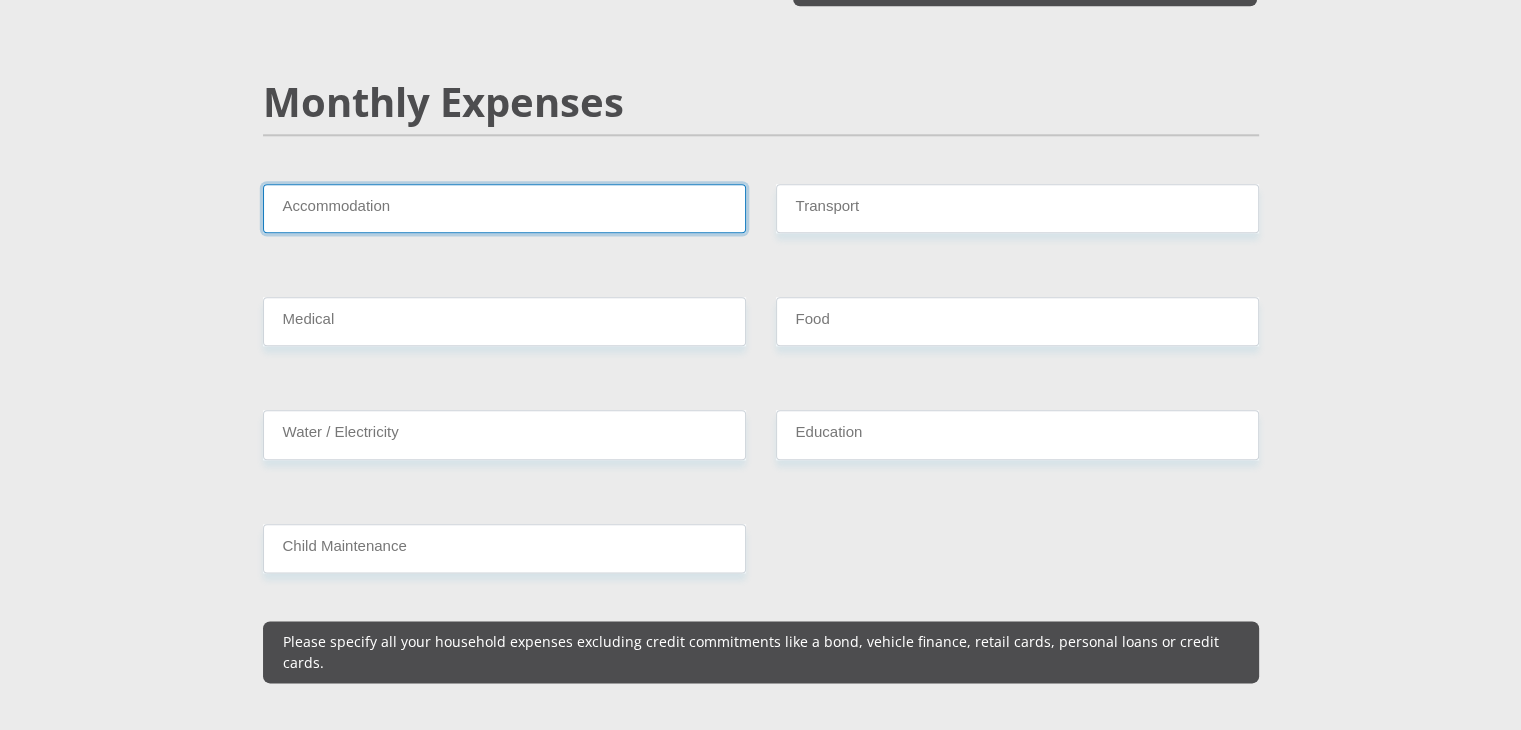 click on "Accommodation" at bounding box center [504, 208] 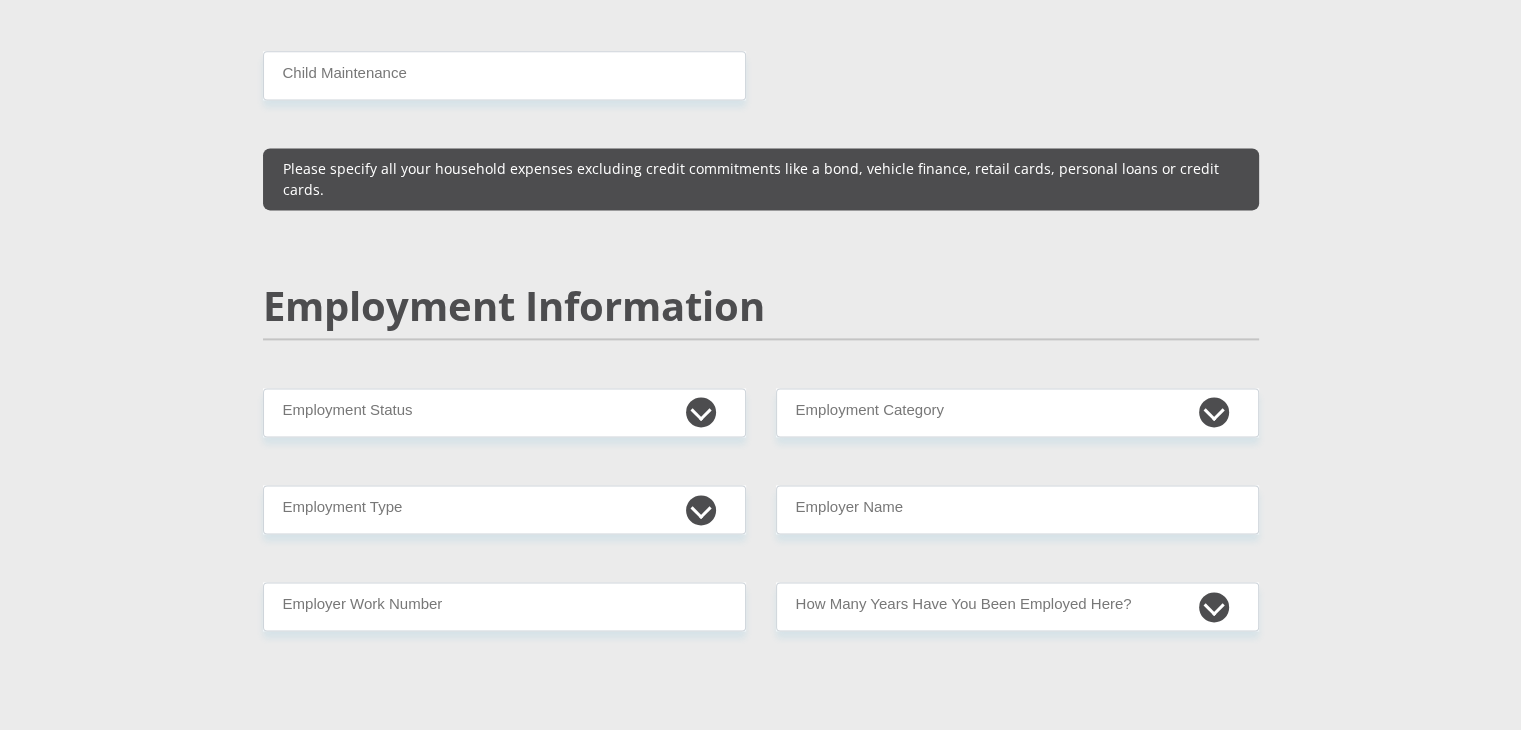 scroll, scrollTop: 2844, scrollLeft: 0, axis: vertical 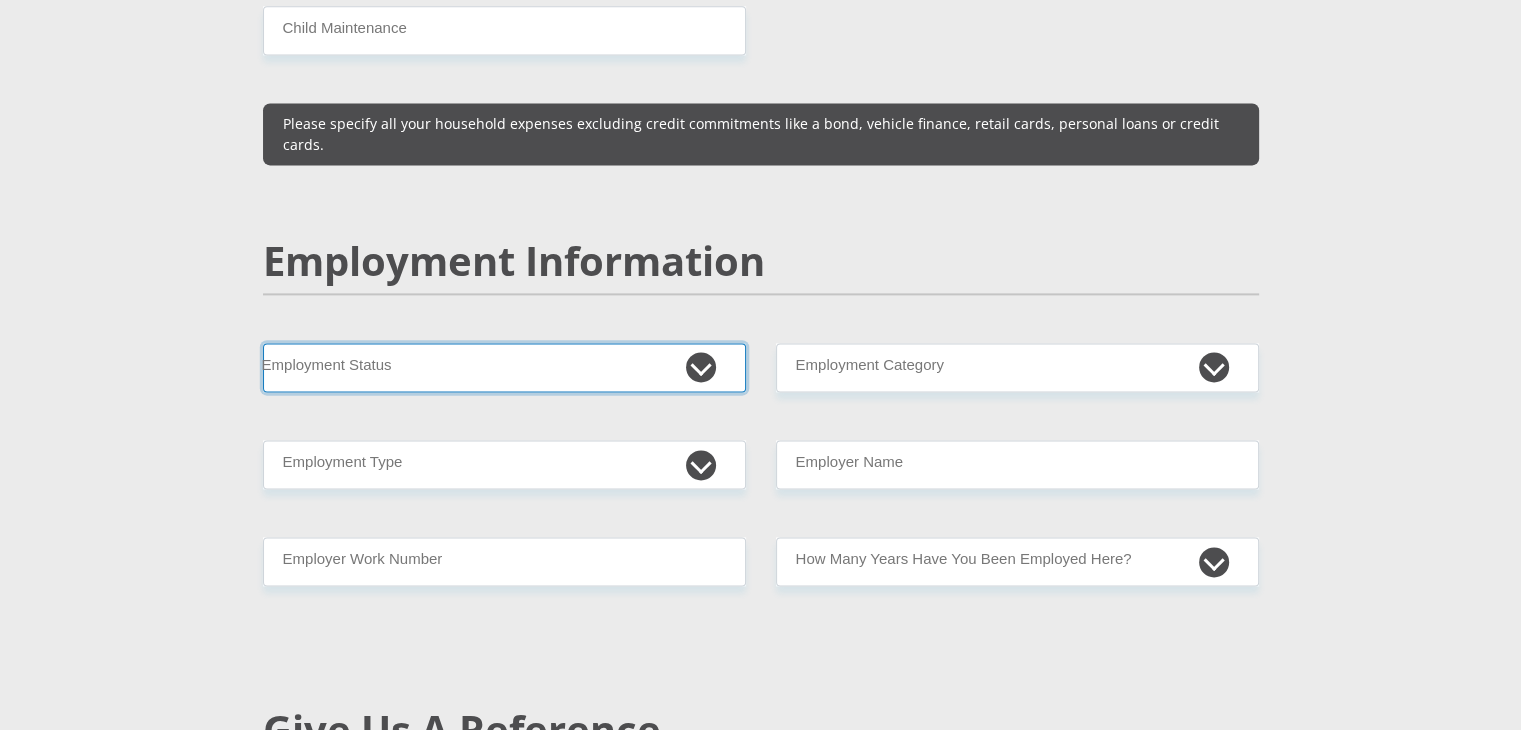 click on "Permanent/Full-time
Part-time/Casual
Contract Worker
Self-Employed
Housewife
Retired
Student
Medically Boarded
Disability
Unemployed" at bounding box center (504, 367) 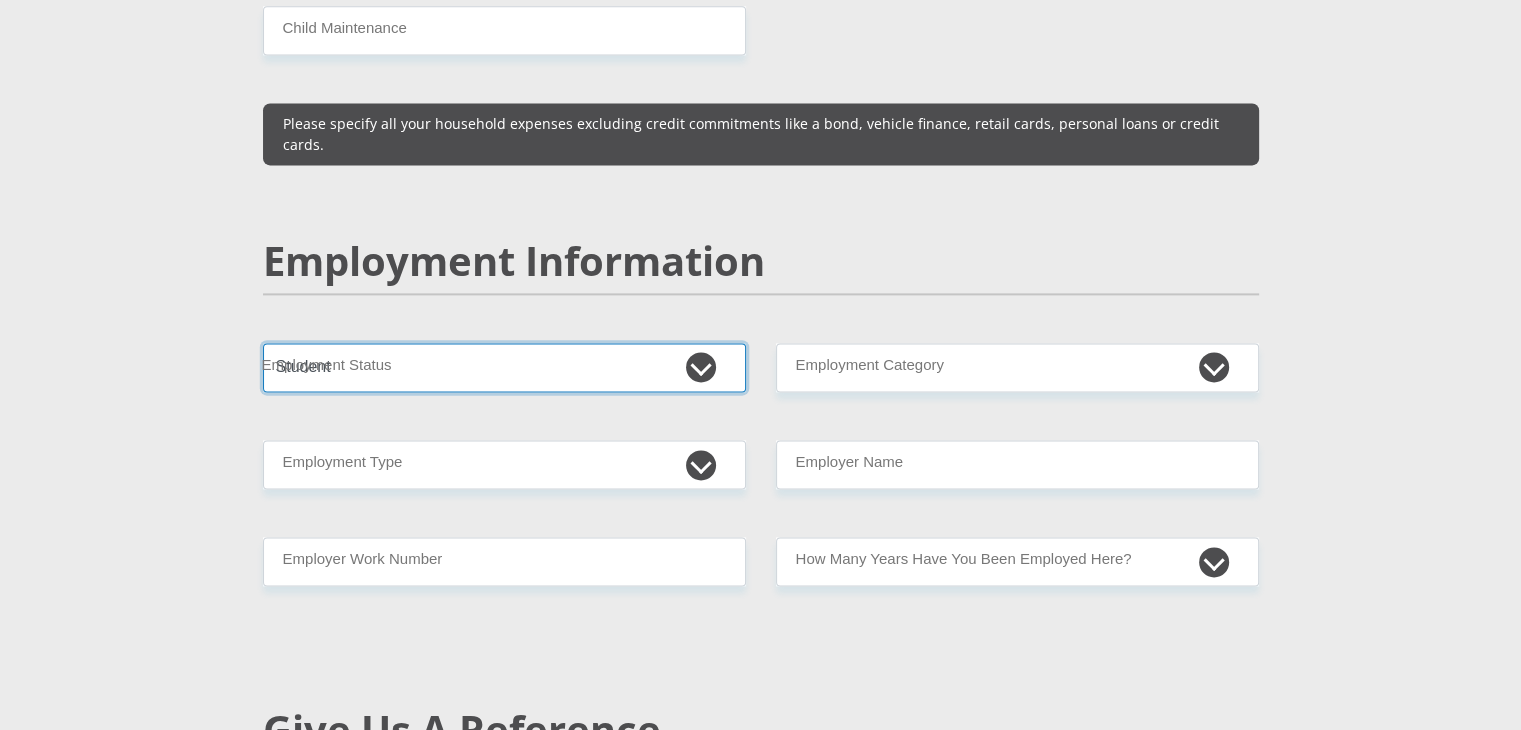 click on "Permanent/Full-time
Part-time/Casual
Contract Worker
Self-Employed
Housewife
Retired
Student
Medically Boarded
Disability
Unemployed" at bounding box center (504, 367) 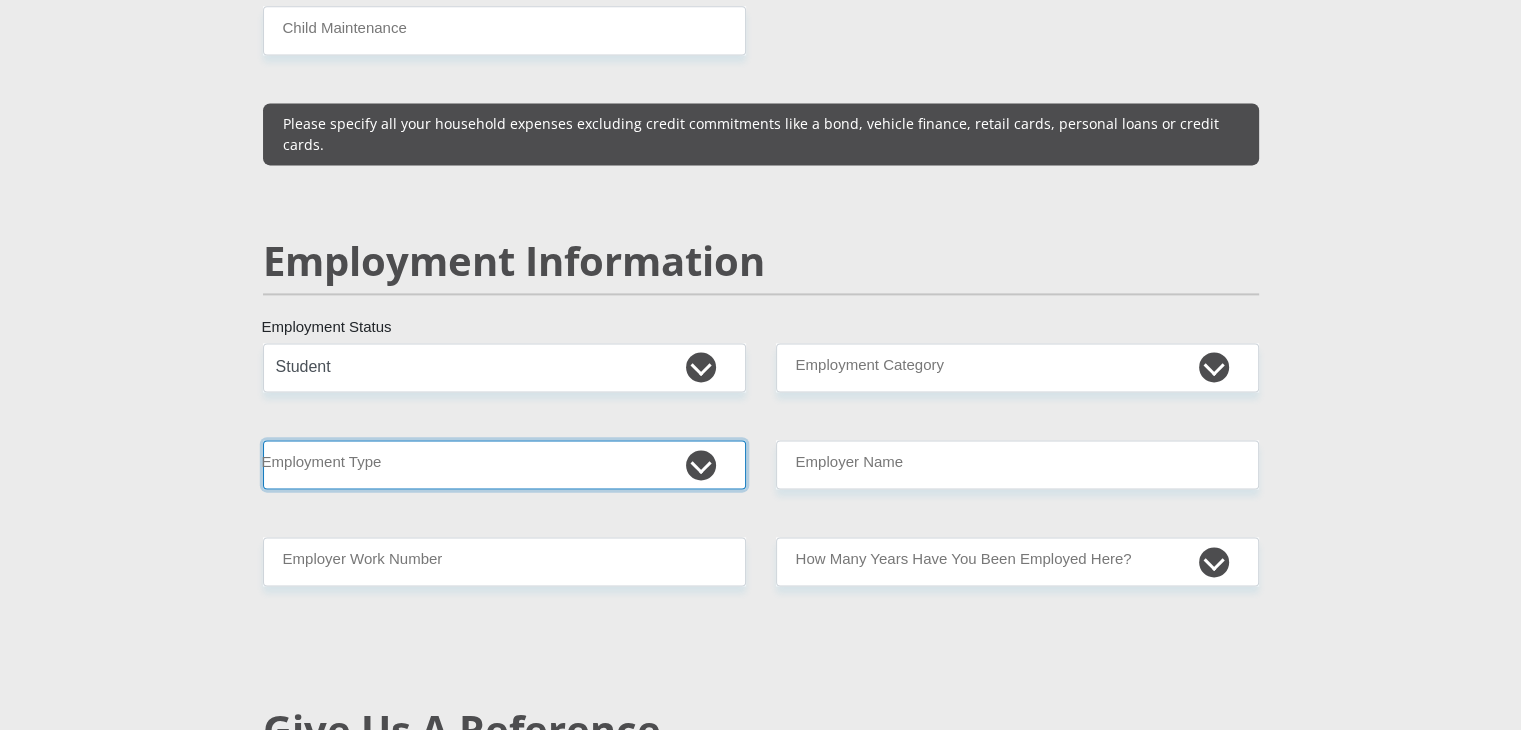 click on "College/Lecturer
Craft Seller
Creative
Driver
Executive
Farmer
Forces - Non Commissioned
Forces - Officer
Hawker
Housewife
Labourer
Licenced Professional
Manager
Miner
Non Licenced Professional
Office Staff/Clerk
Outside Worker
Pensioner
Permanent Teacher
Production/Manufacturing
Sales
Self-Employed
Semi-Professional Worker
Service Industry  Social Worker  Student" at bounding box center [504, 464] 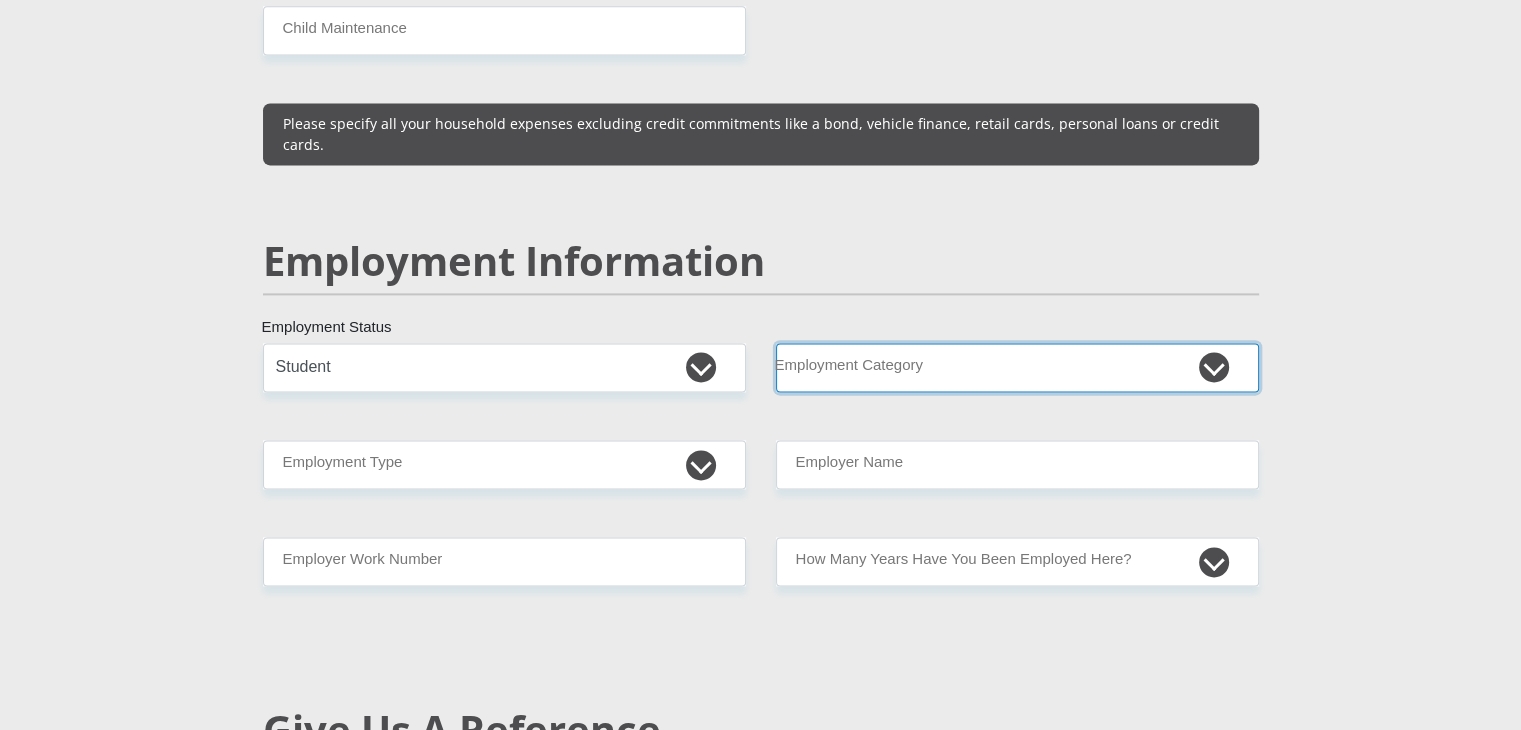 click on "AGRICULTURE
ALCOHOL & TOBACCO
CONSTRUCTION MATERIALS
METALLURGY
EQUIPMENT FOR RENEWABLE ENERGY
SPECIALIZED CONTRACTORS
CAR
GAMING (INCL. INTERNET
OTHER WHOLESALE
UNLICENSED PHARMACEUTICALS
CURRENCY EXCHANGE HOUSES
OTHER FINANCIAL INSTITUTIONS & INSURANCE
REAL ESTATE AGENTS
OIL & GAS
OTHER MATERIALS (E.G. IRON ORE)
PRECIOUS STONES & PRECIOUS METALS
POLITICAL ORGANIZATIONS
RELIGIOUS ORGANIZATIONS(NOT SECTS)
ACTI. HAVING BUSINESS DEAL WITH PUBLIC ADMINISTRATION
LAUNDROMATS" at bounding box center (1017, 367) 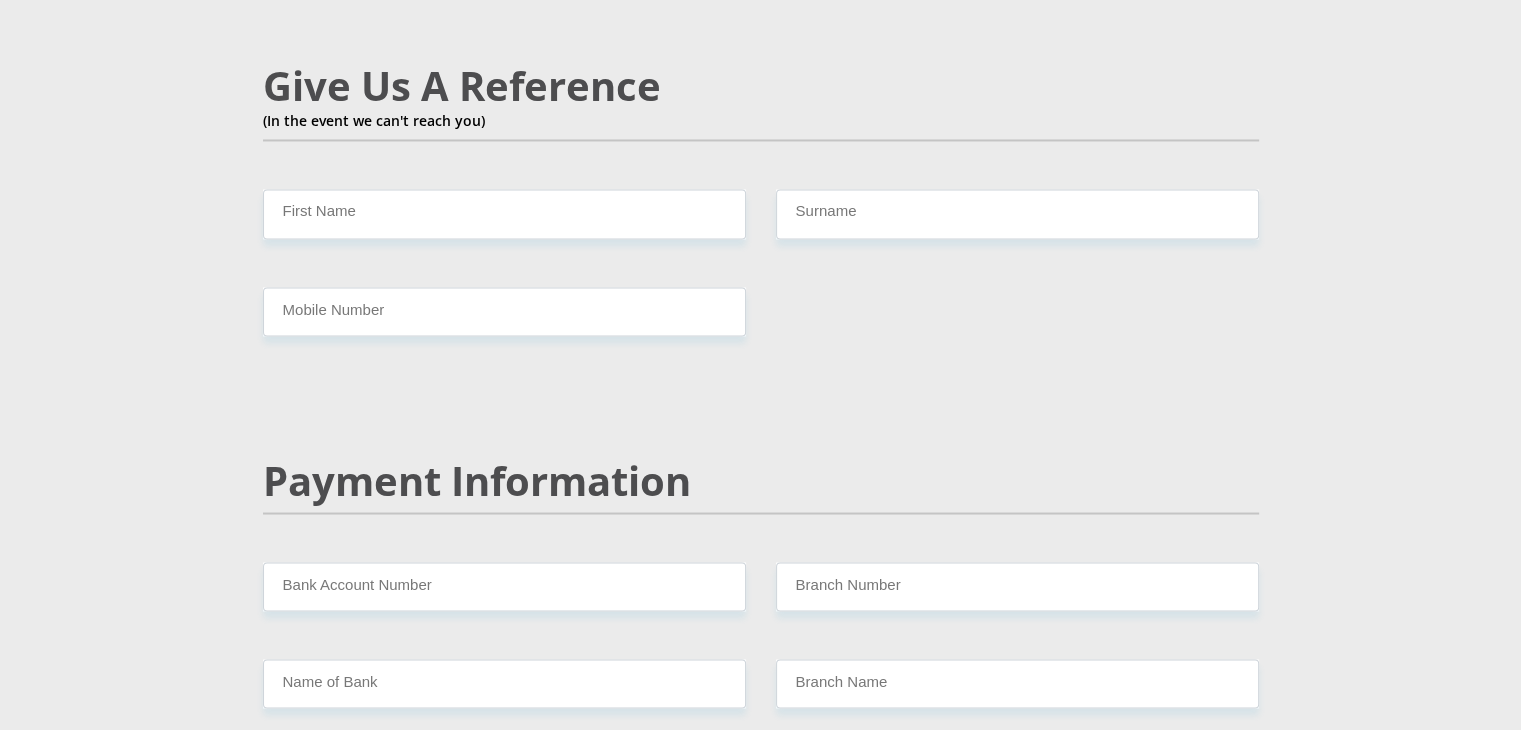 scroll, scrollTop: 3499, scrollLeft: 0, axis: vertical 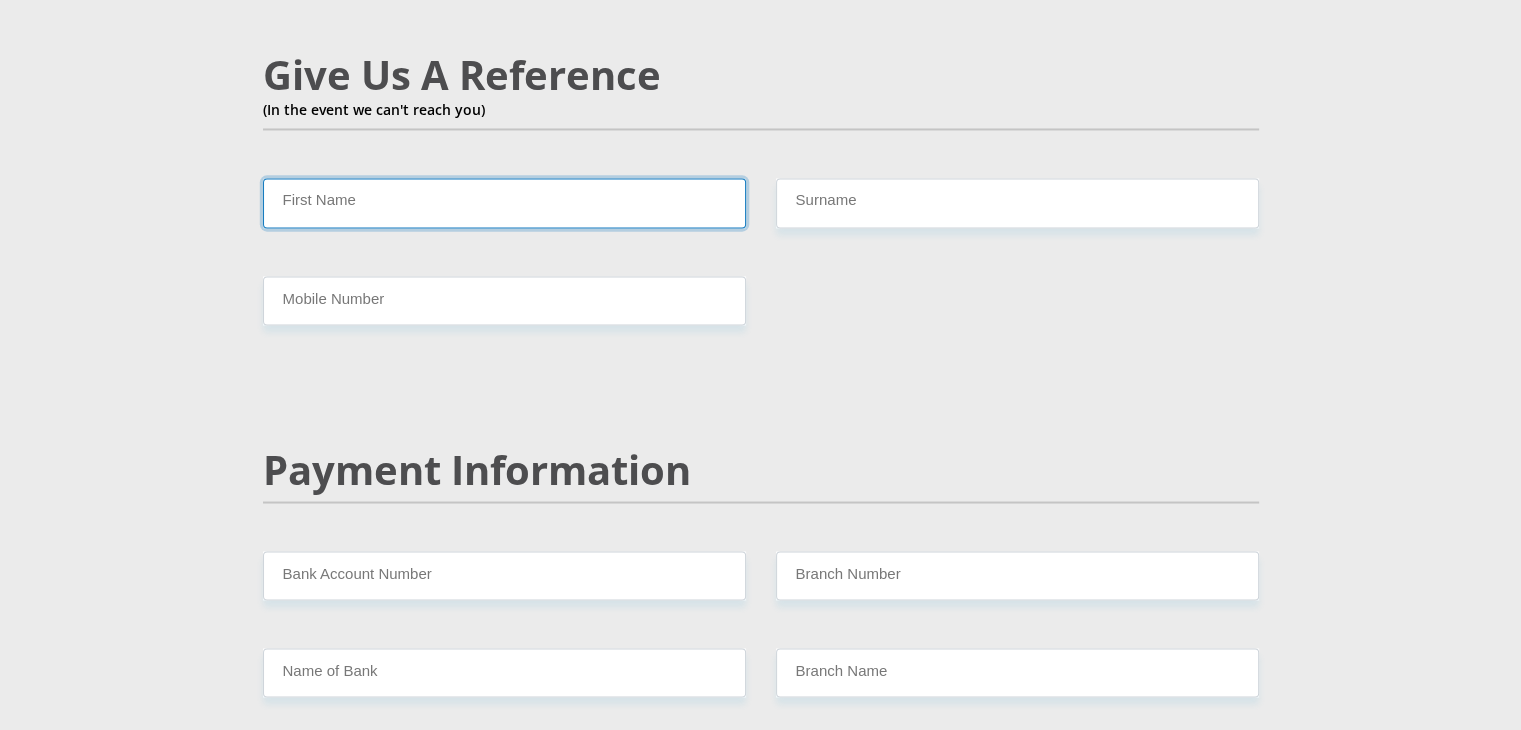 click on "First Name" at bounding box center [504, 202] 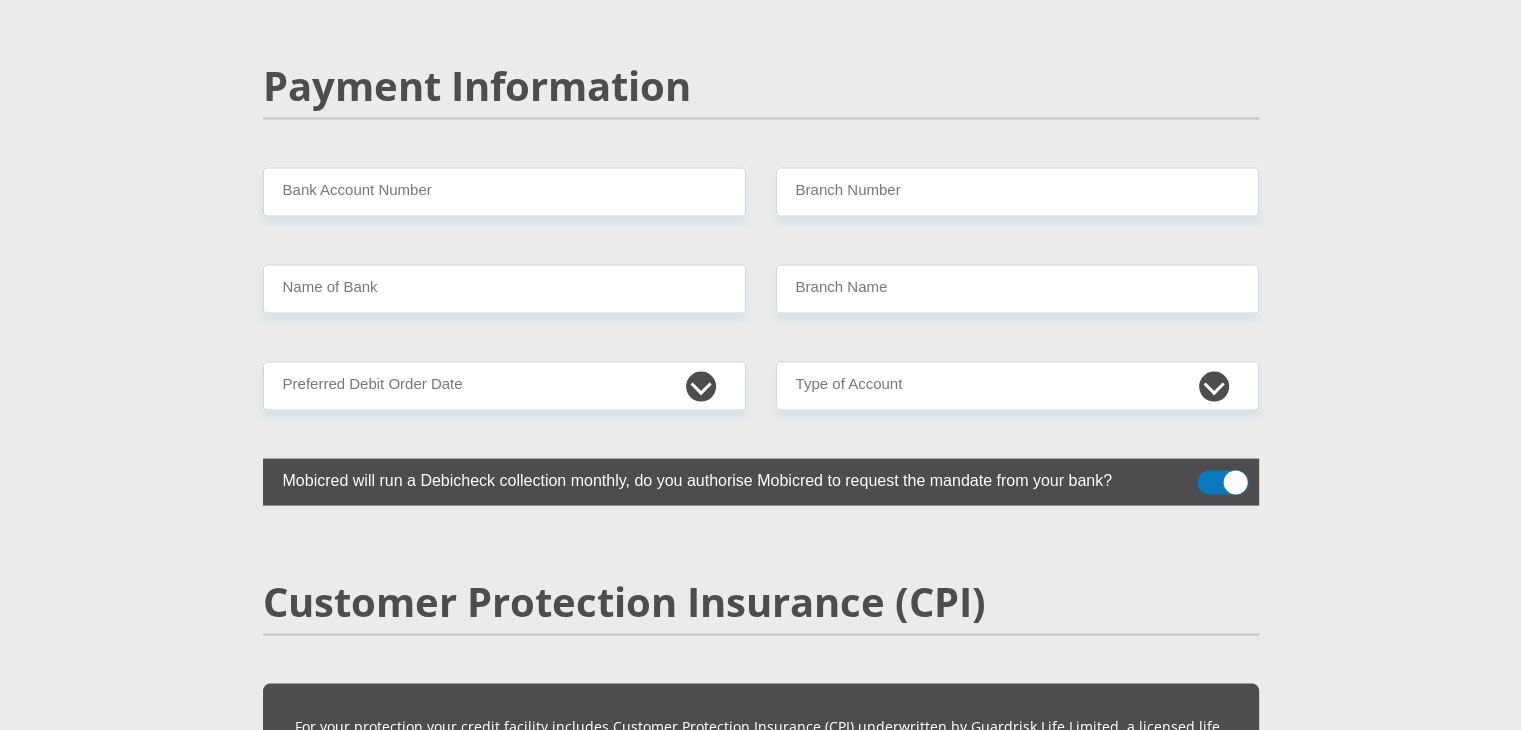 scroll, scrollTop: 3883, scrollLeft: 0, axis: vertical 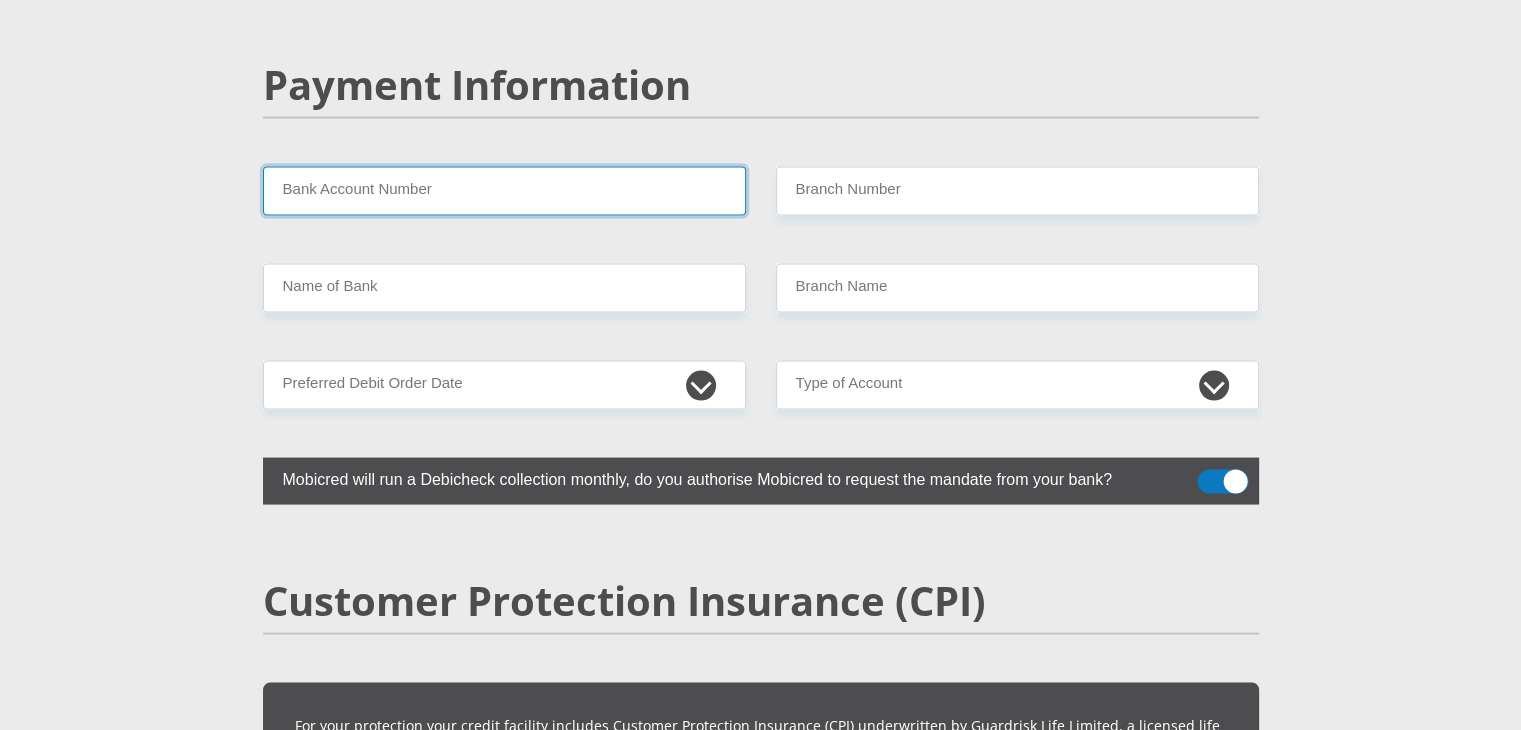 click on "Bank Account Number" at bounding box center (504, 191) 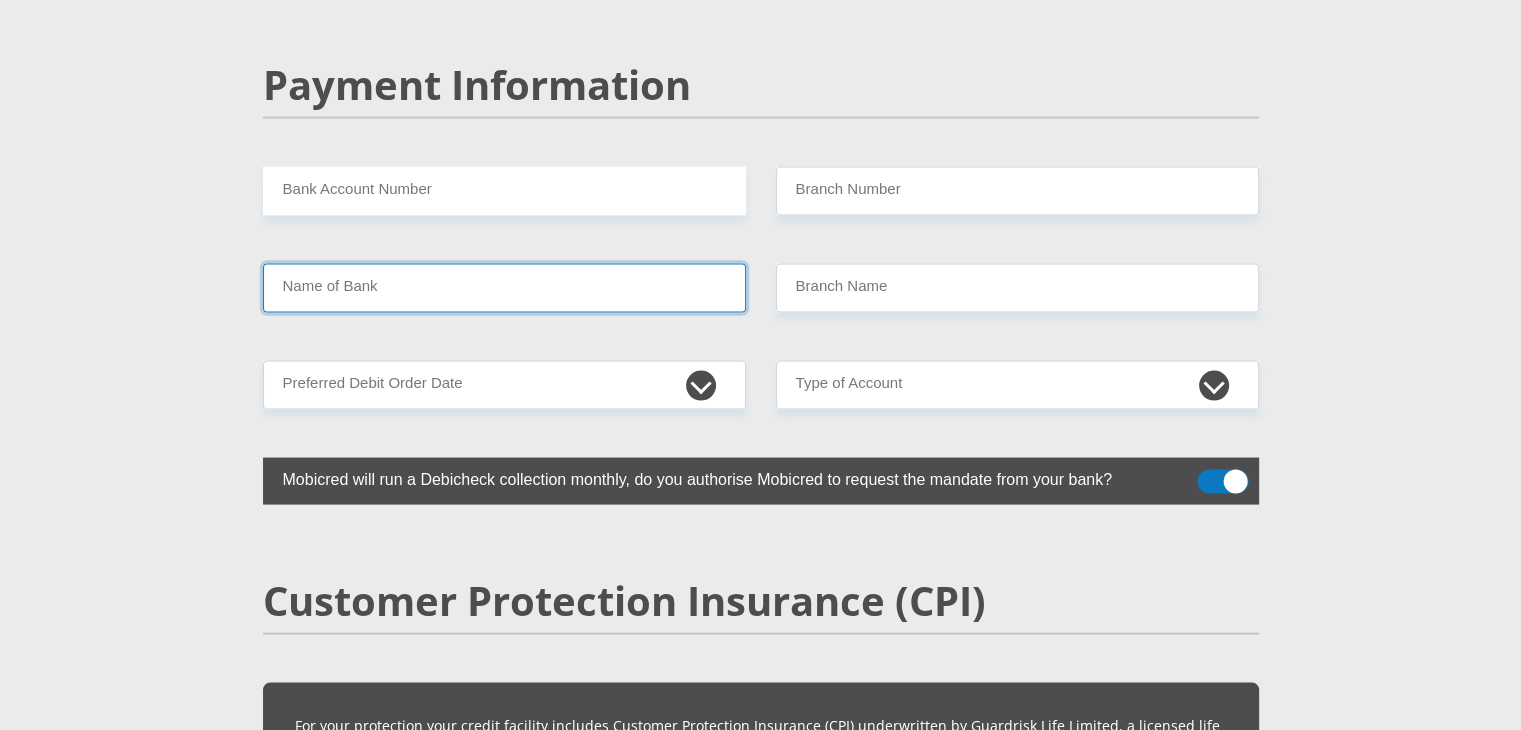 click on "Name of Bank" at bounding box center (504, 288) 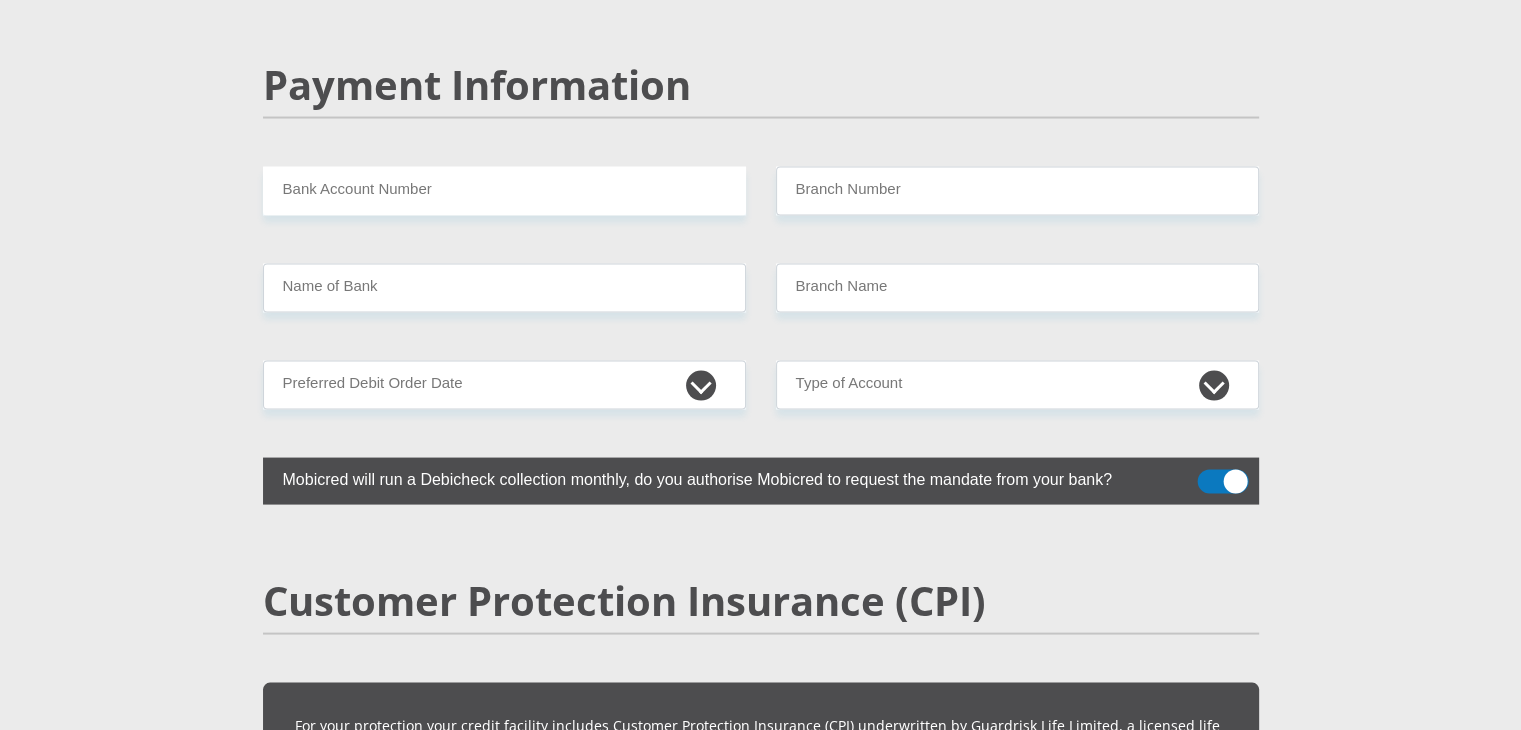 drag, startPoint x: 512, startPoint y: 291, endPoint x: 567, endPoint y: 253, distance: 66.85058 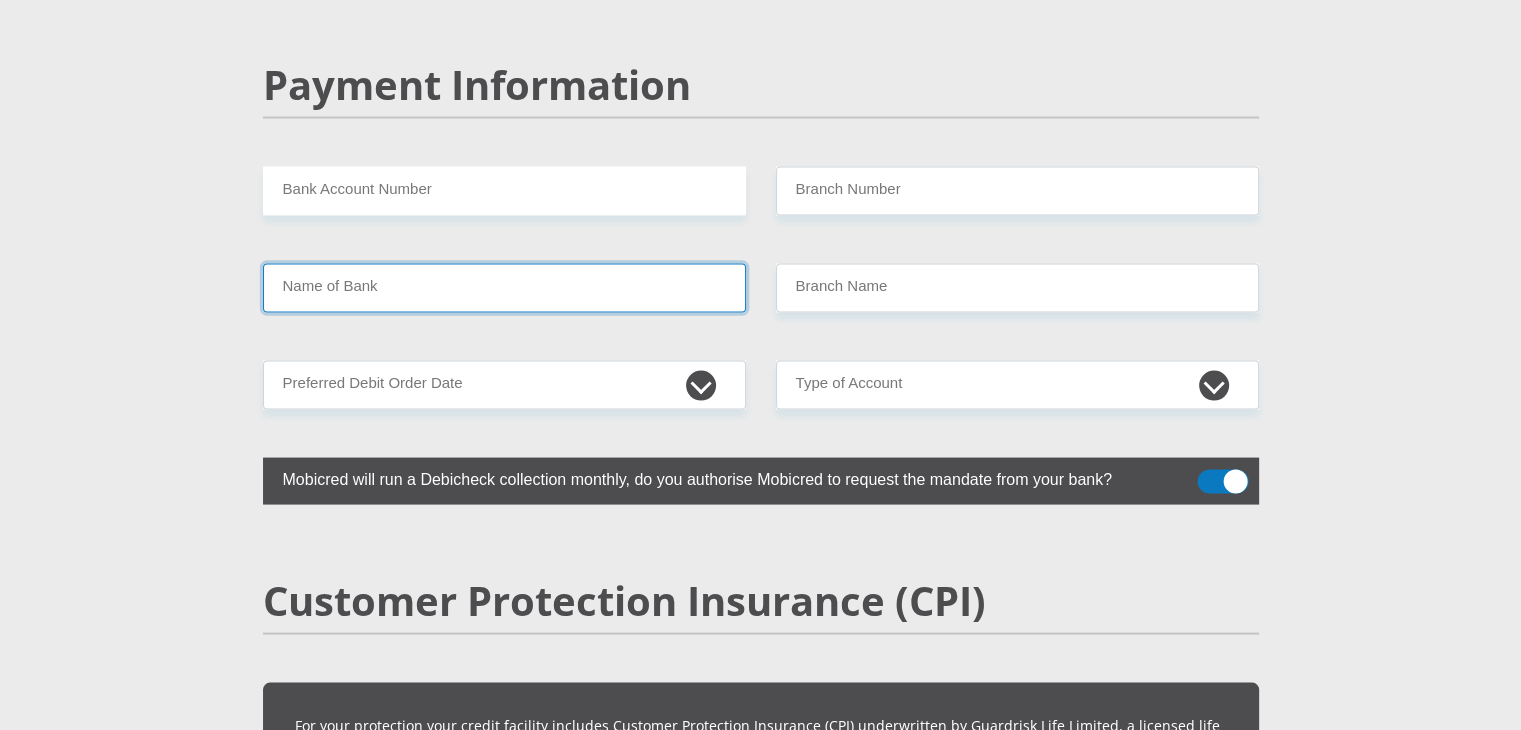 click on "Name of Bank" at bounding box center (504, 288) 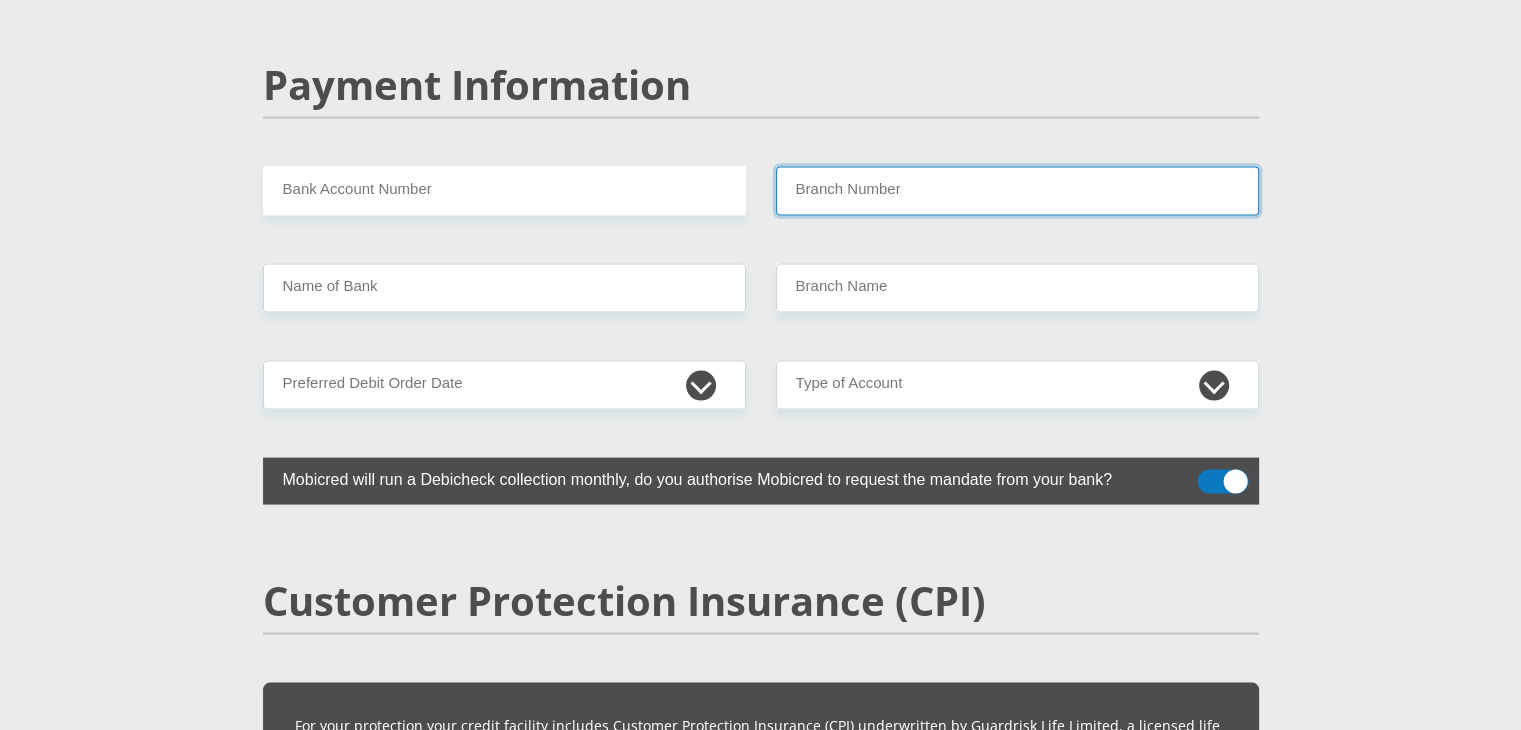 click on "Branch Number" at bounding box center (1017, 191) 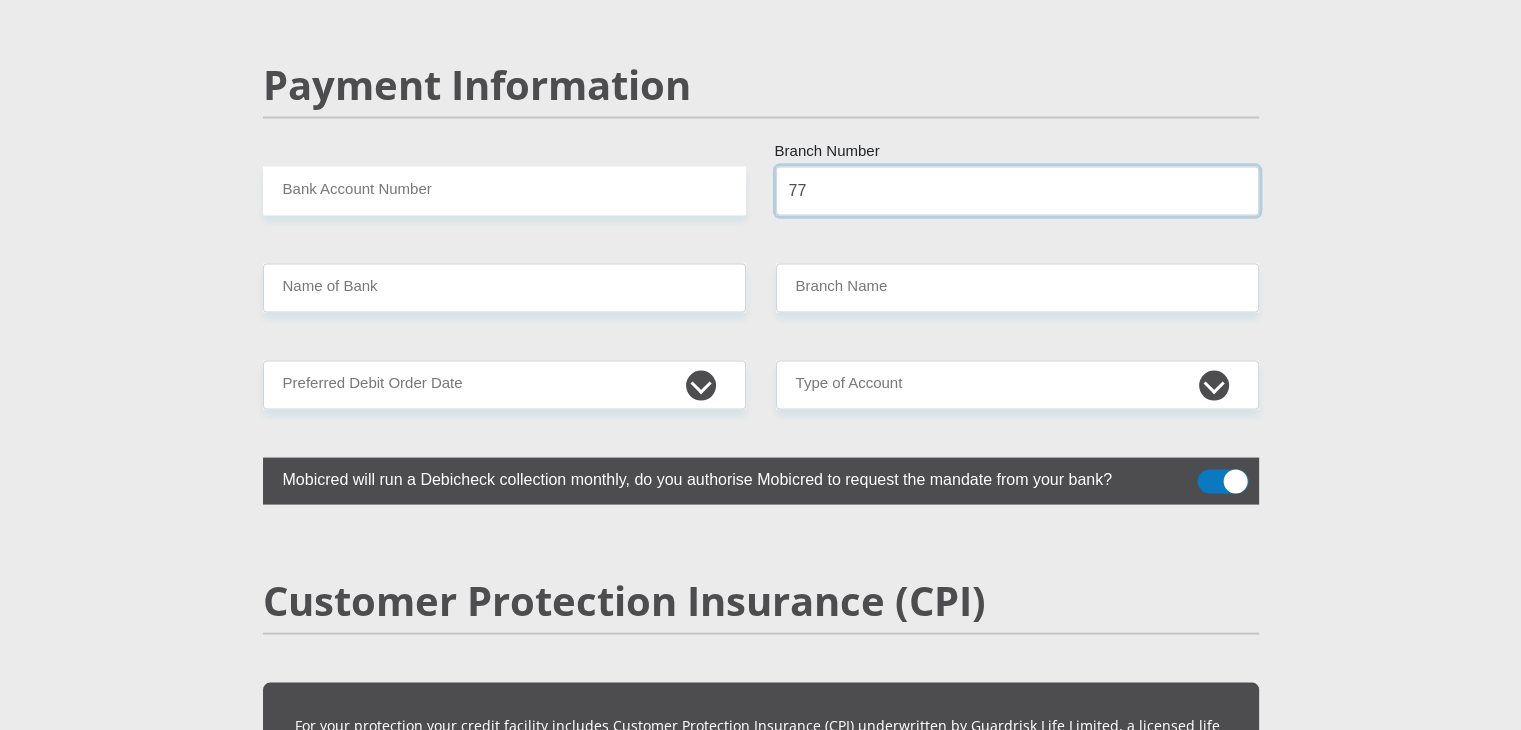 type on "7" 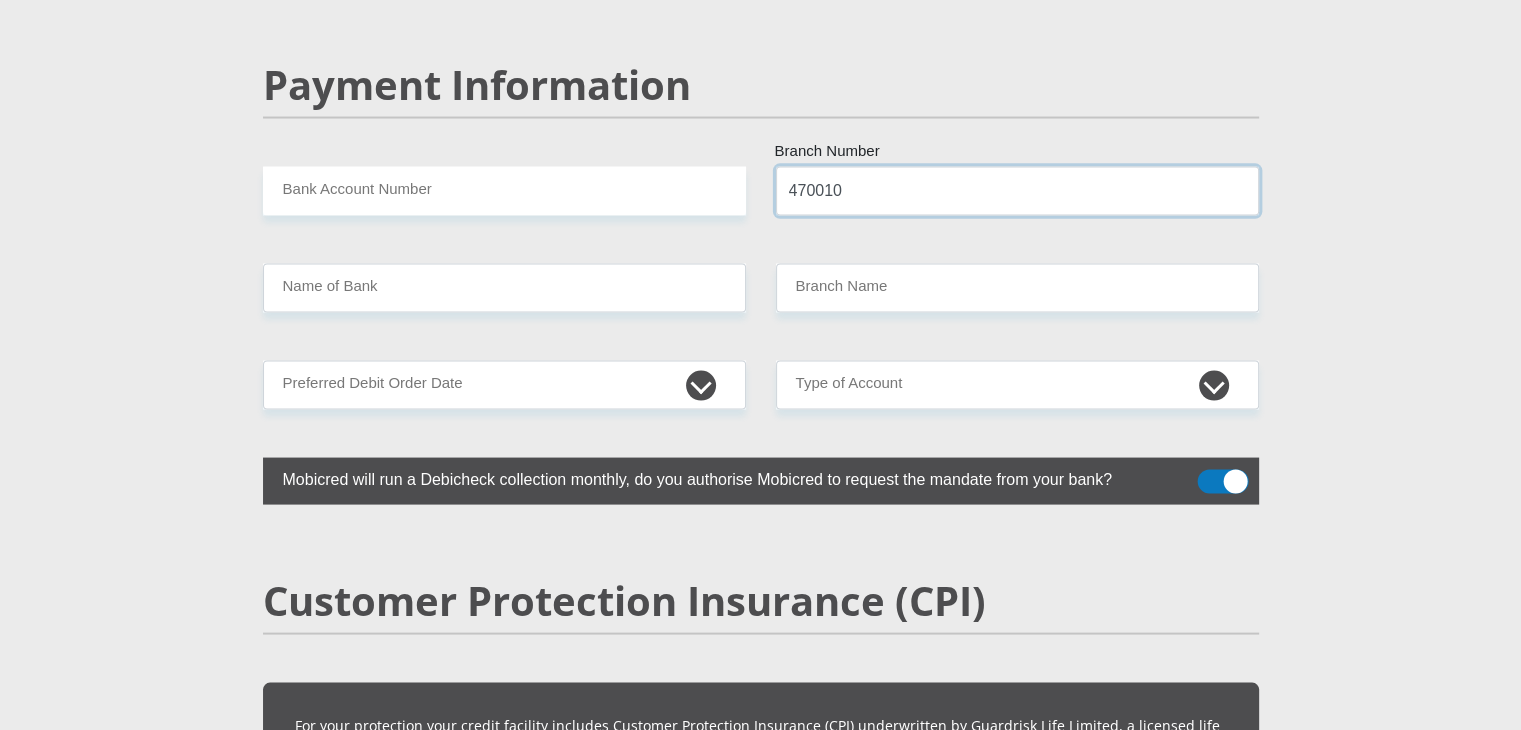 type on "470010" 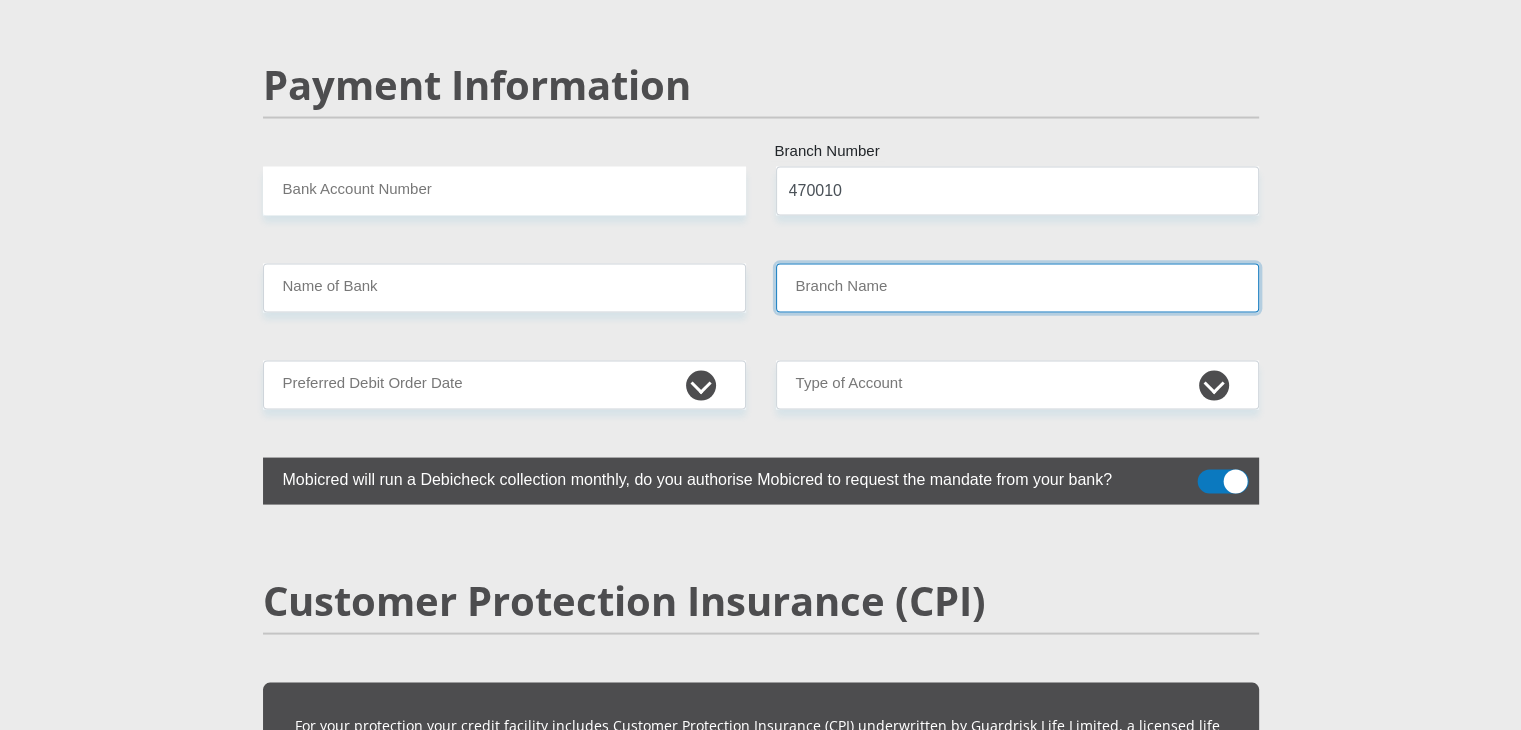 click on "Branch Name" at bounding box center [1017, 288] 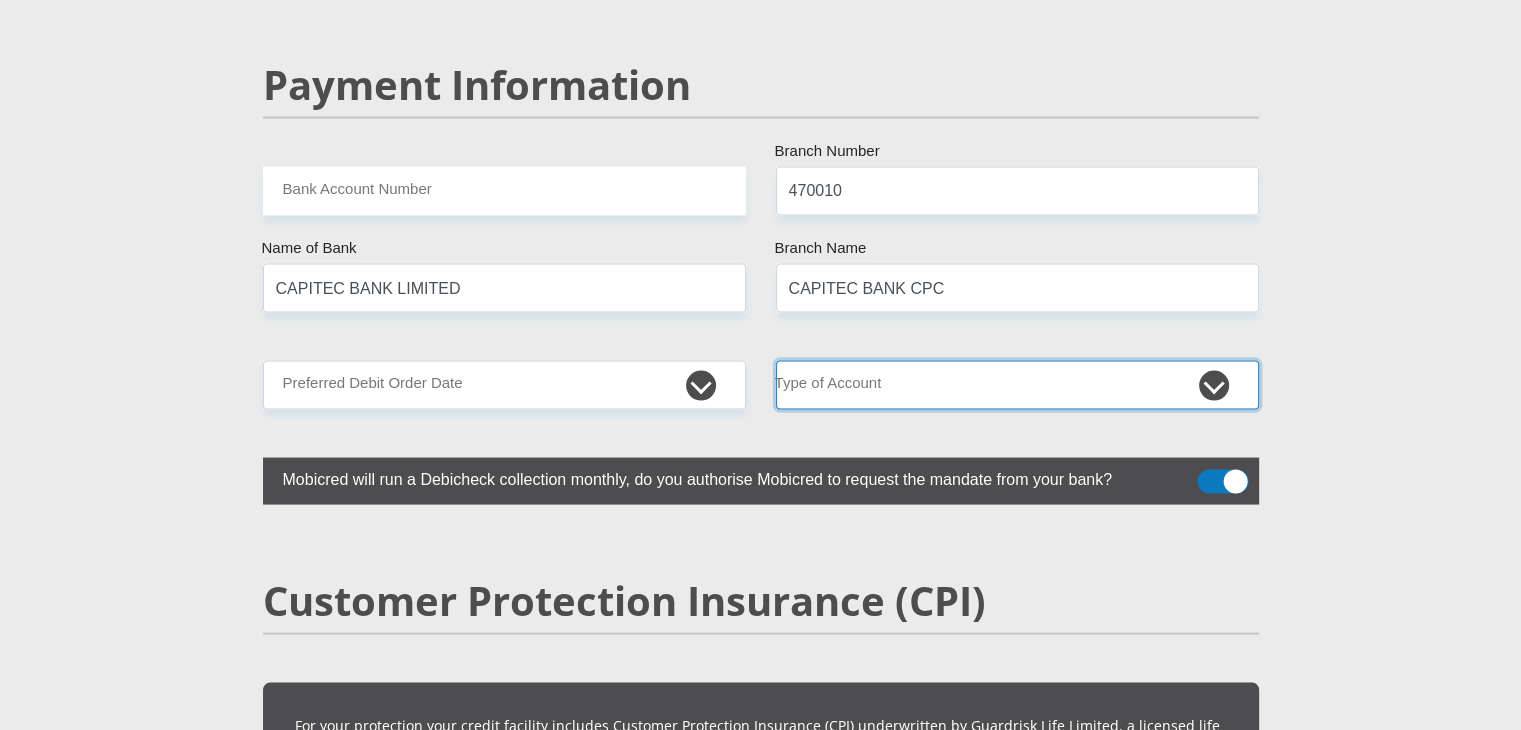 click on "Cheque
Savings" at bounding box center (1017, 385) 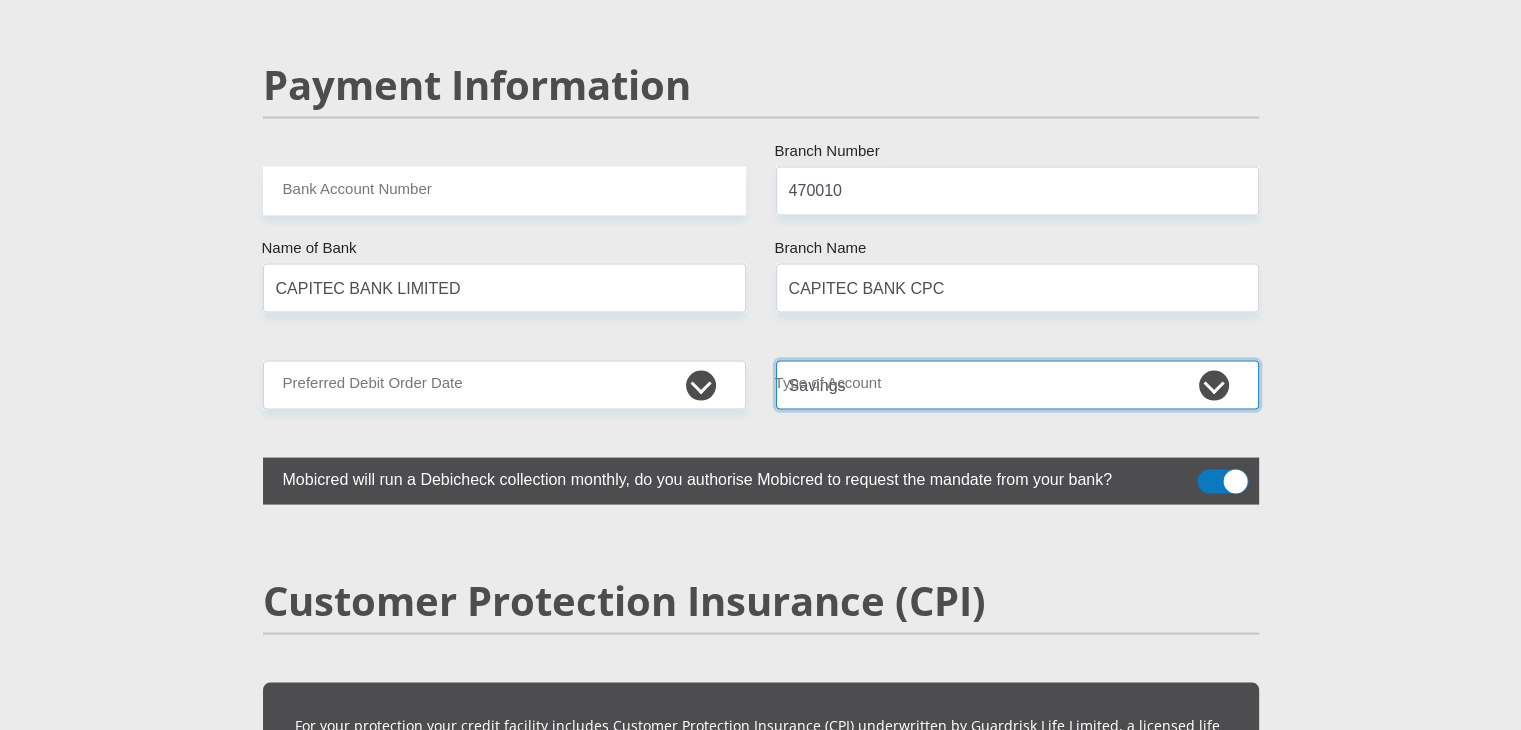 click on "Cheque
Savings" at bounding box center (1017, 385) 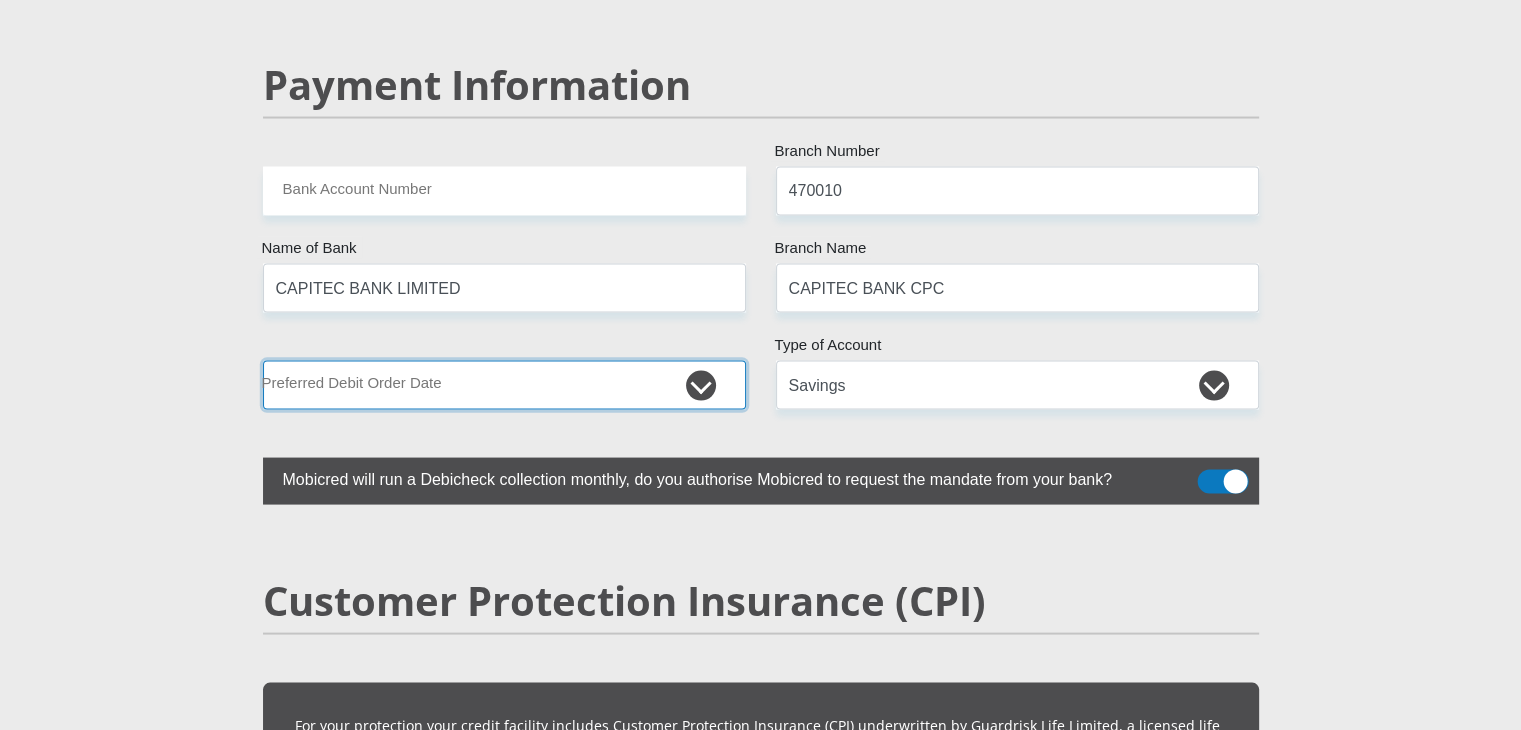 click on "1st
2nd
3rd
4th
5th
7th
18th
19th
20th
21st
22nd
23rd
24th
25th
26th
27th
28th
29th
30th" at bounding box center [504, 385] 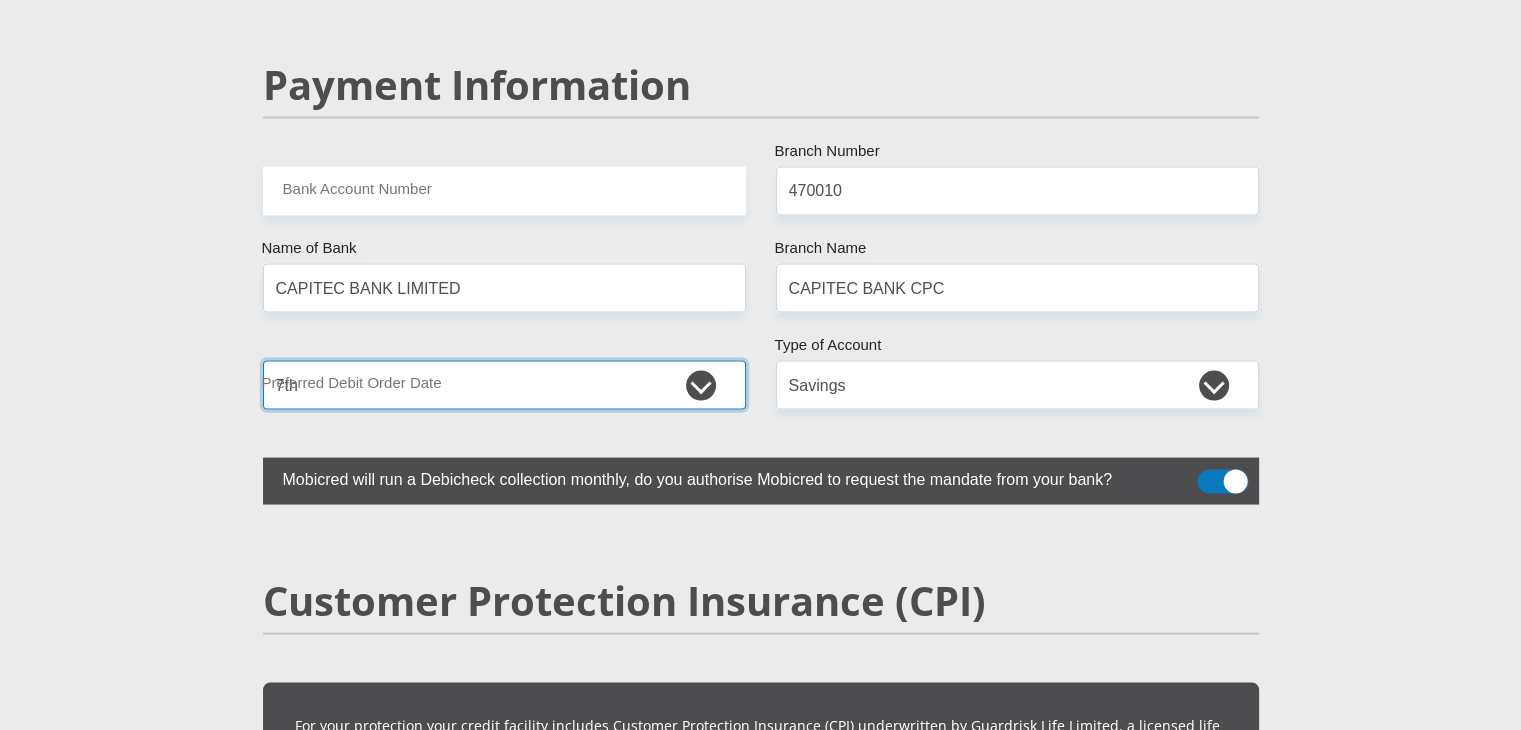 click on "1st
2nd
3rd
4th
5th
7th
18th
19th
20th
21st
22nd
23rd
24th
25th
26th
27th
28th
29th
30th" at bounding box center [504, 385] 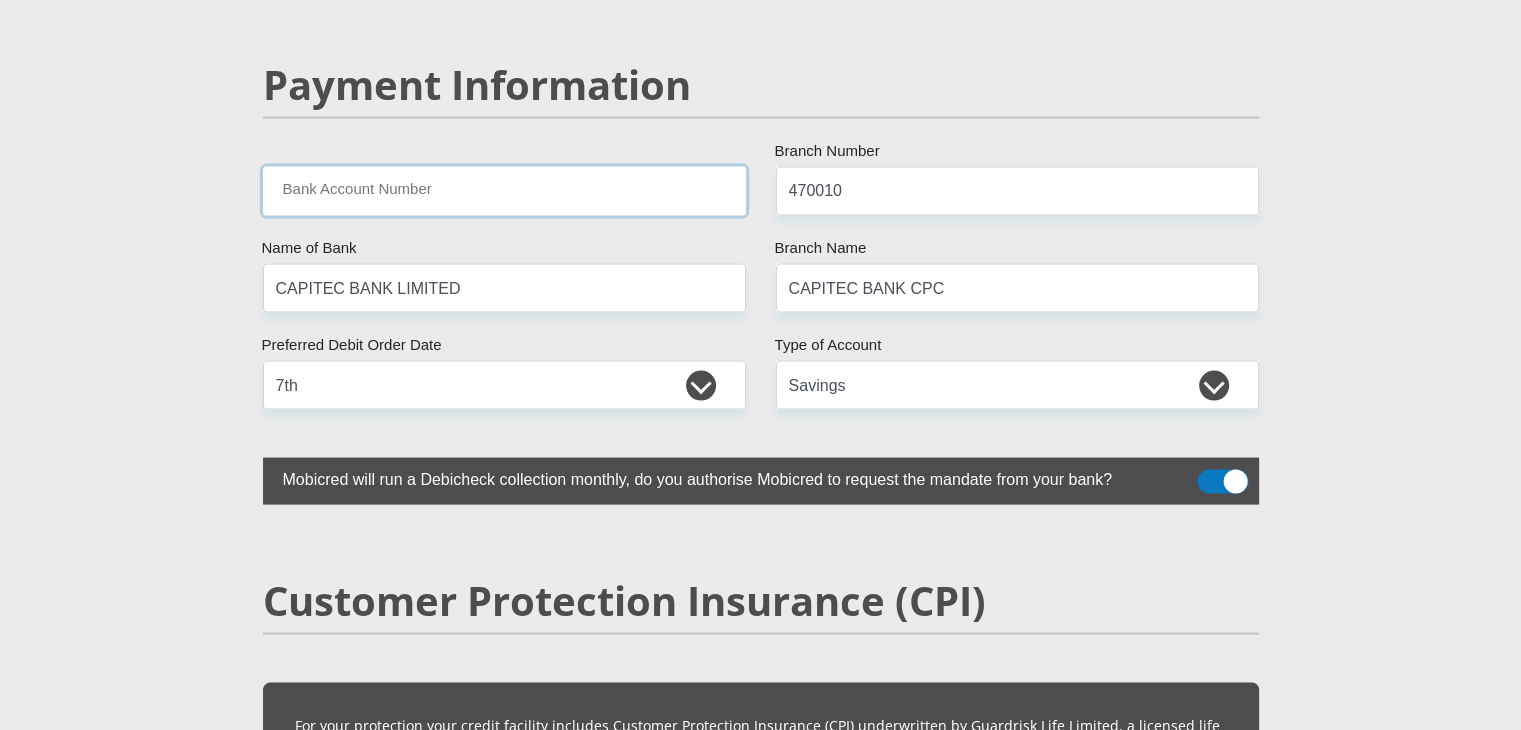 click on "Bank Account Number" at bounding box center [504, 191] 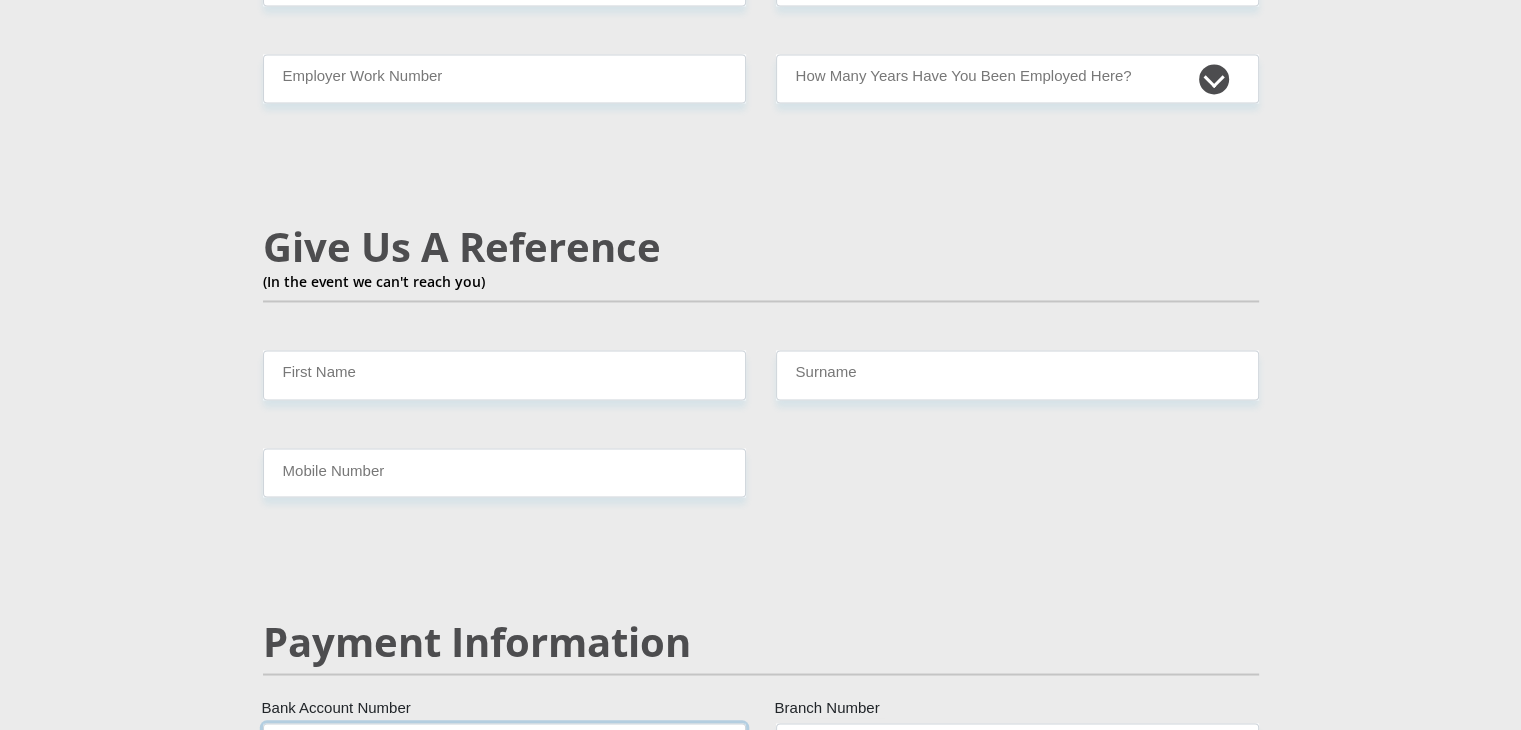 scroll, scrollTop: 3332, scrollLeft: 0, axis: vertical 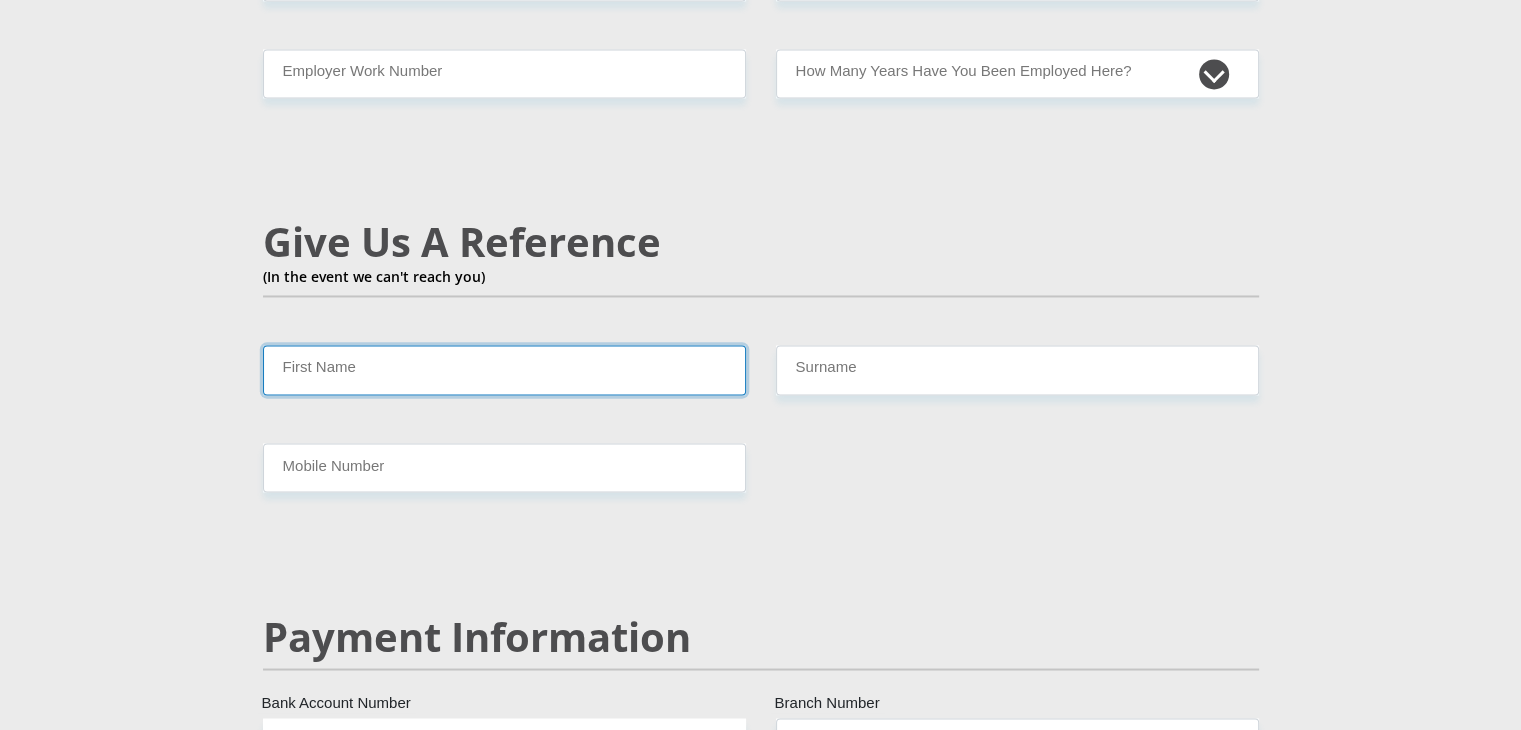 click on "First Name" at bounding box center (504, 369) 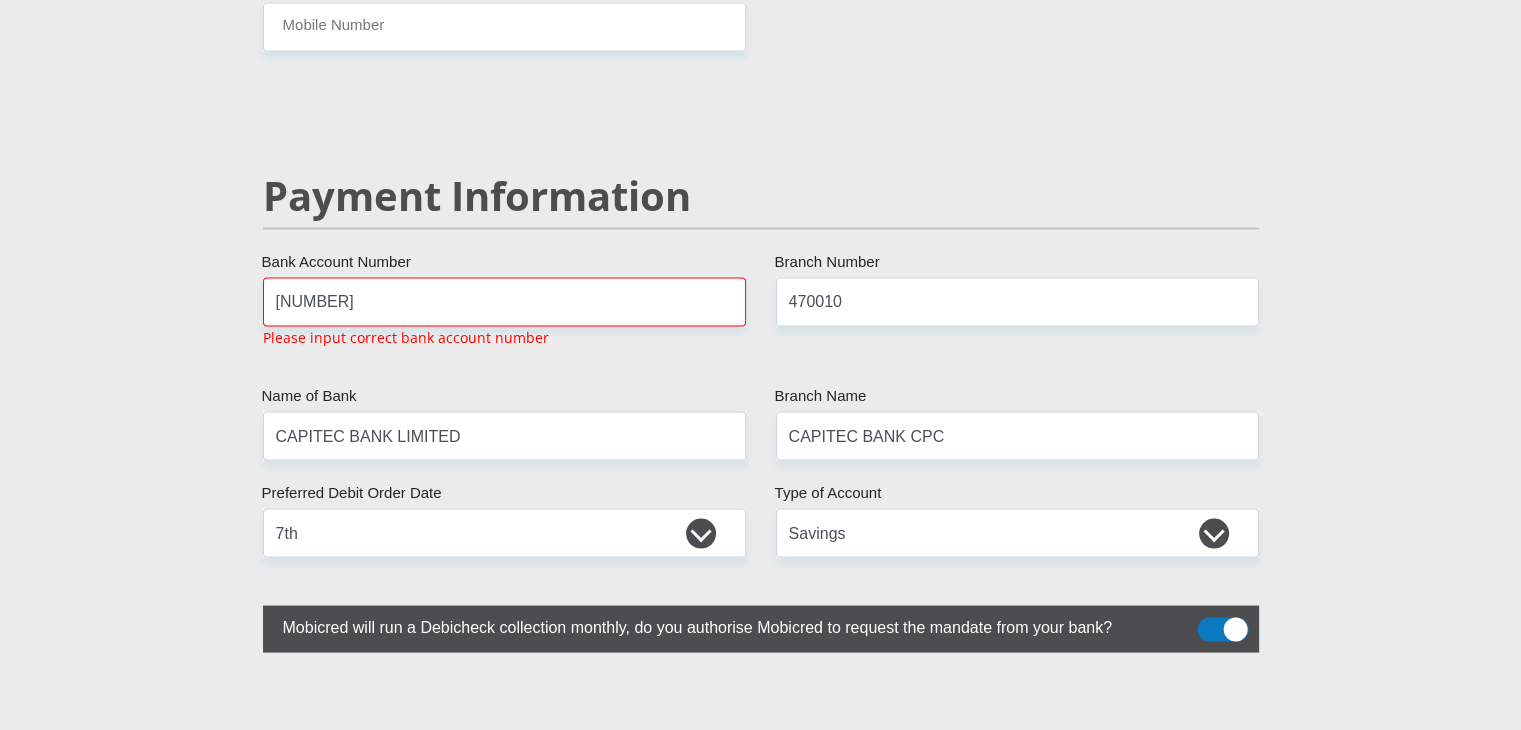 scroll, scrollTop: 3774, scrollLeft: 0, axis: vertical 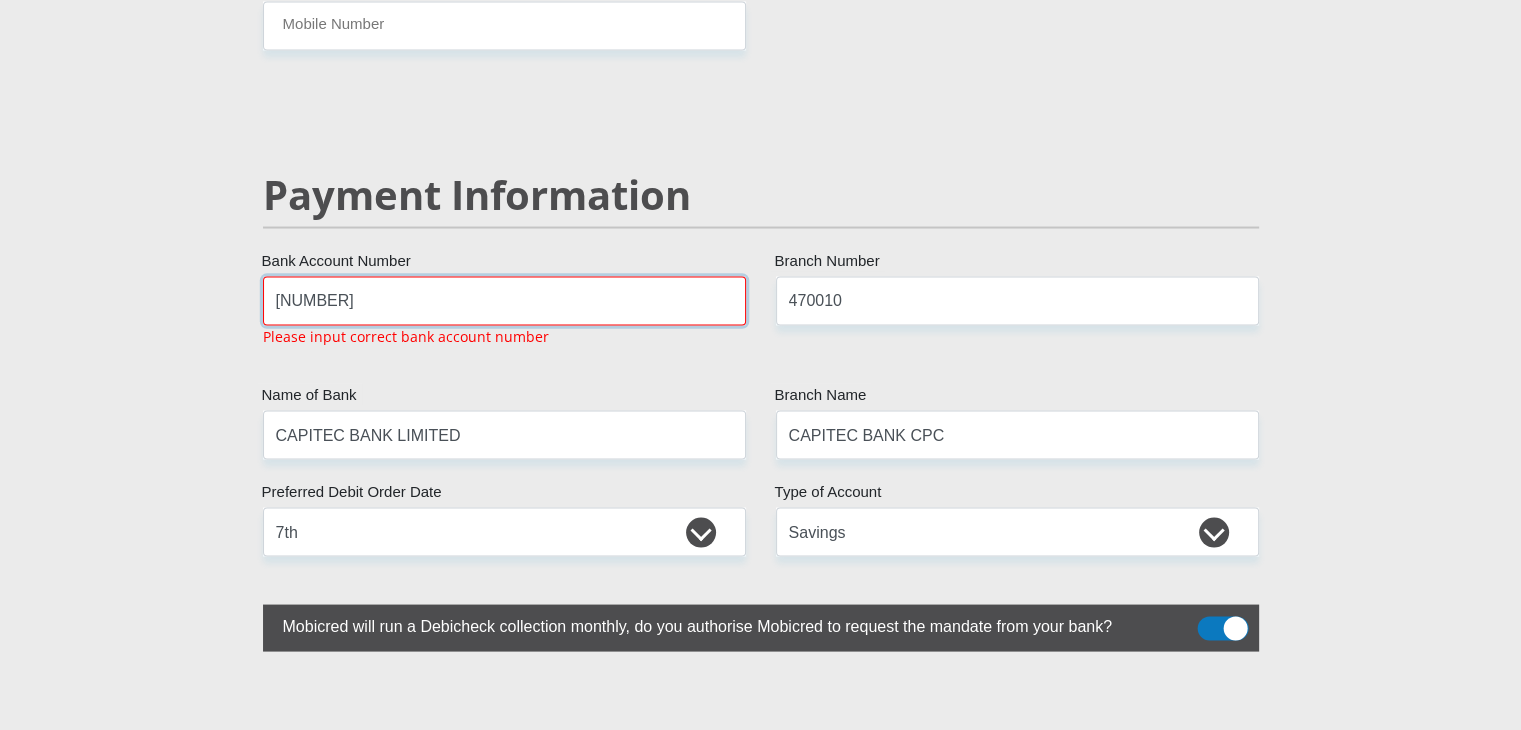 click on "[NUMBER]" at bounding box center [504, 300] 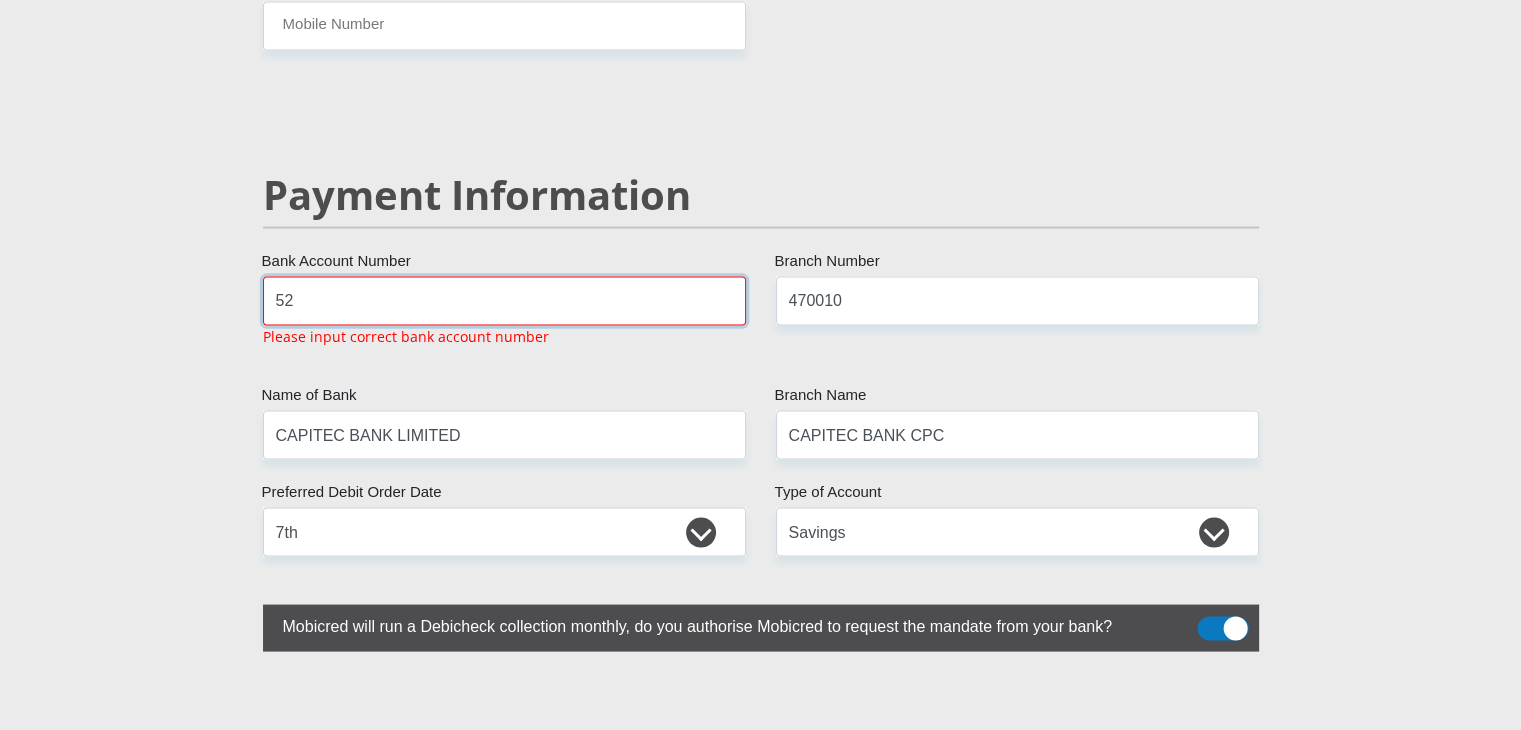 type on "5" 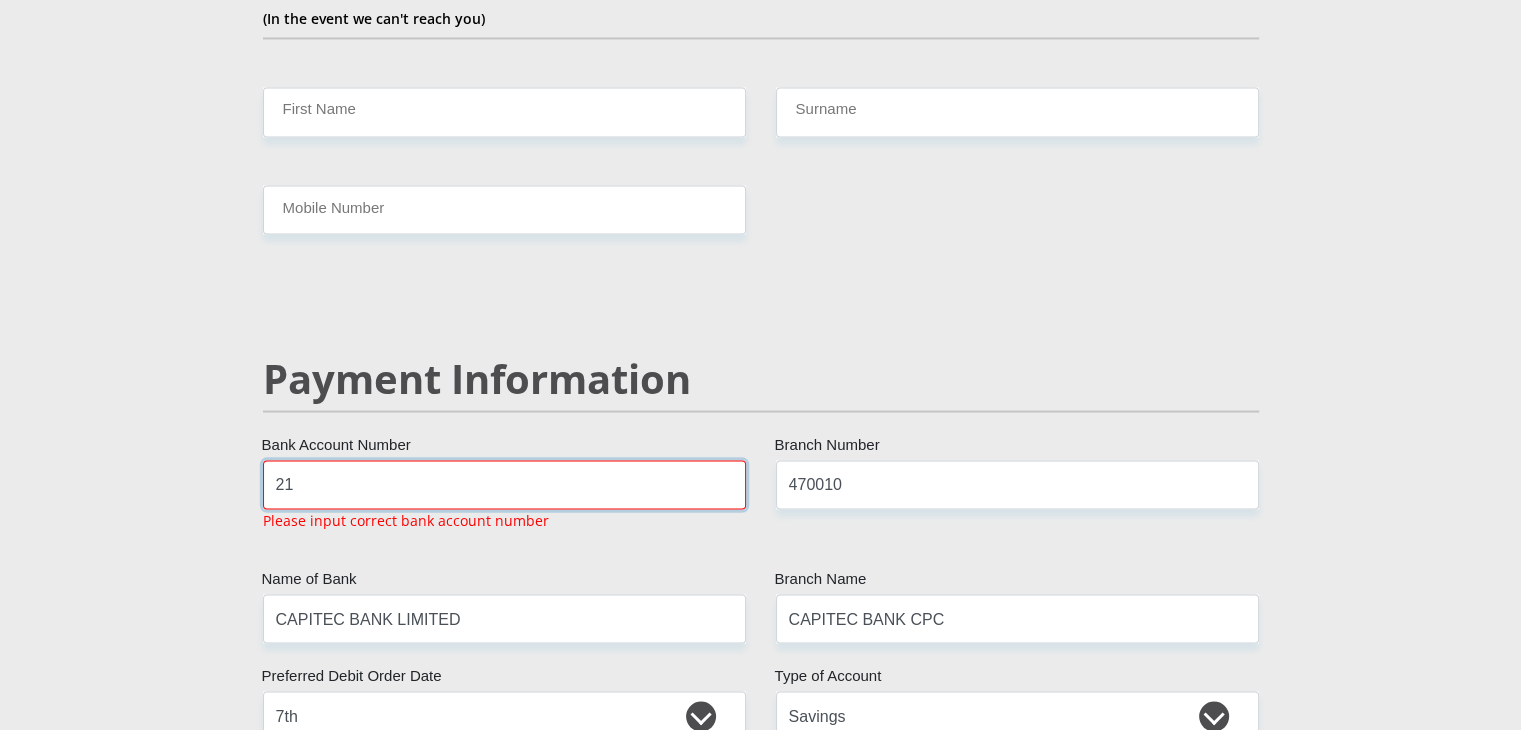 scroll, scrollTop: 3586, scrollLeft: 0, axis: vertical 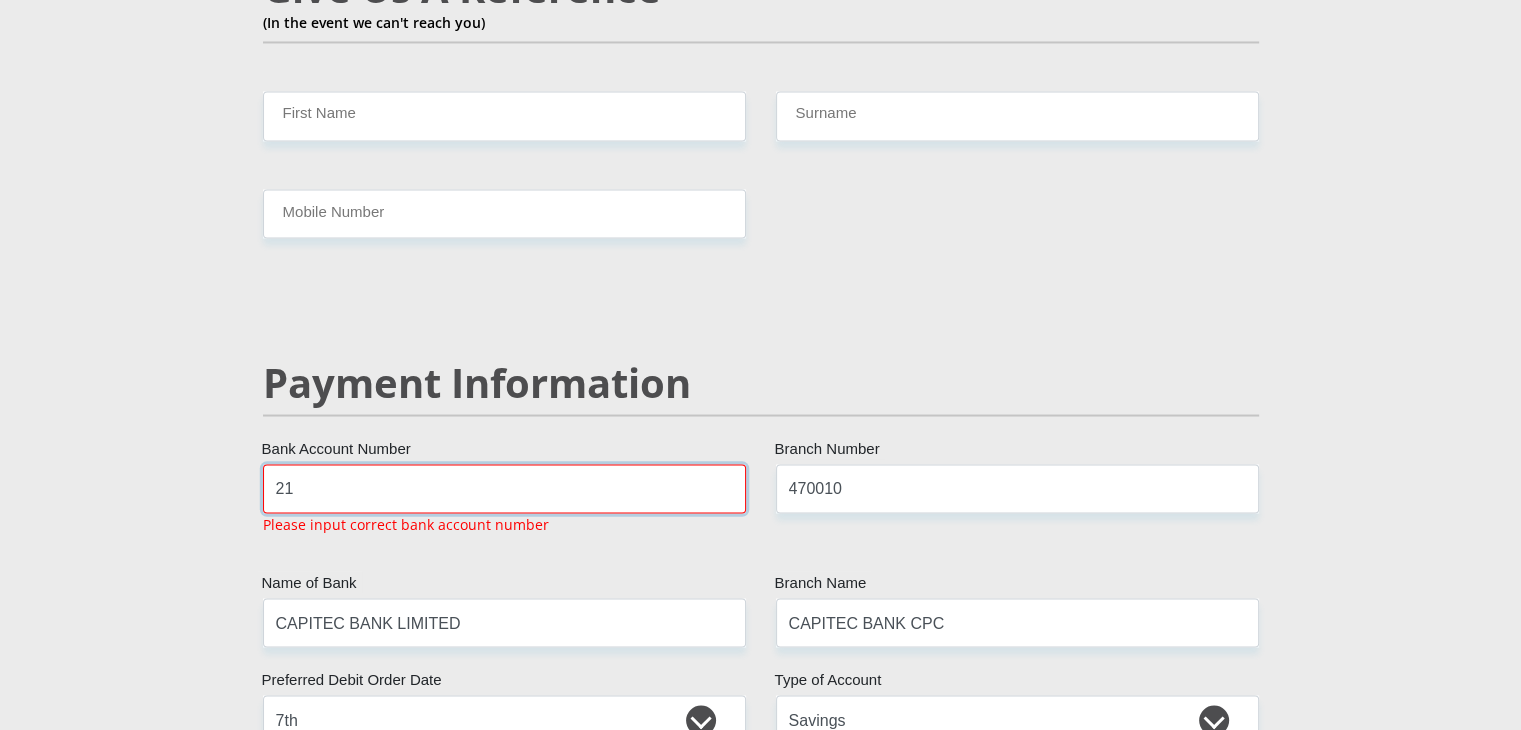 type on "2" 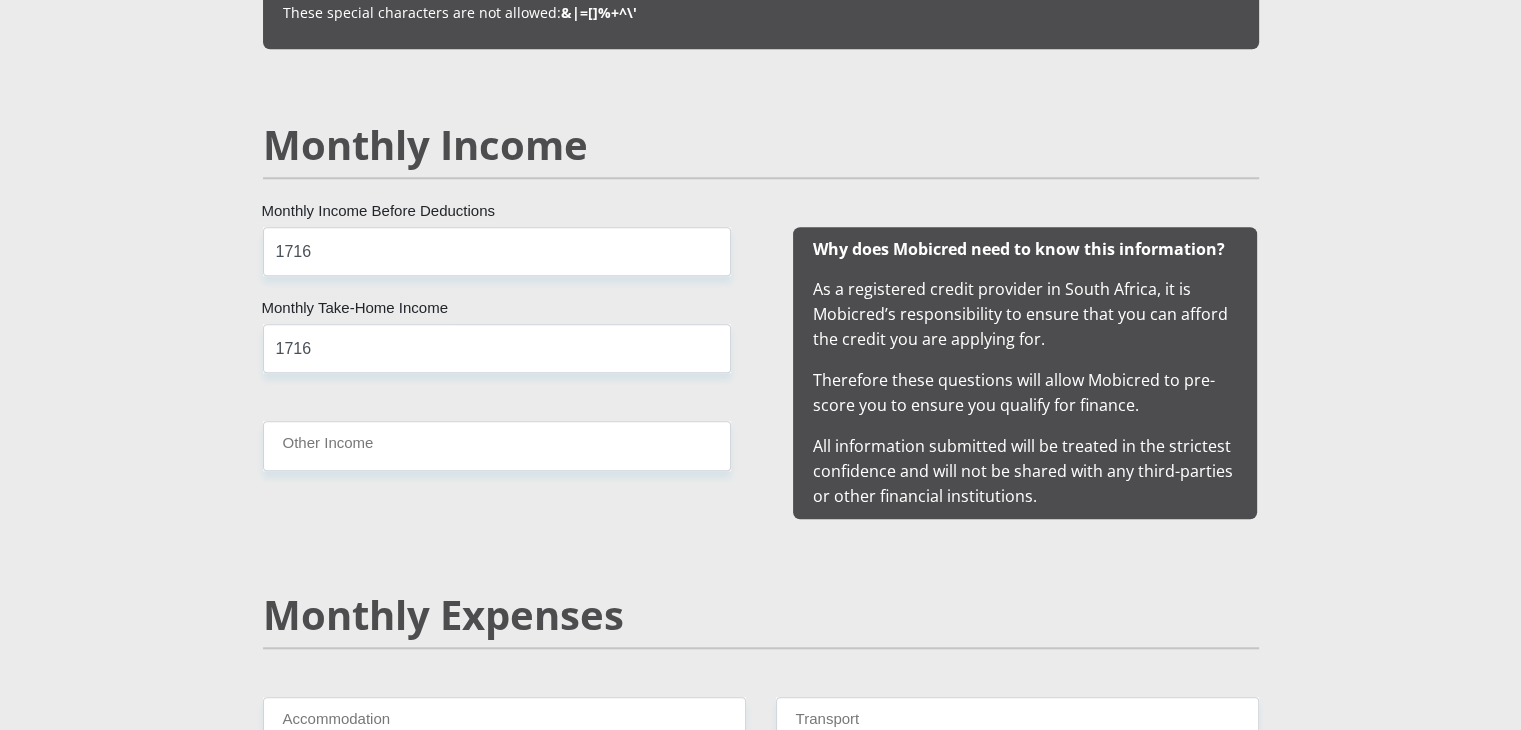 scroll, scrollTop: 2282, scrollLeft: 0, axis: vertical 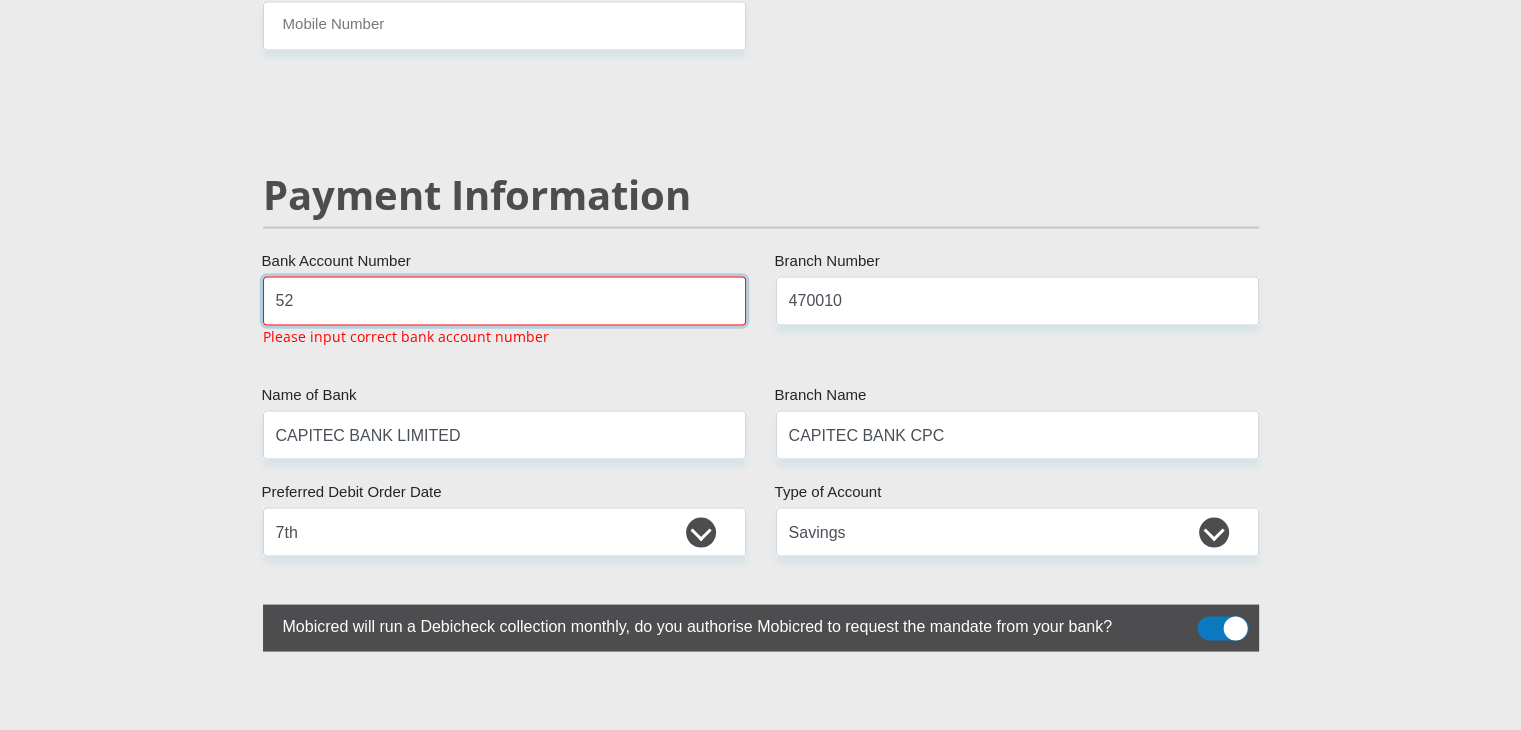 type on "5" 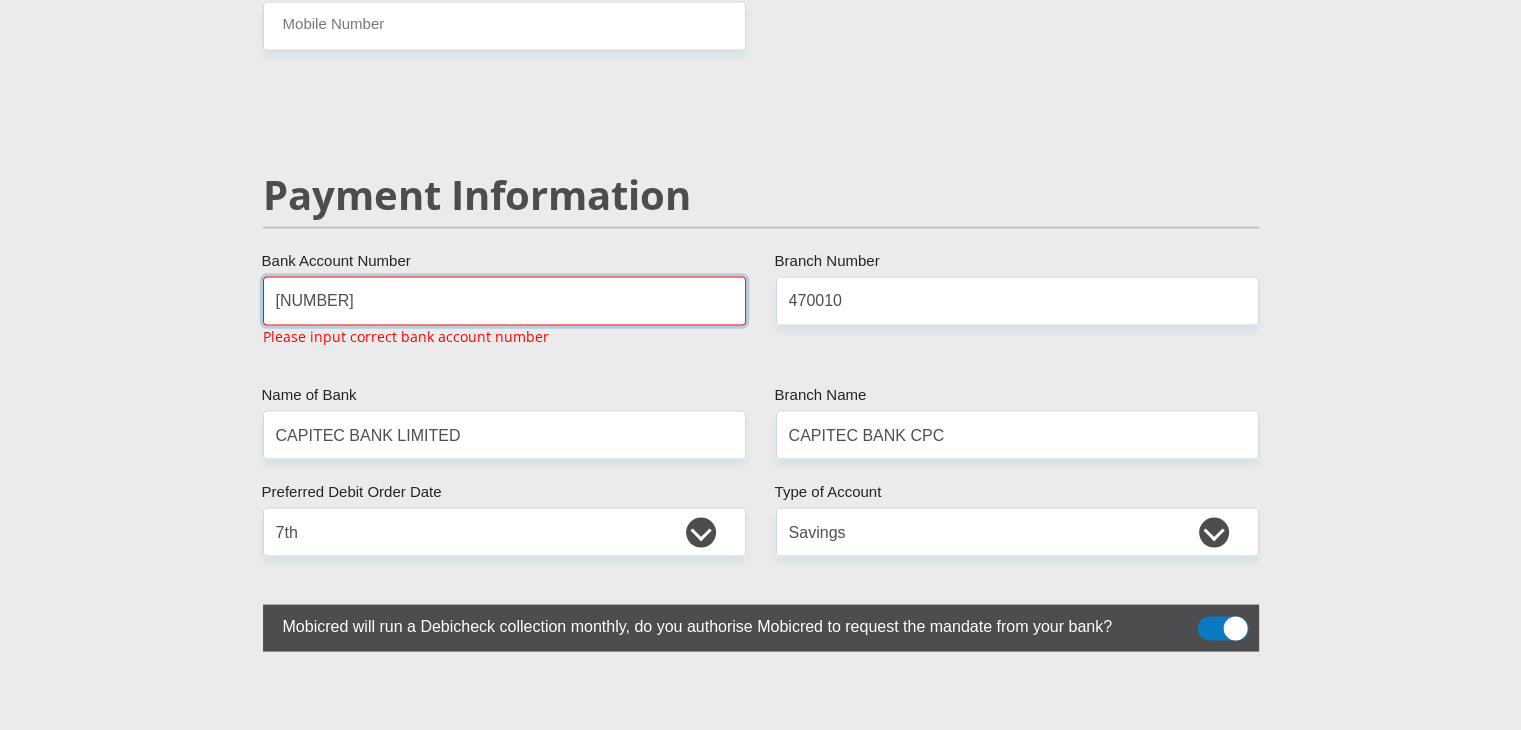 type on "[NUMBER]" 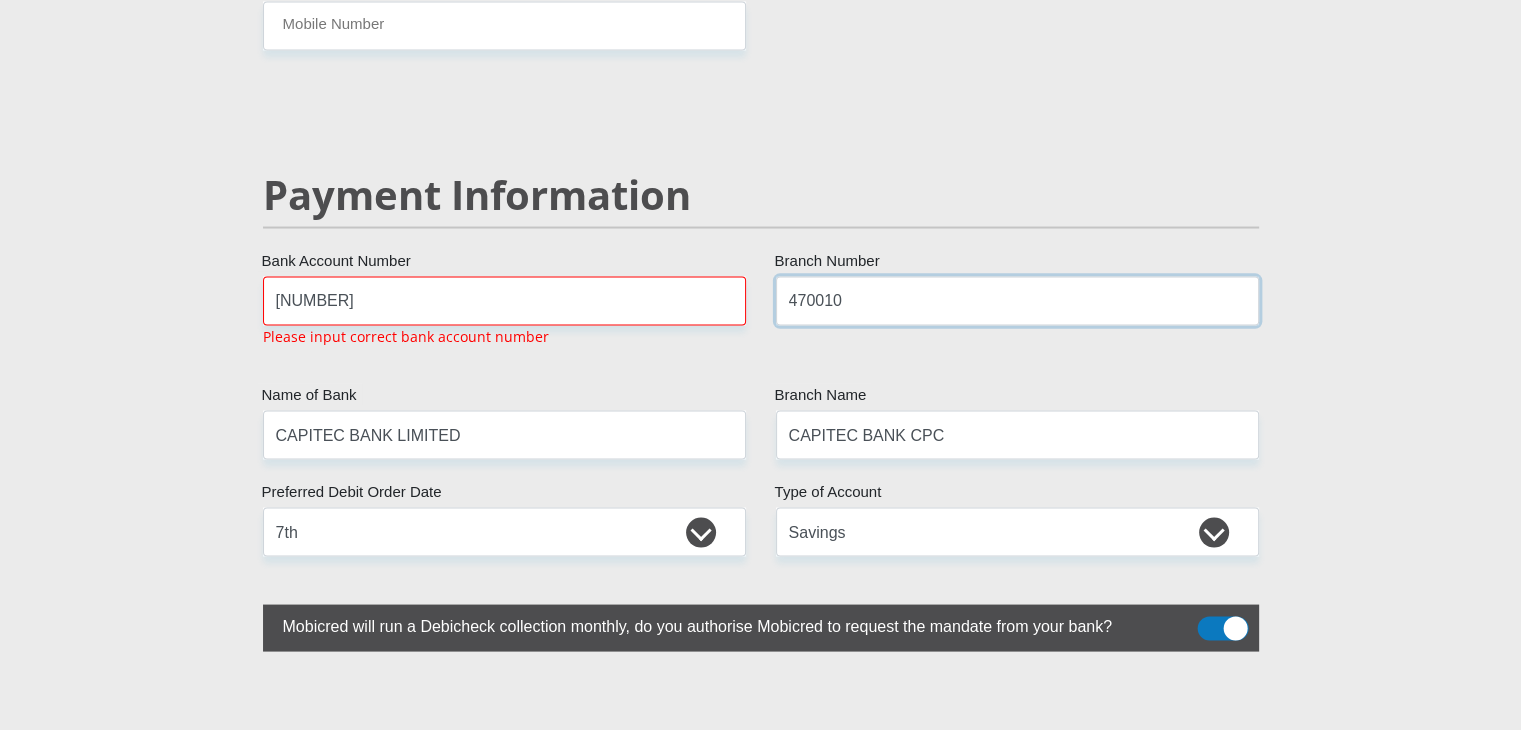 click on "470010" at bounding box center (1017, 300) 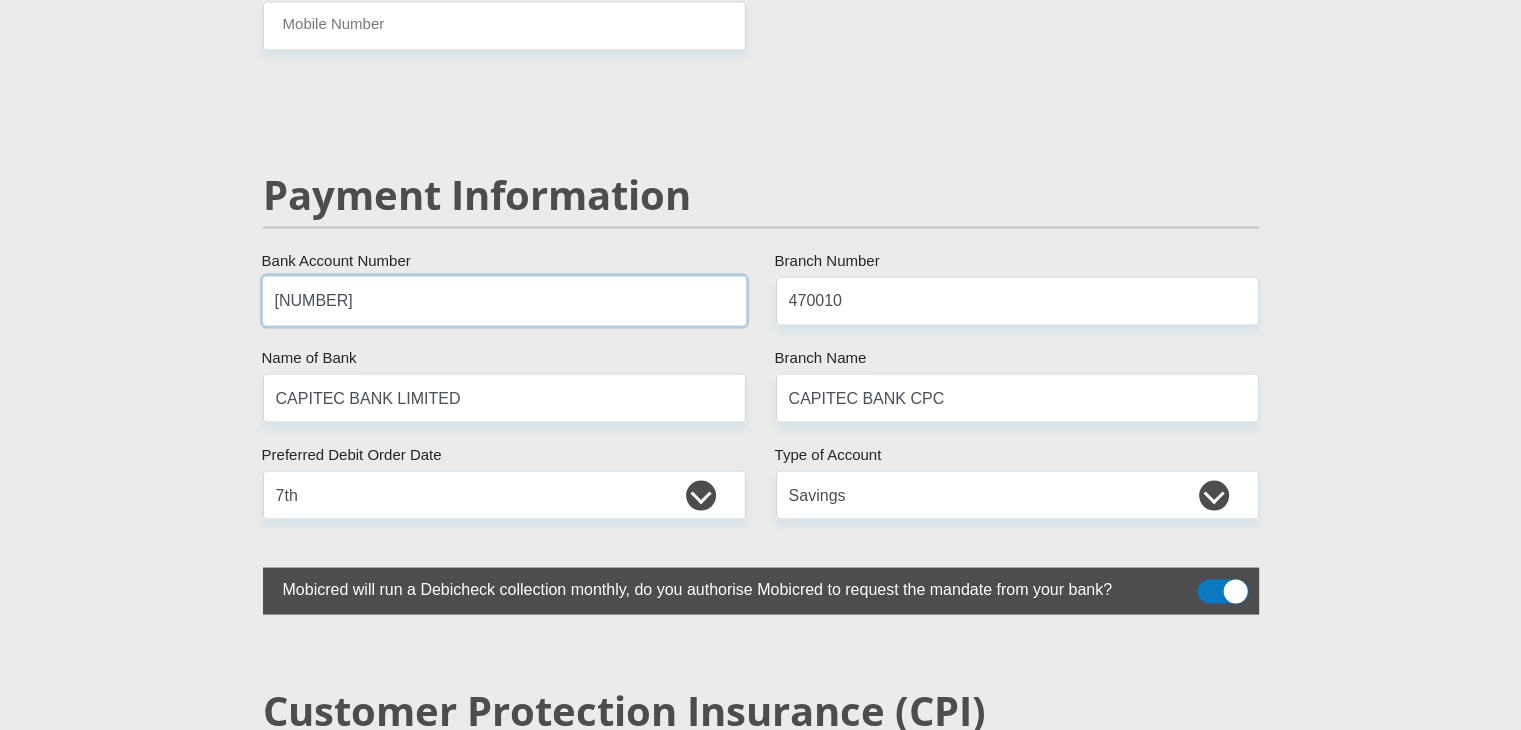 click on "[NUMBER]" at bounding box center (504, 300) 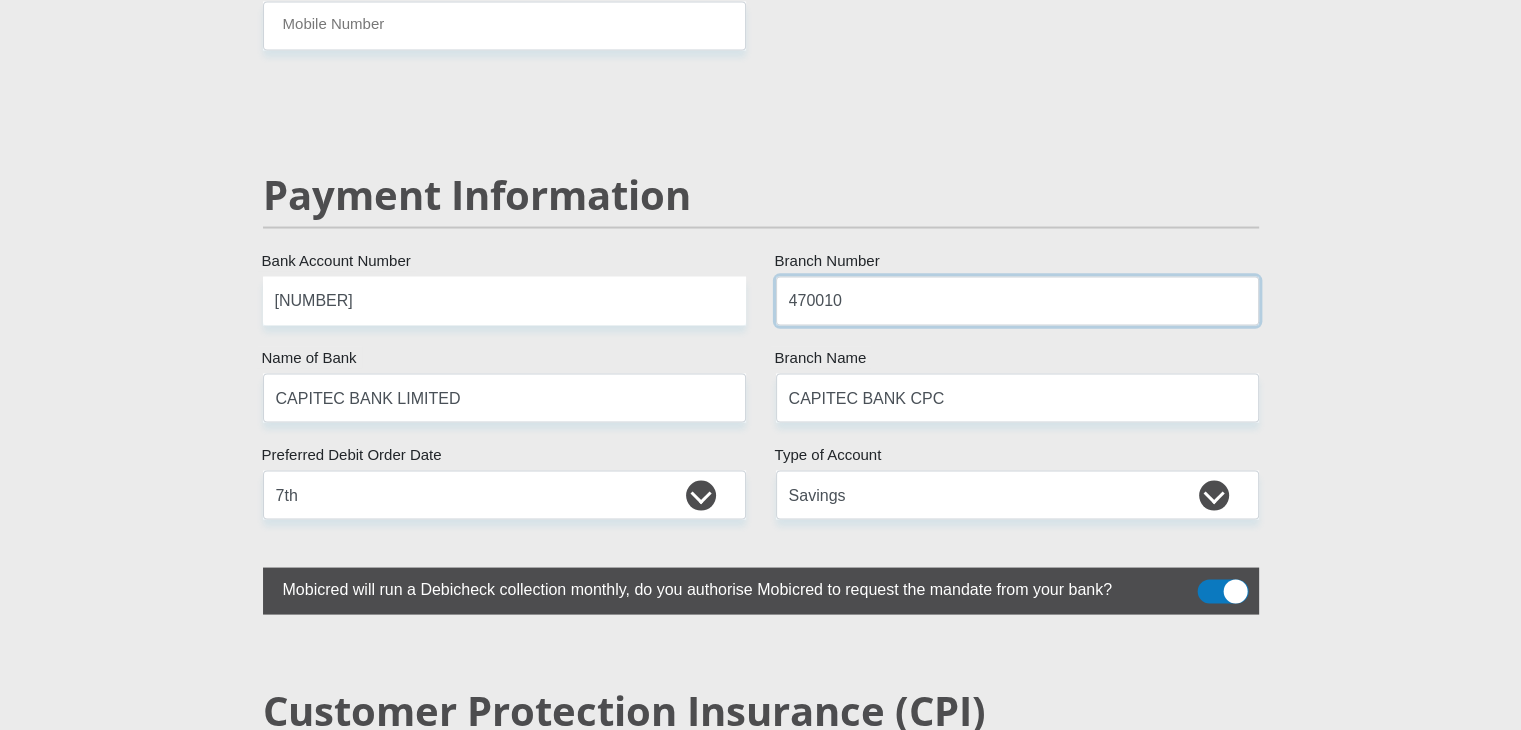 click on "470010" at bounding box center (1017, 300) 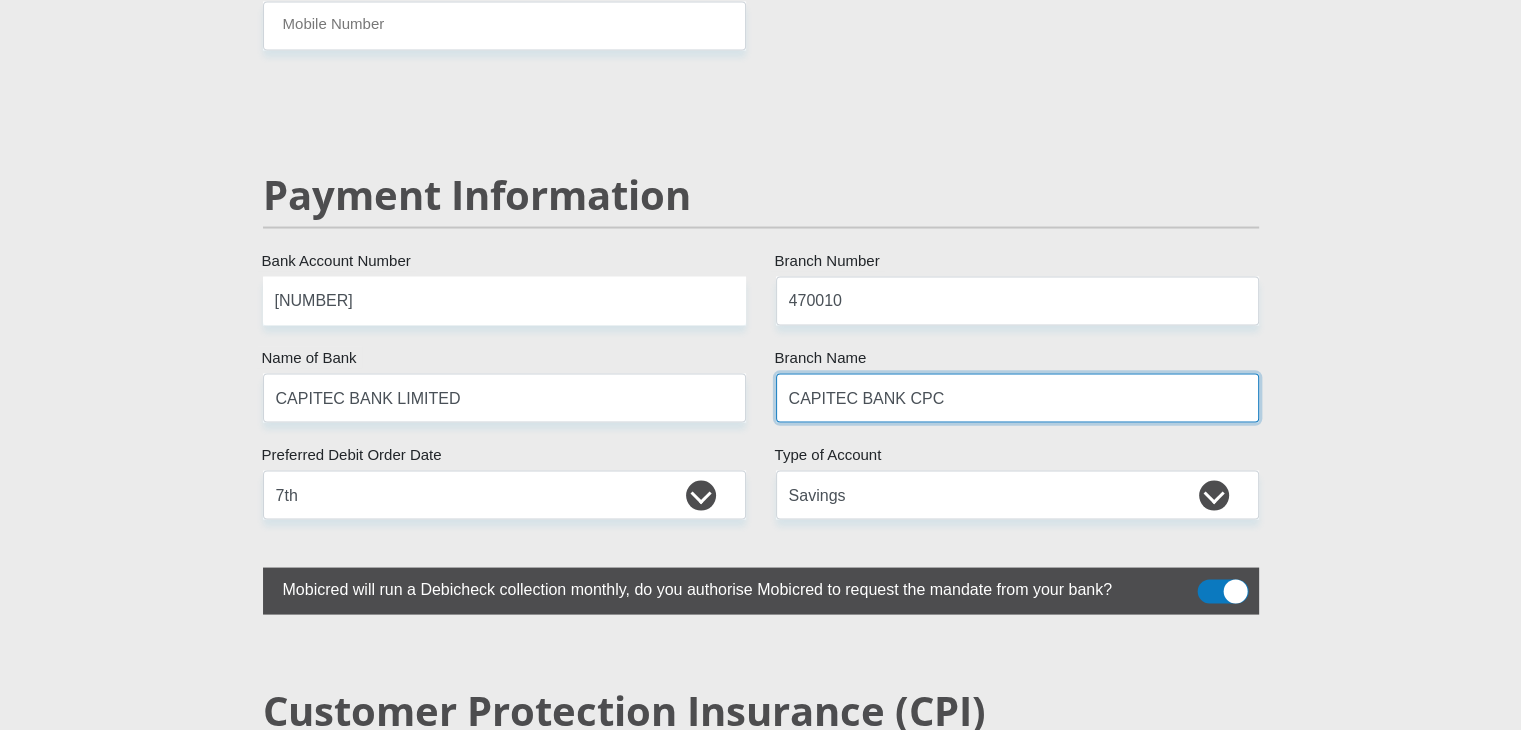 click on "Mr
Ms
Mrs
Dr
Other
Title
[FIRST]
First Name
[LAST]
Surname
[ID NUMBER]
South African ID Number
Please input valid ID number
South Africa
Afghanistan
Aland Islands
Albania
Algeria
America Samoa
American Virgin Islands
Andorra
Angola
Anguilla
Antarctica
Antigua and Barbuda
Argentina  Chad" at bounding box center (761, -596) 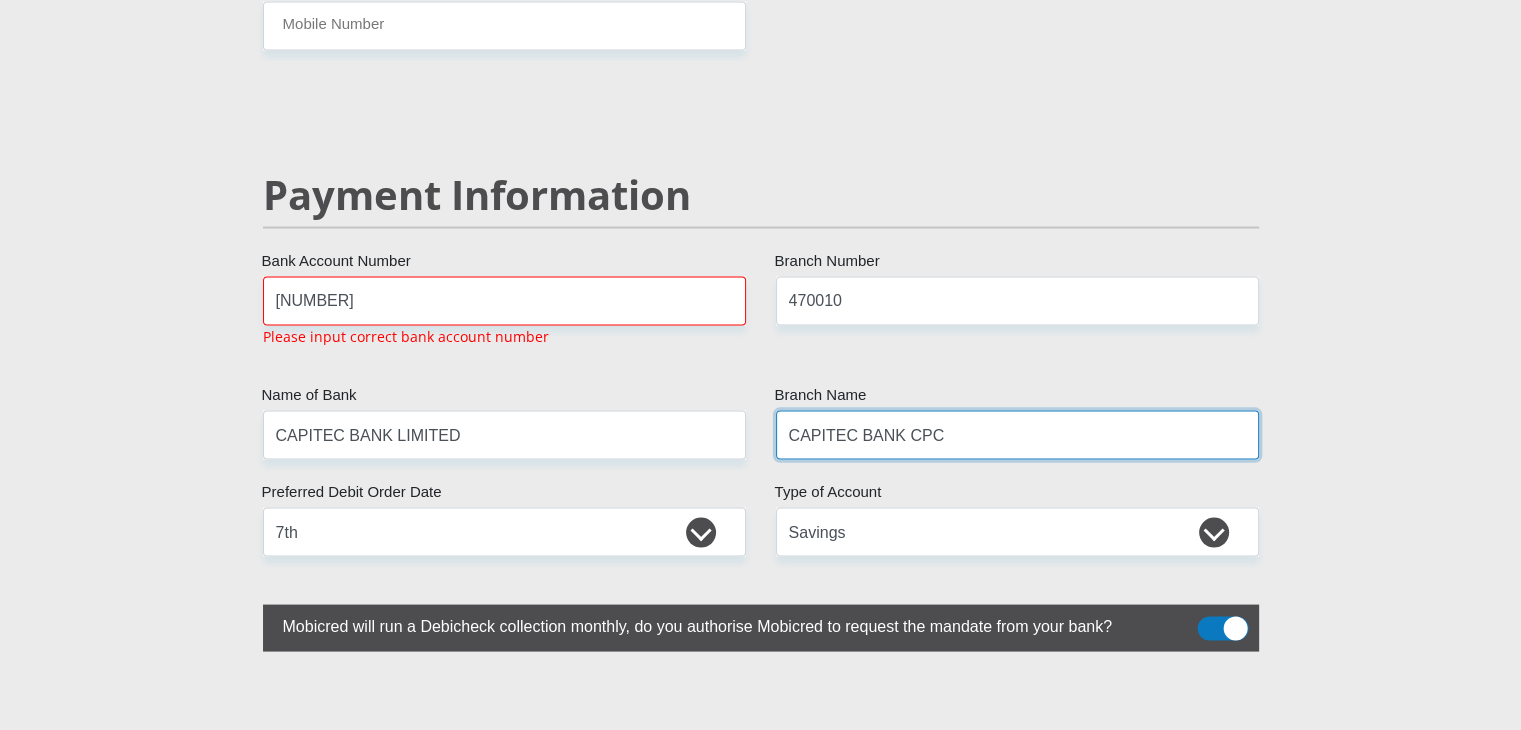 click on "CAPITEC BANK CPC" at bounding box center [1017, 434] 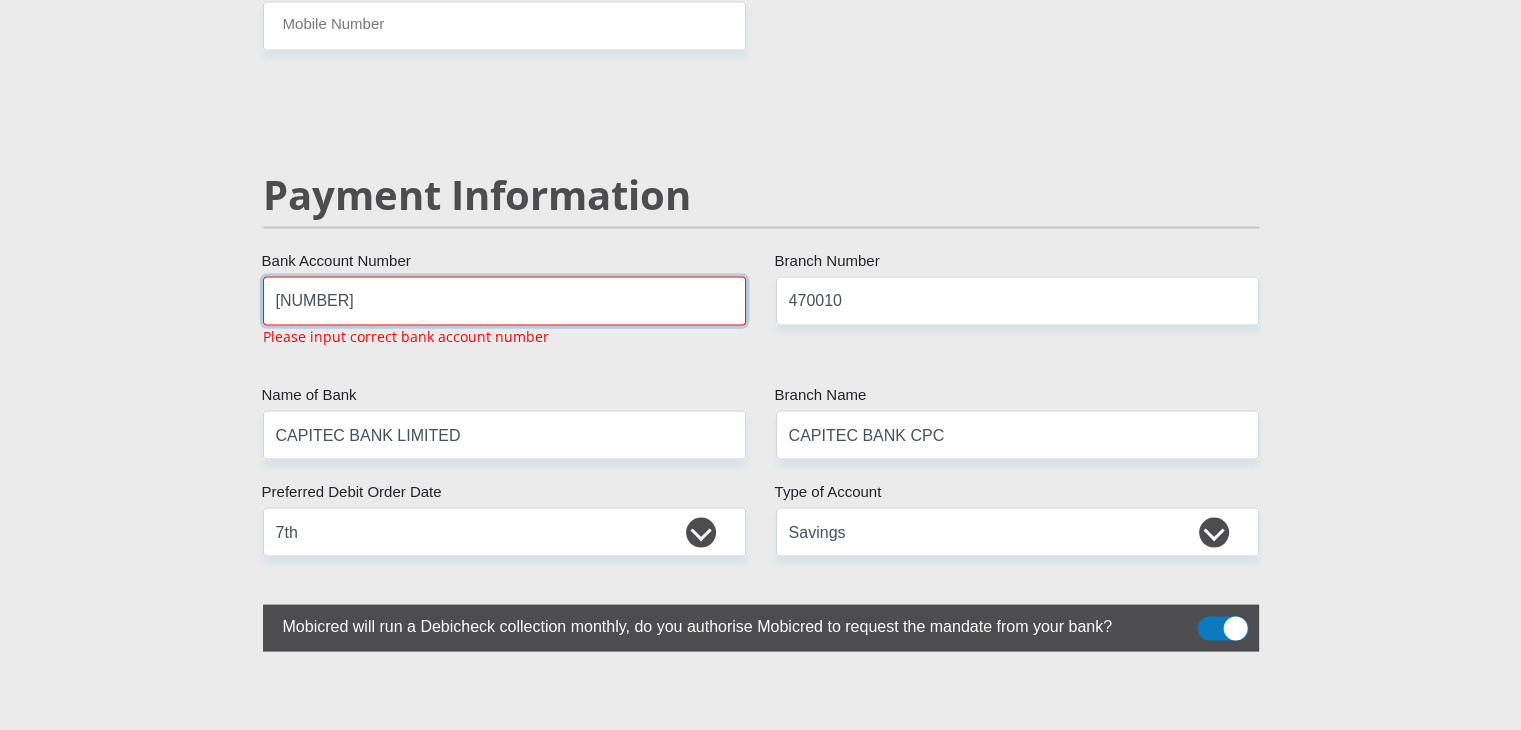 click on "[NUMBER]" at bounding box center [504, 300] 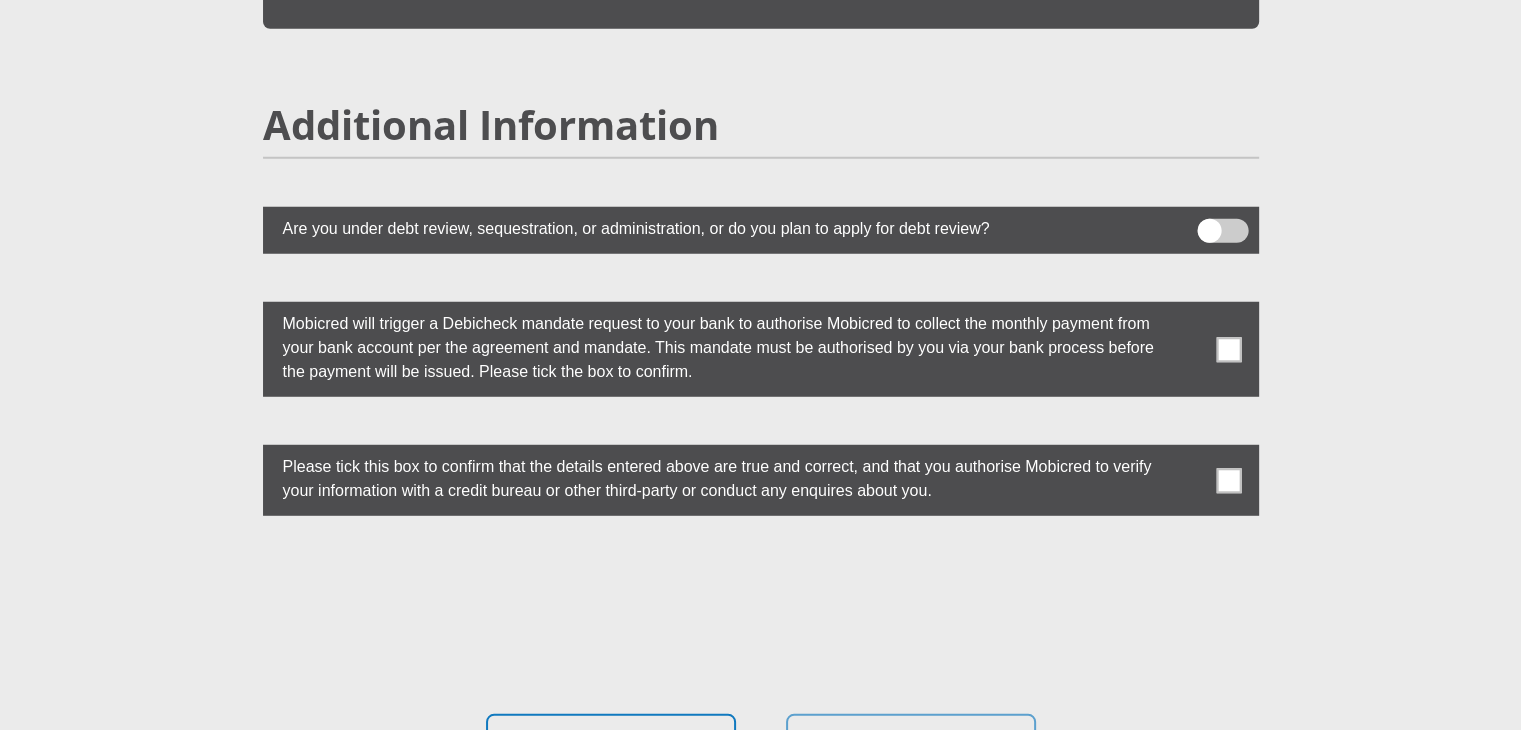 scroll, scrollTop: 5415, scrollLeft: 0, axis: vertical 